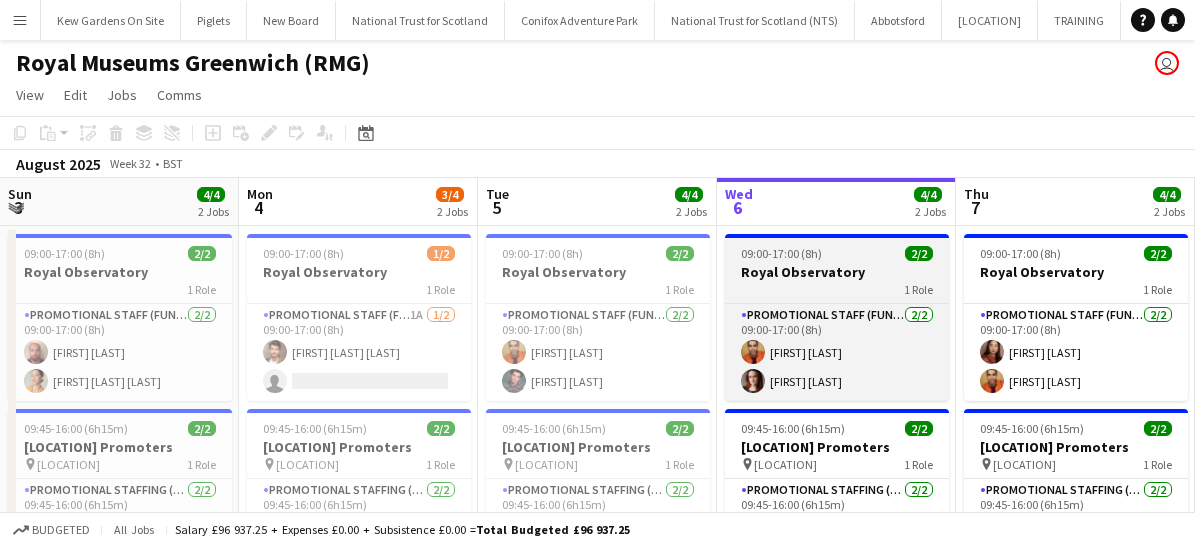 scroll, scrollTop: 0, scrollLeft: 0, axis: both 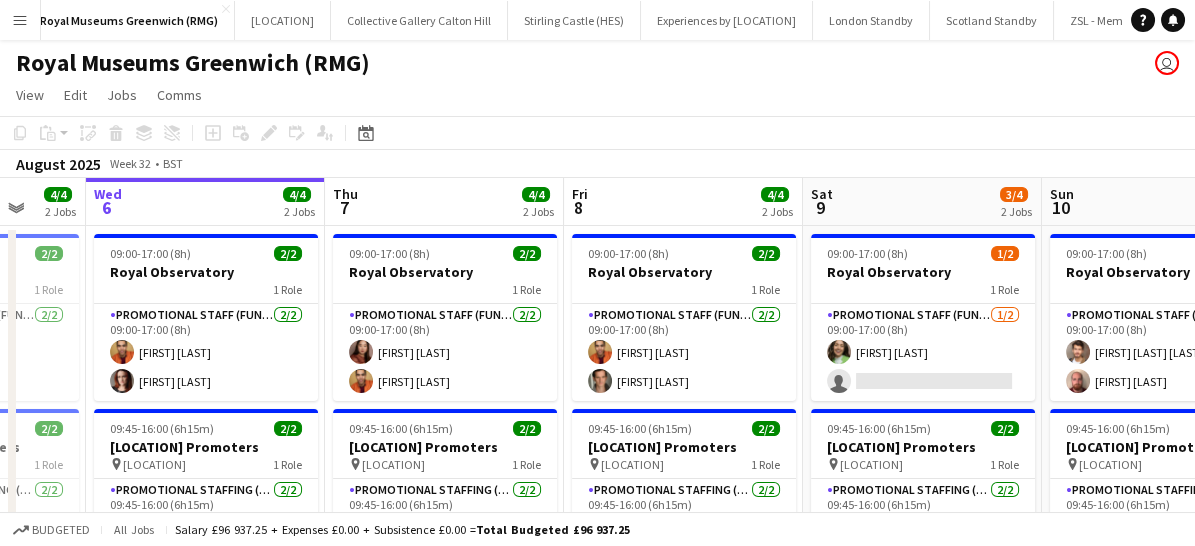 click on "Menu" at bounding box center [20, 20] 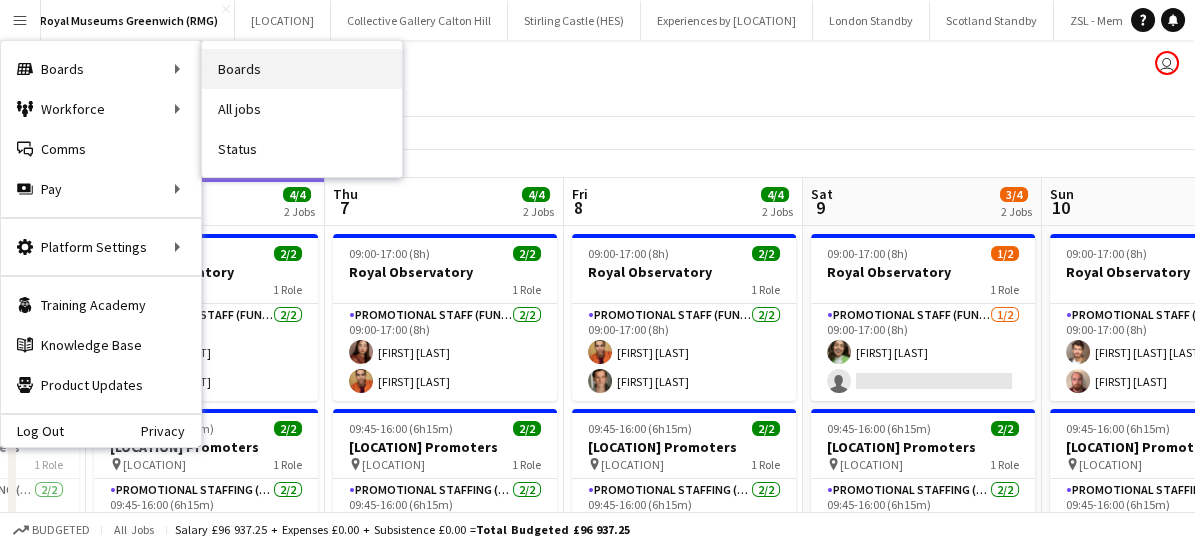 click on "Boards" at bounding box center (302, 69) 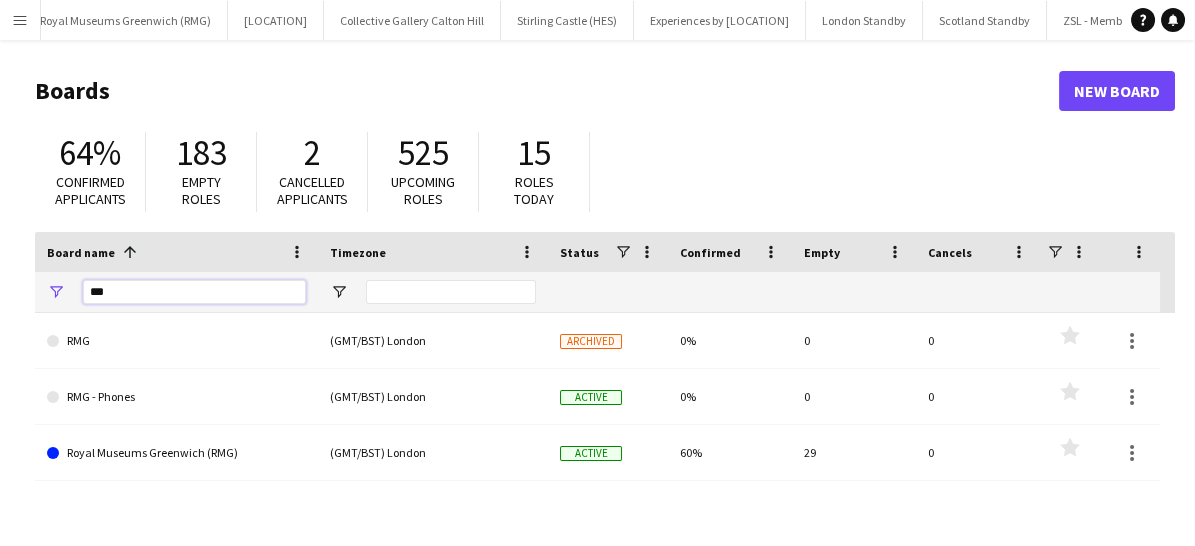 drag, startPoint x: 144, startPoint y: 293, endPoint x: 83, endPoint y: 290, distance: 61.073727 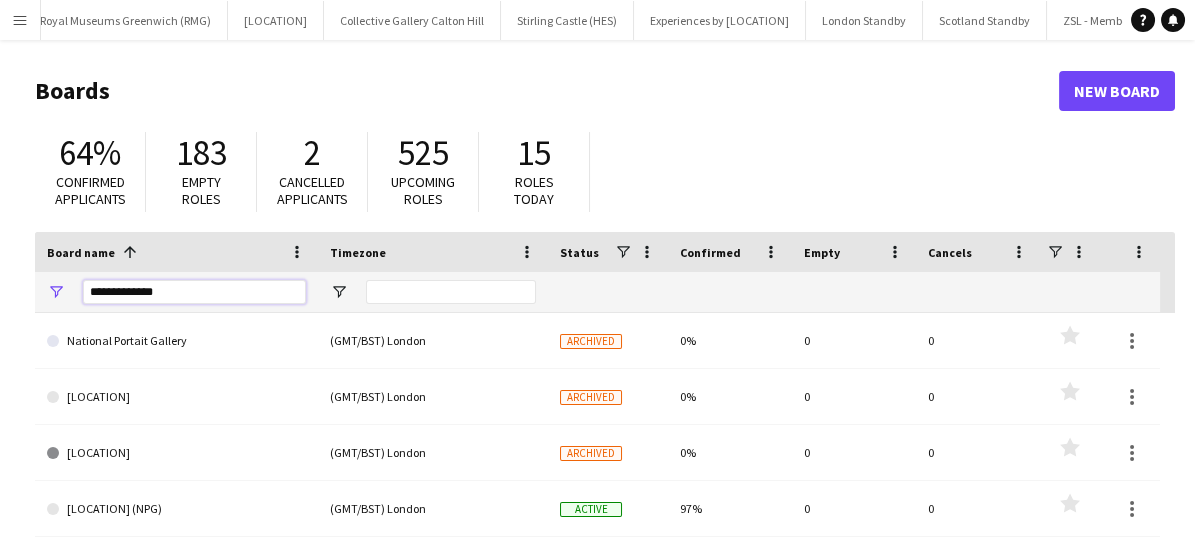 type on "**********" 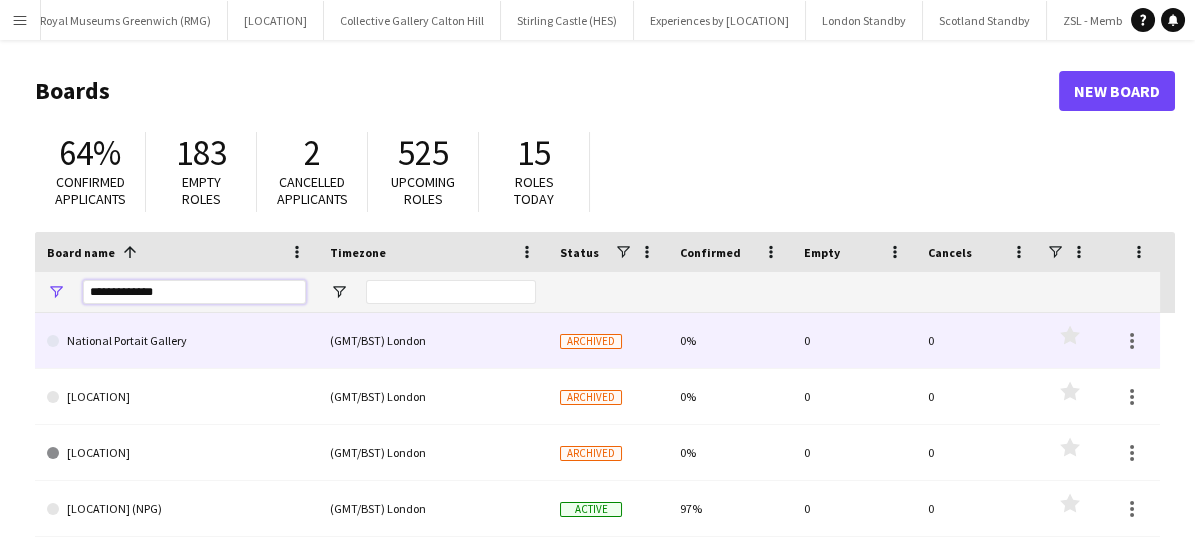 scroll, scrollTop: 29, scrollLeft: 0, axis: vertical 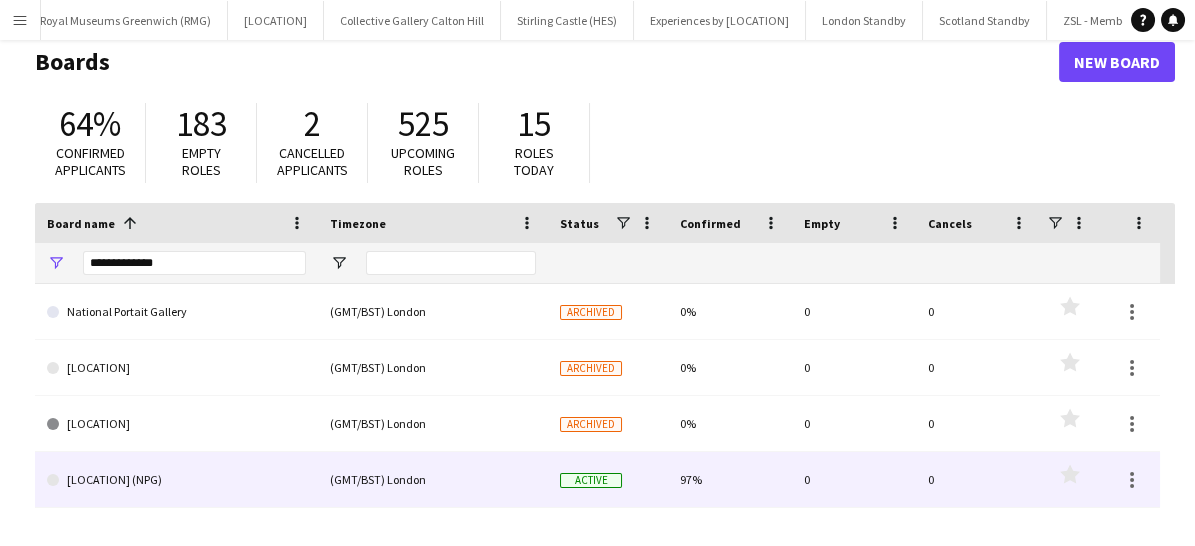 click on "[LOCATION] (NPG)" 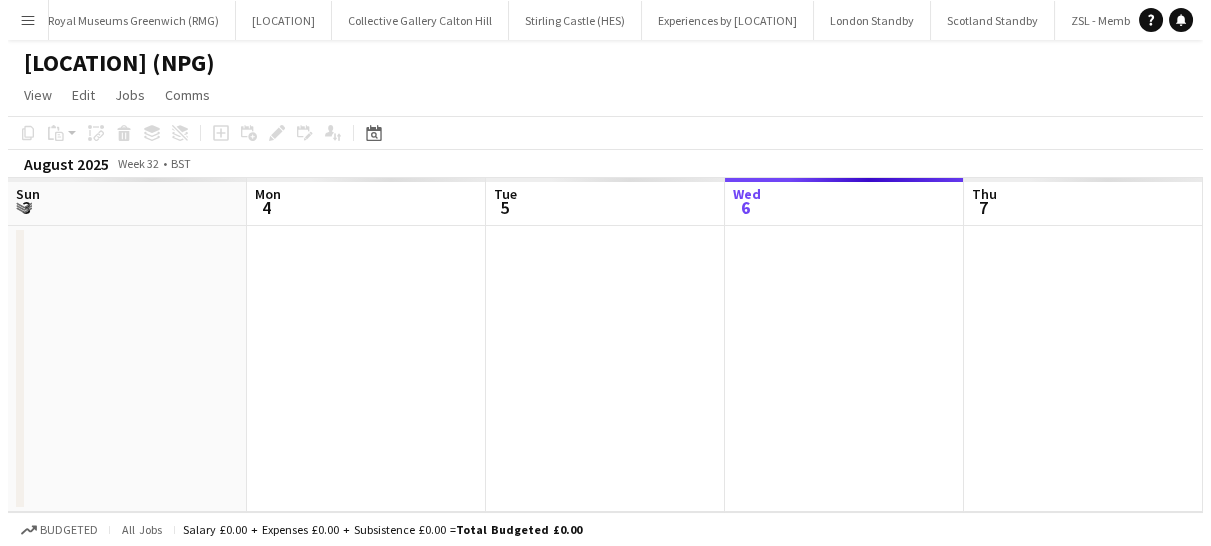 scroll, scrollTop: 0, scrollLeft: 0, axis: both 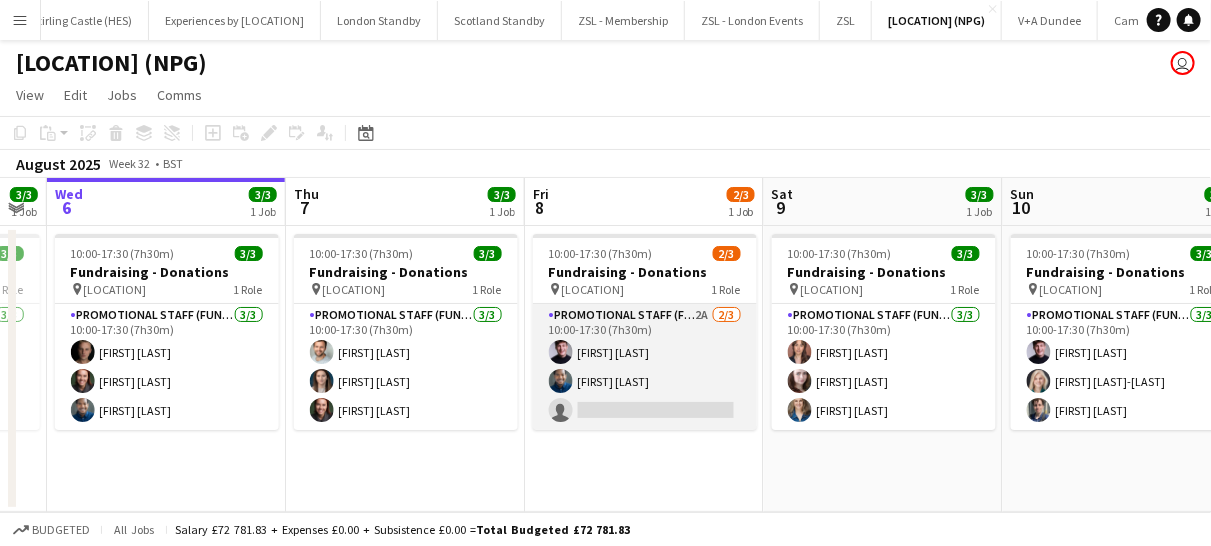 click on "Promotional Staff (Fundraiser)   2A   2/3   10:00-17:30 (7h30m)
[FIRST] [LAST] [FIRST] [LAST]
single-neutral-actions" at bounding box center (645, 367) 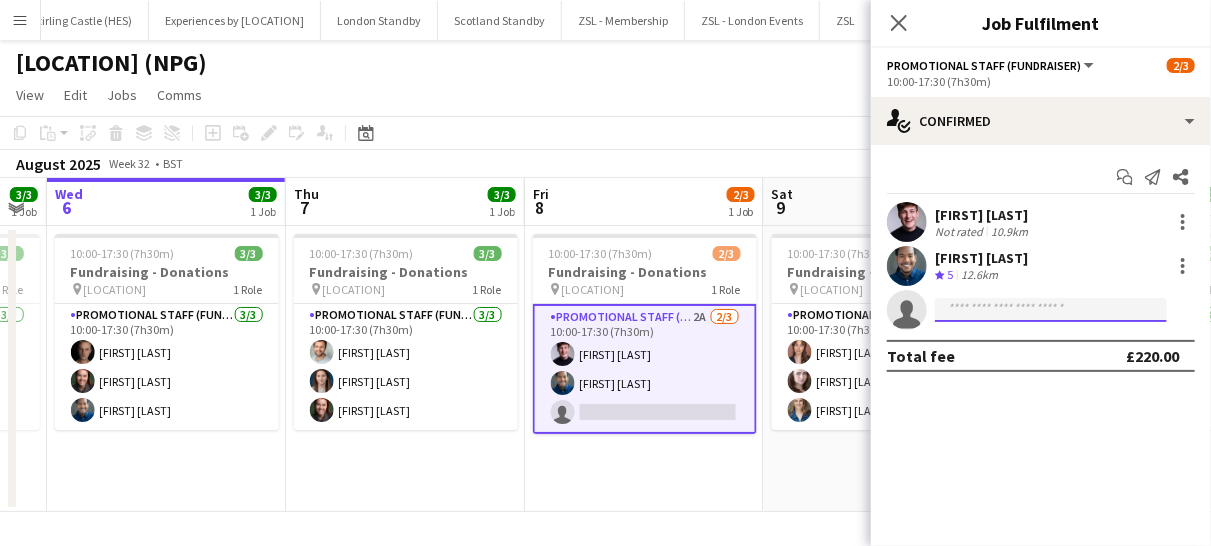 click 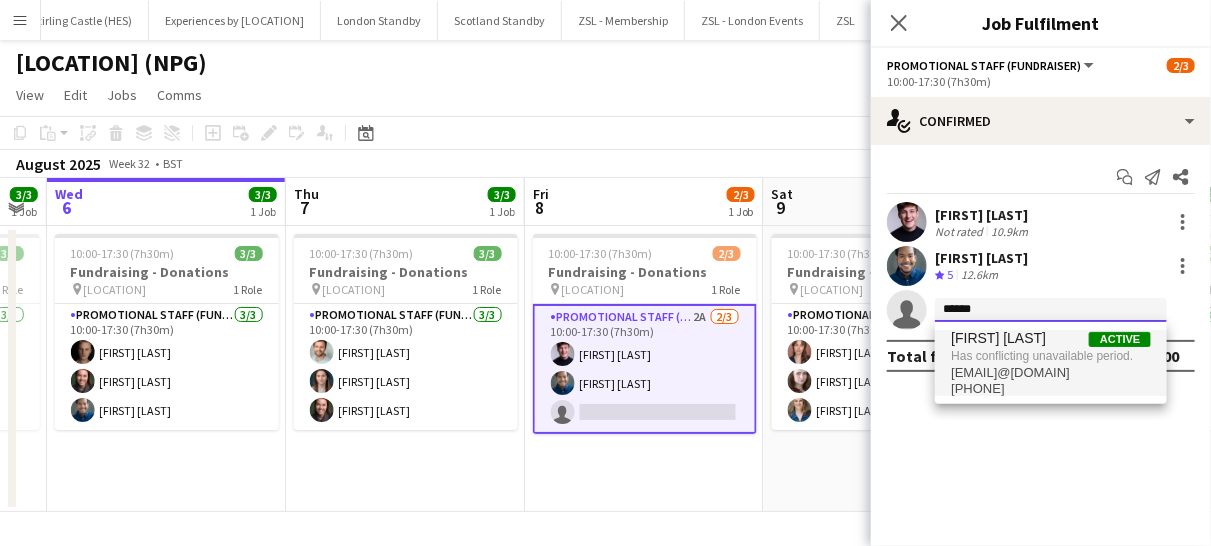 type on "******" 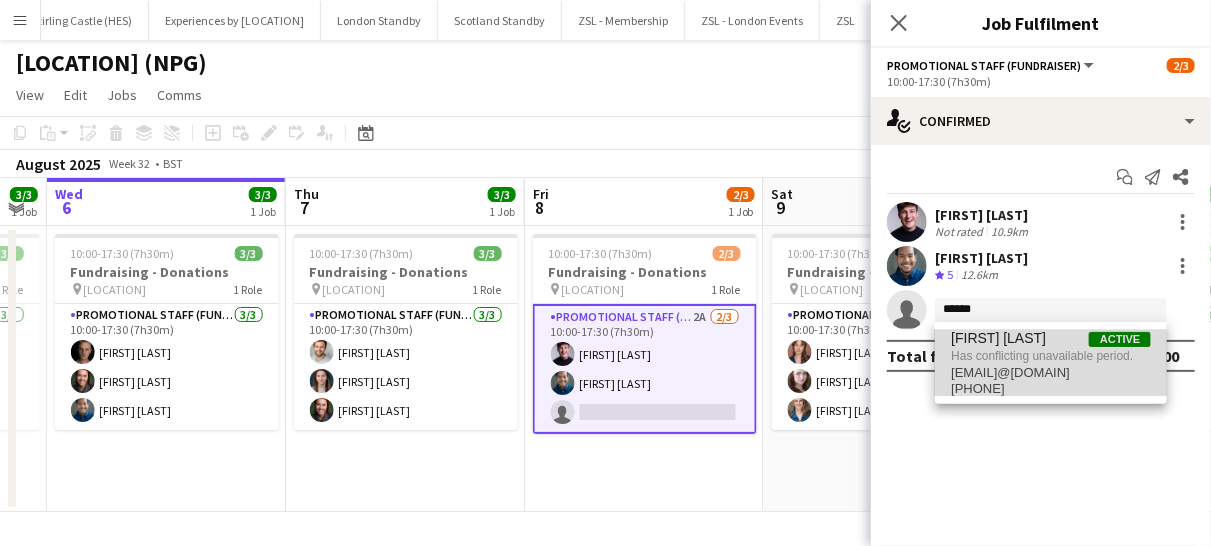 click on "[EMAIL]@[DOMAIN]" at bounding box center (1051, 373) 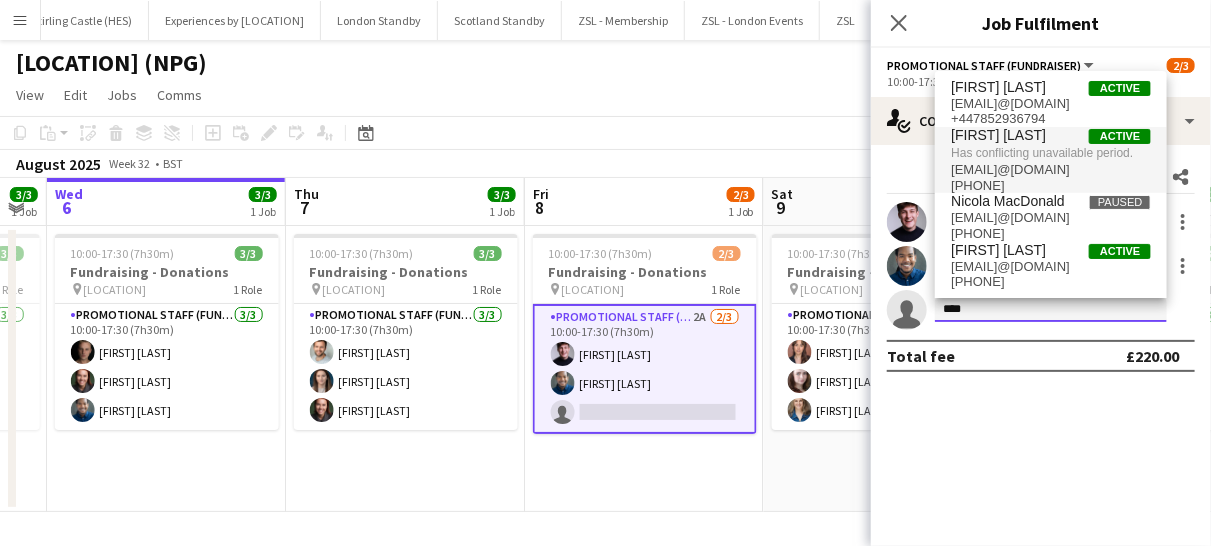type on "****" 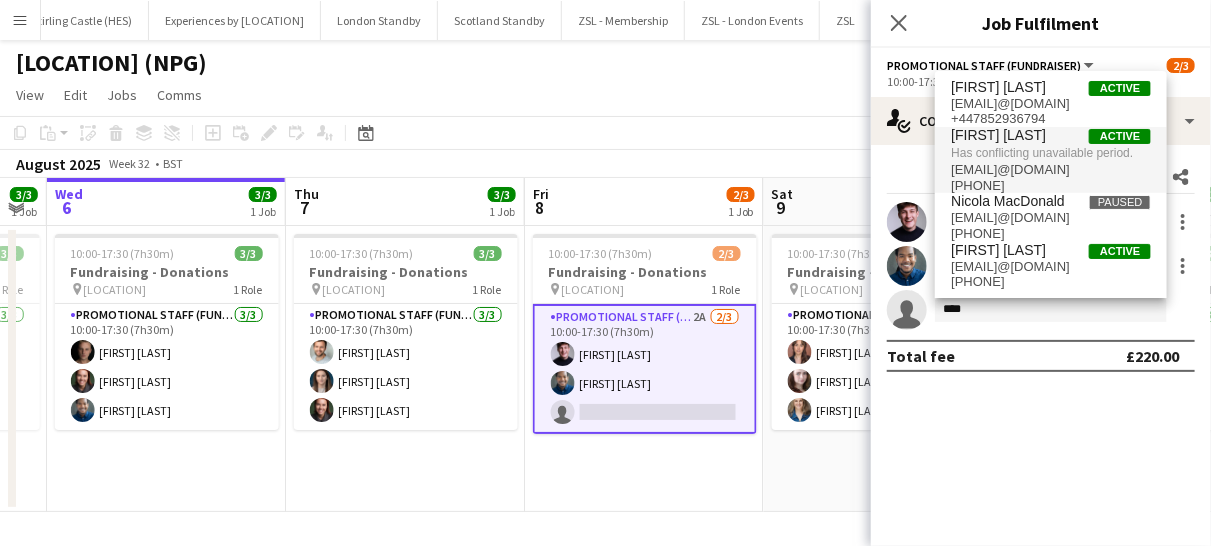 click on "[FIRST] [LAST]" at bounding box center (998, 135) 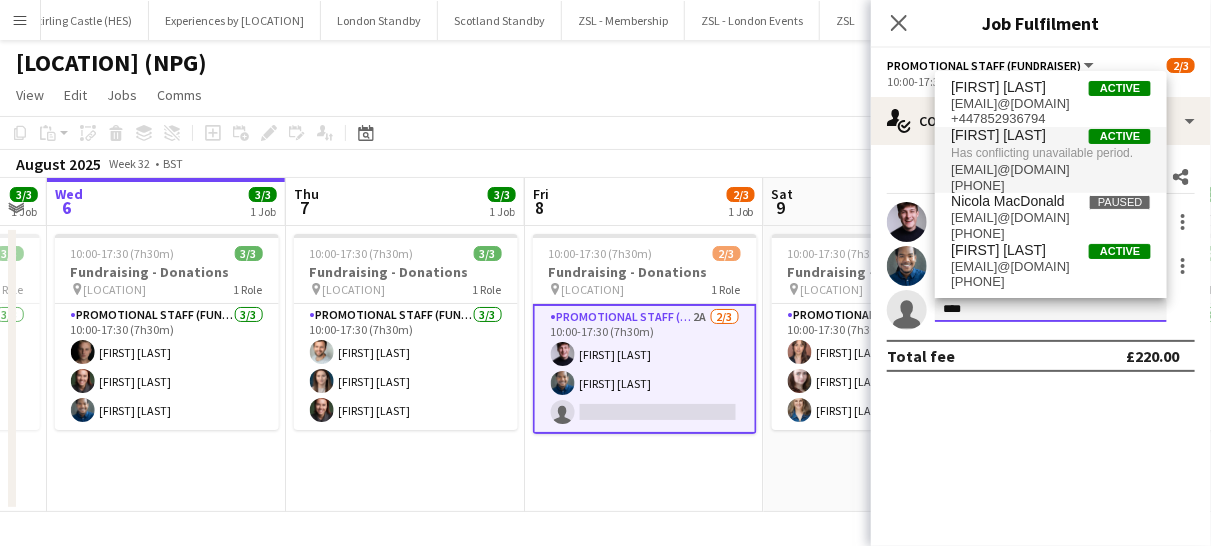type 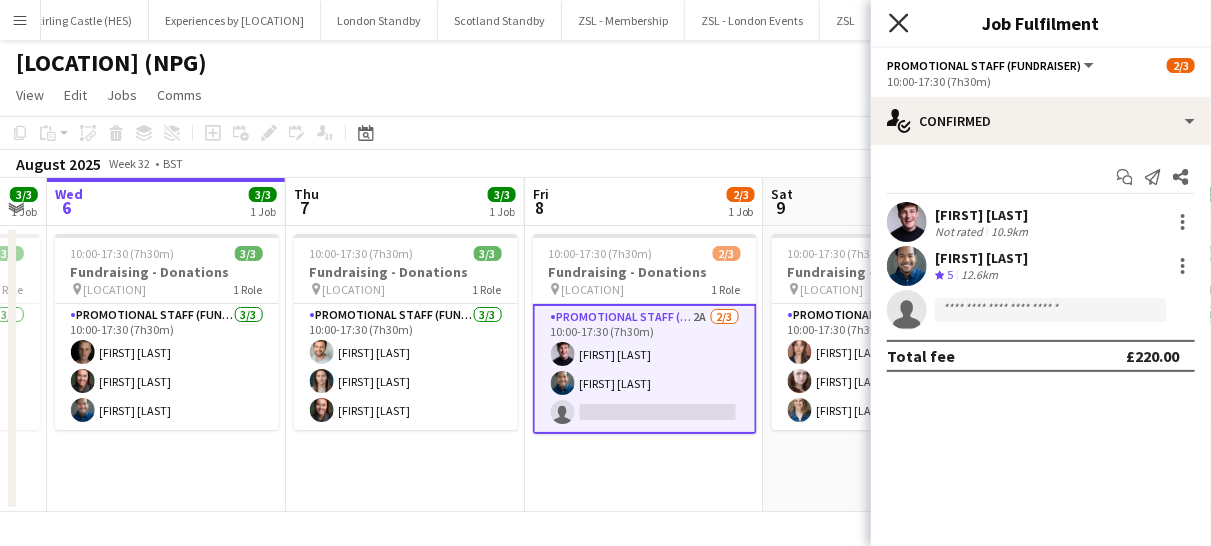 click 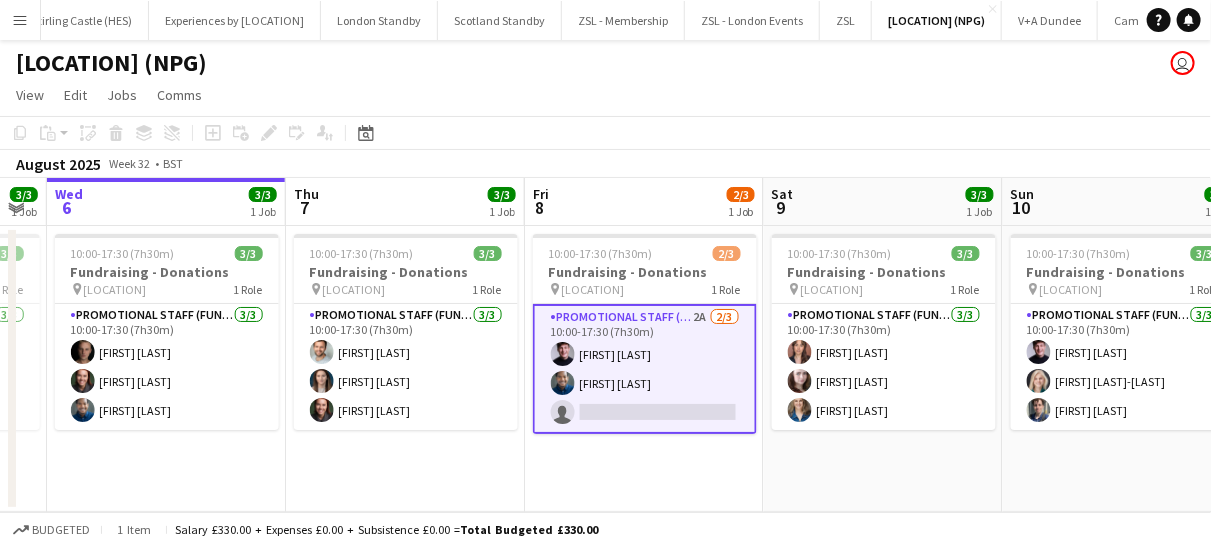 click on "Menu" at bounding box center [20, 20] 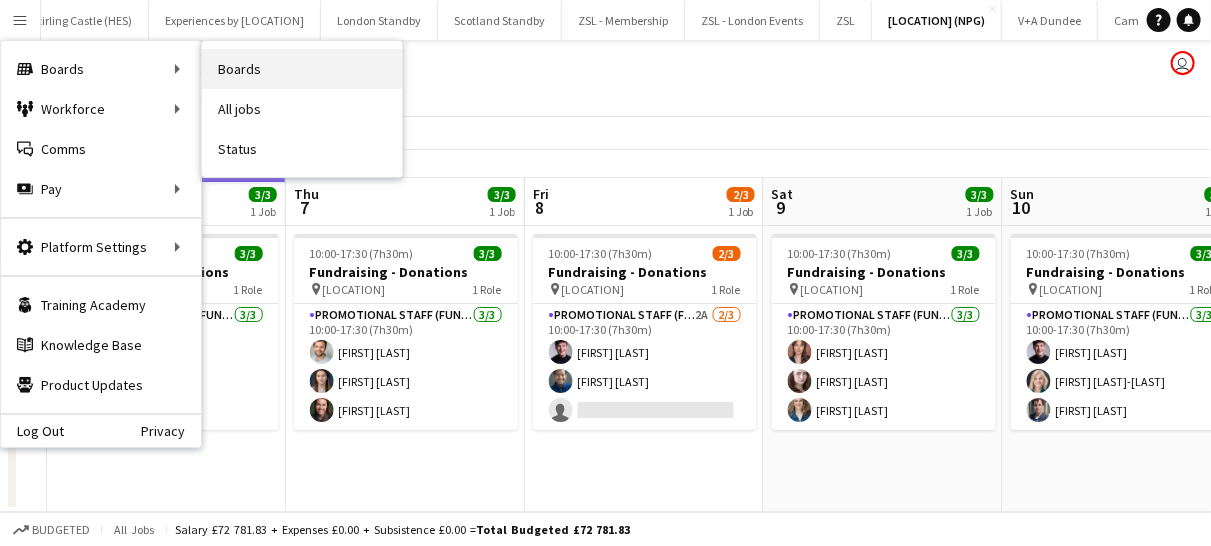 click on "Boards" at bounding box center [302, 69] 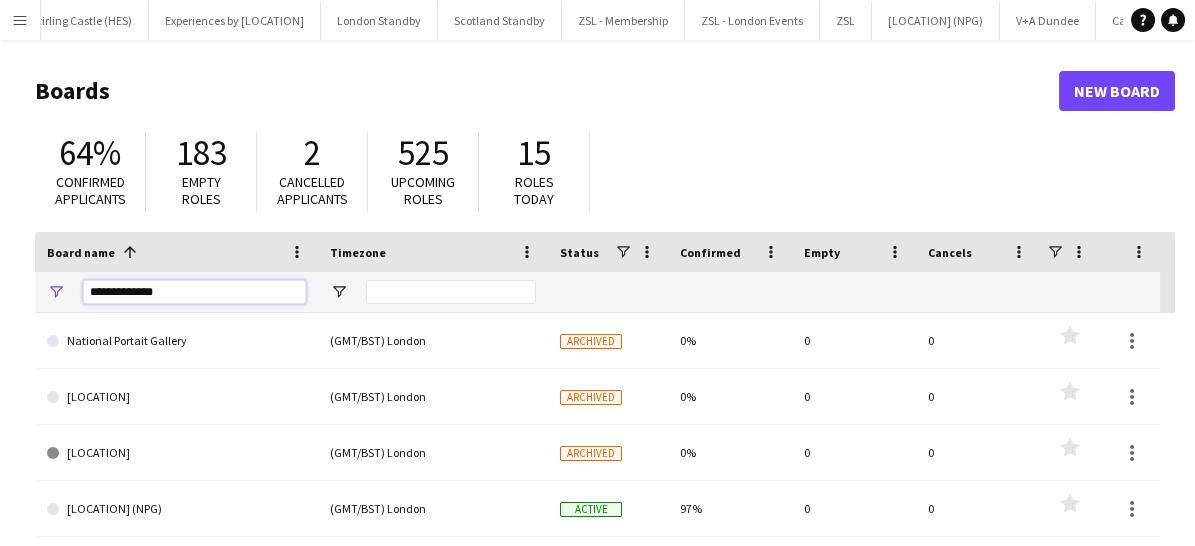 drag, startPoint x: 160, startPoint y: 287, endPoint x: 20, endPoint y: 289, distance: 140.01428 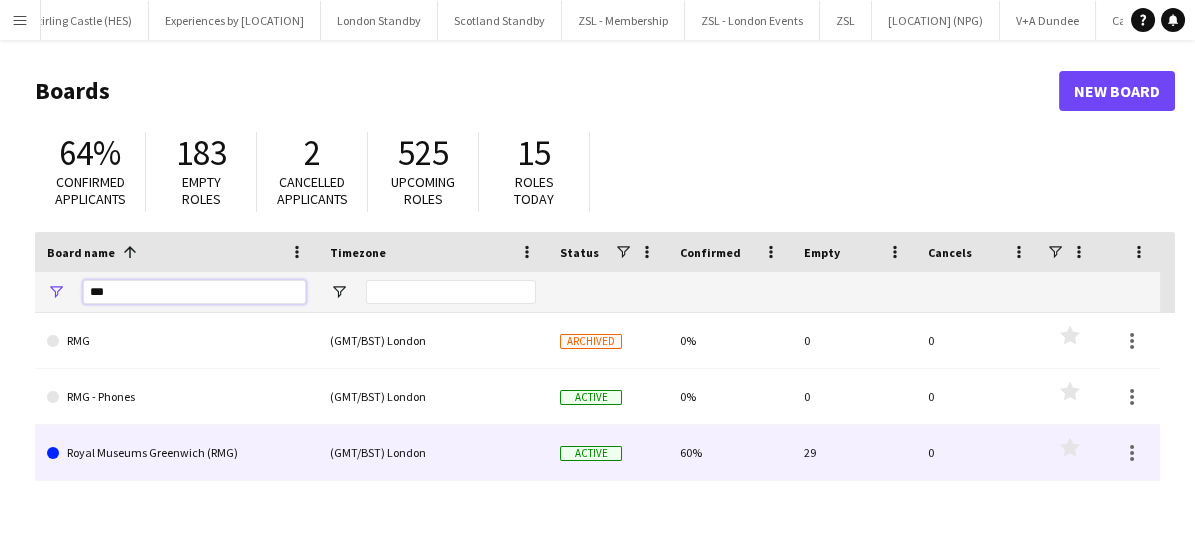 type on "***" 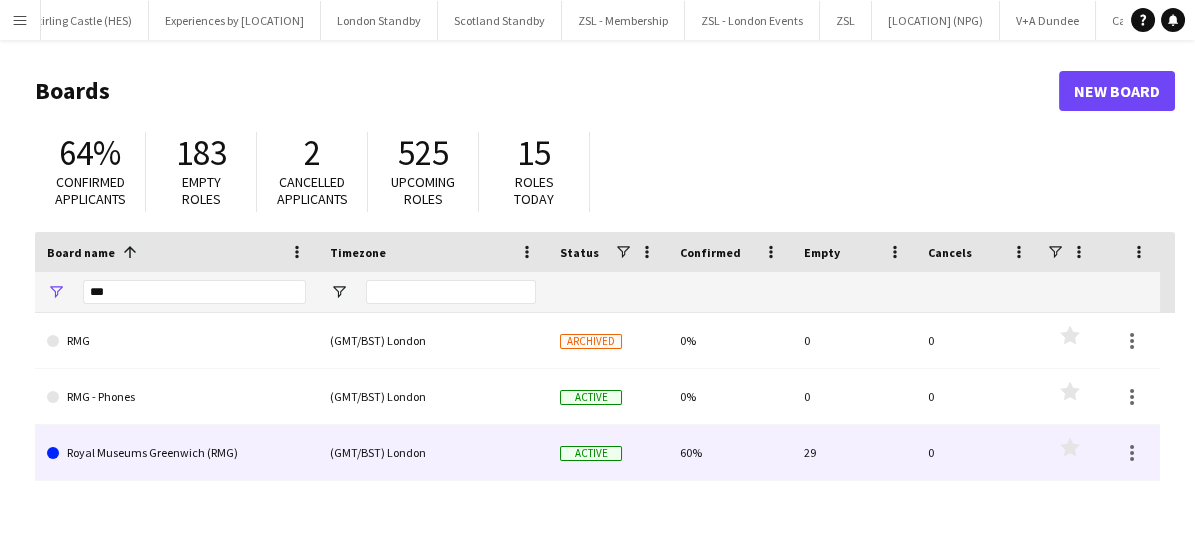 click on "Royal Museums Greenwich (RMG)" 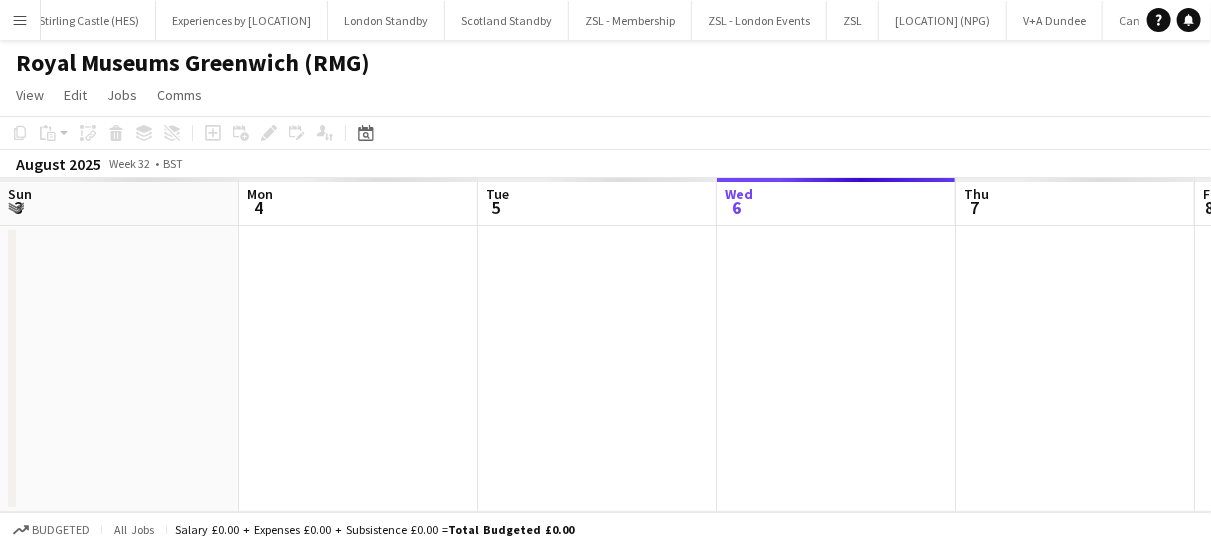 scroll, scrollTop: 0, scrollLeft: 1701, axis: horizontal 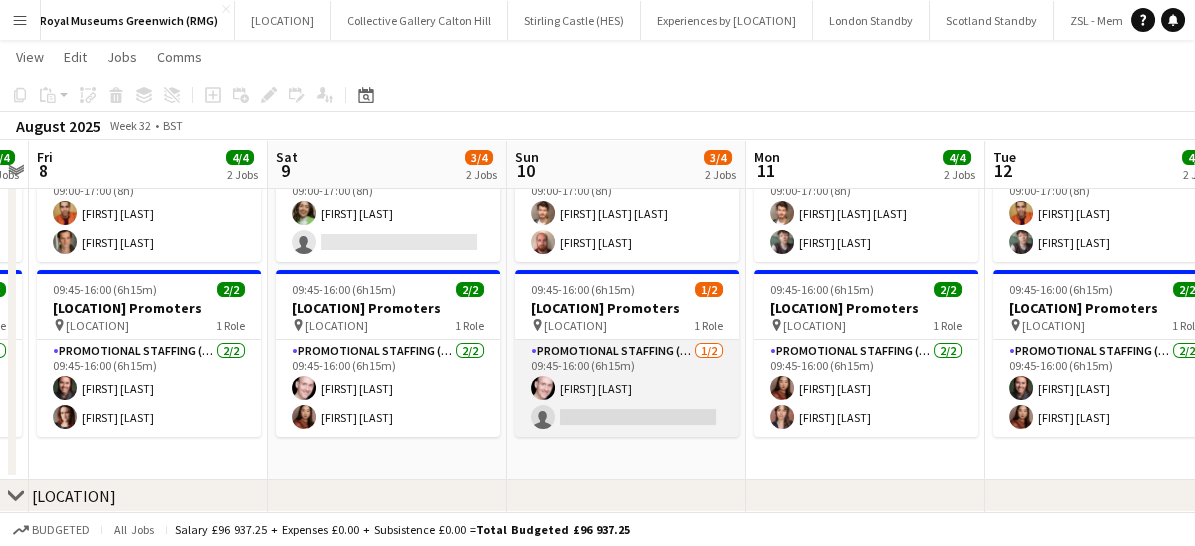 click on "Promotional Staffing (Brand Ambassadors)   1/2   09:45-16:00 (6h15m)
[FIRST] [LAST]
single-neutral-actions" at bounding box center (627, 388) 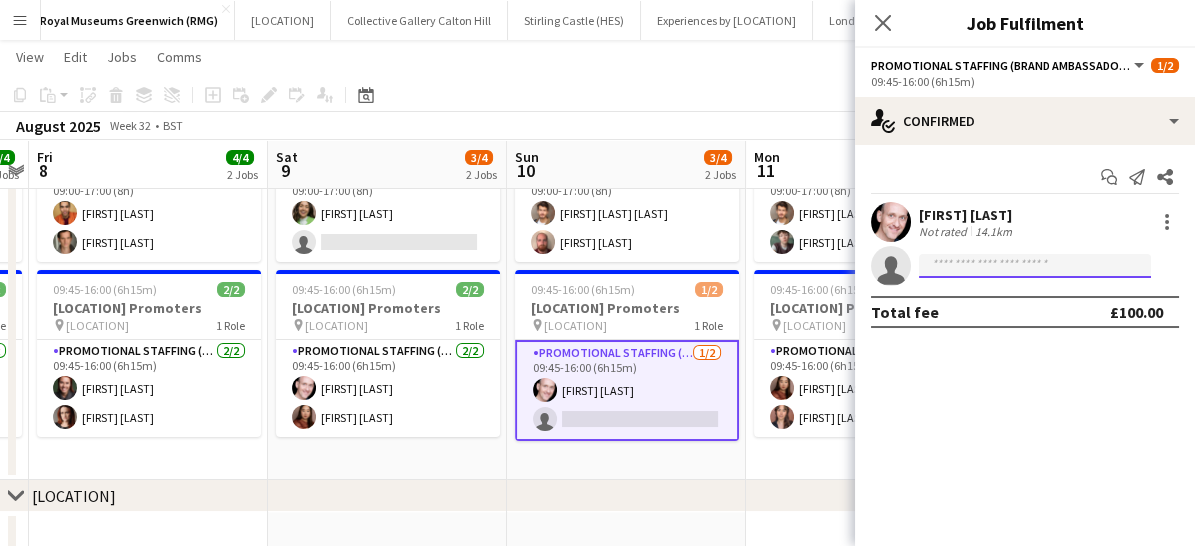 click 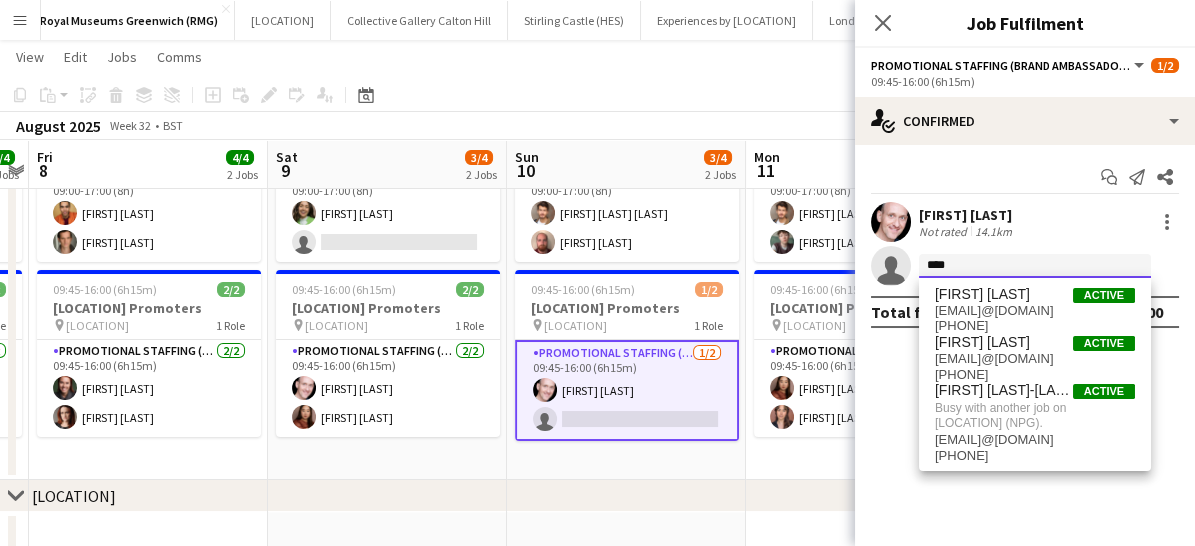 type on "****" 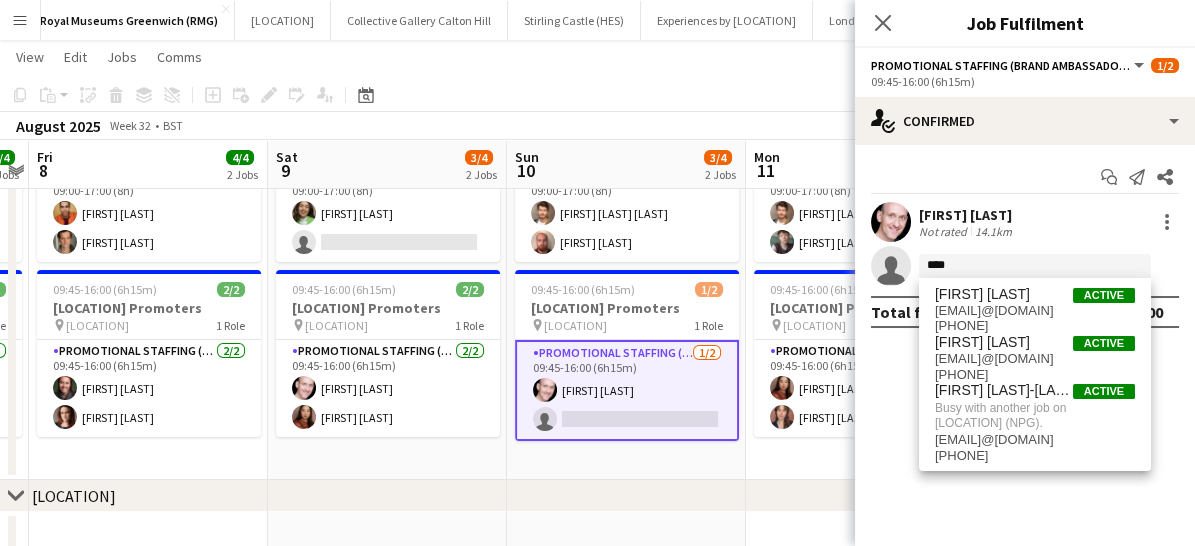 click on "chevron-right
Cutty Sark" 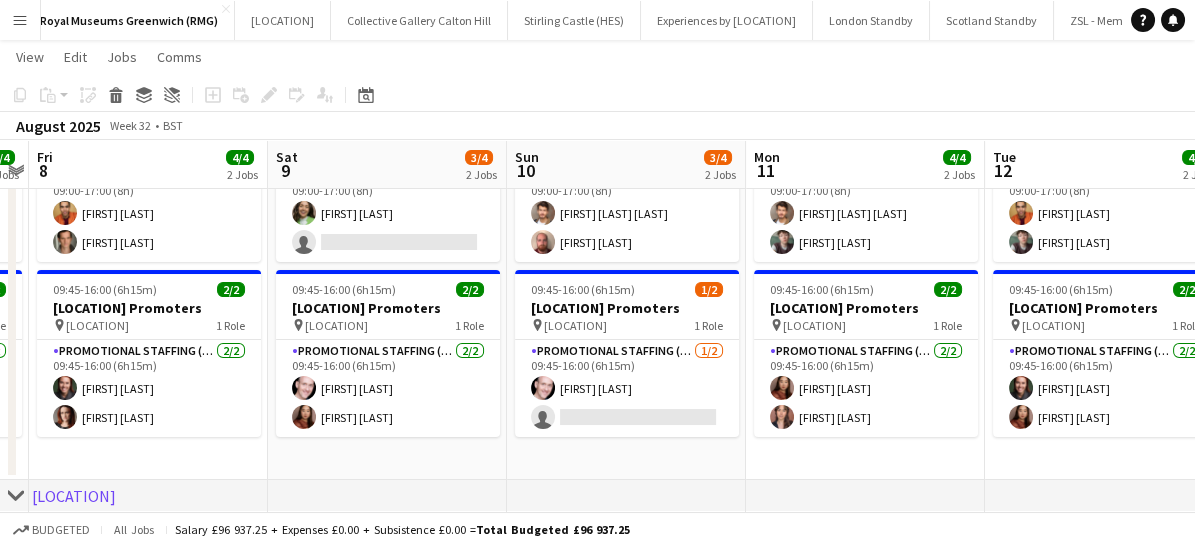 click on "Menu" at bounding box center [20, 20] 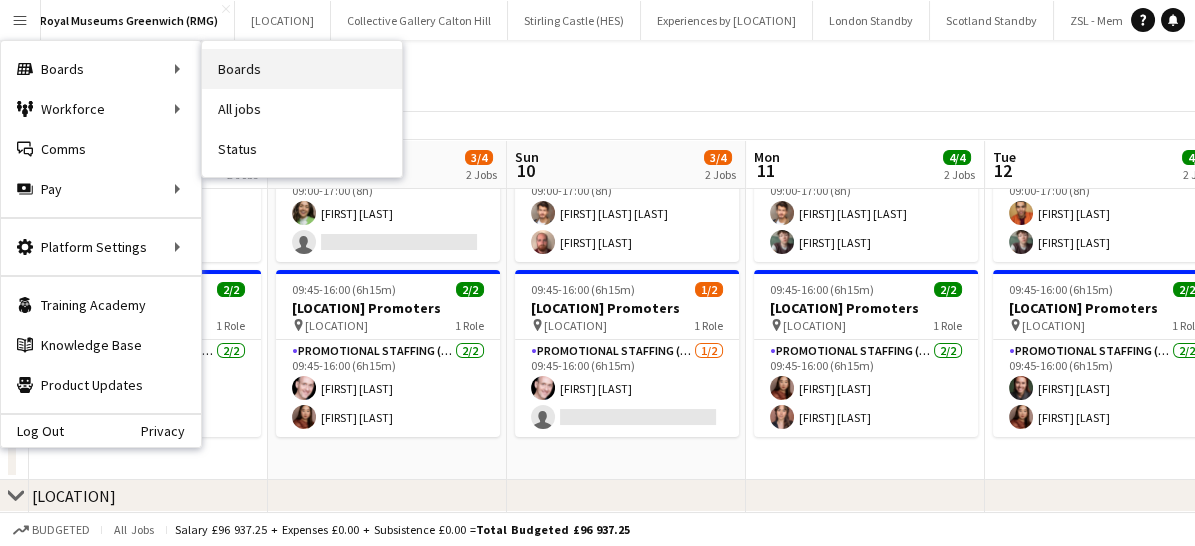 click on "Boards" at bounding box center [302, 69] 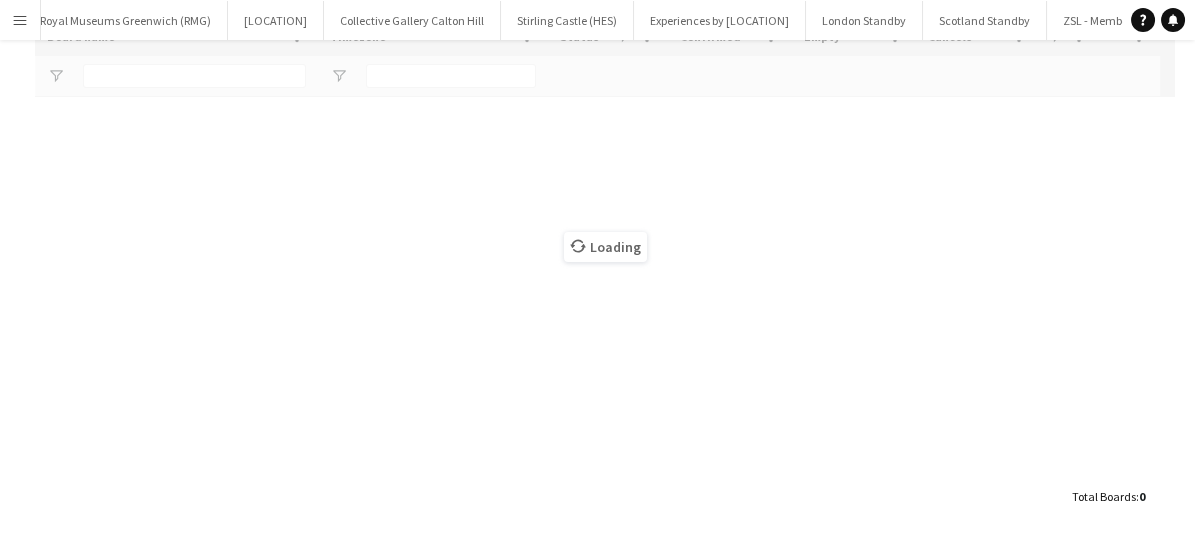 scroll, scrollTop: 0, scrollLeft: 0, axis: both 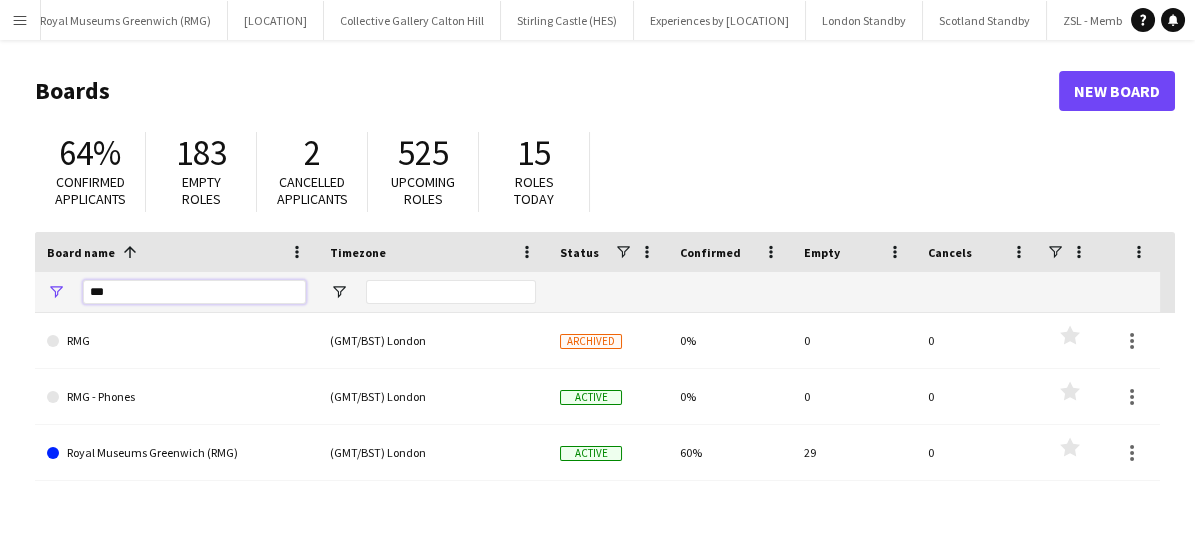drag, startPoint x: 152, startPoint y: 287, endPoint x: 69, endPoint y: 291, distance: 83.09633 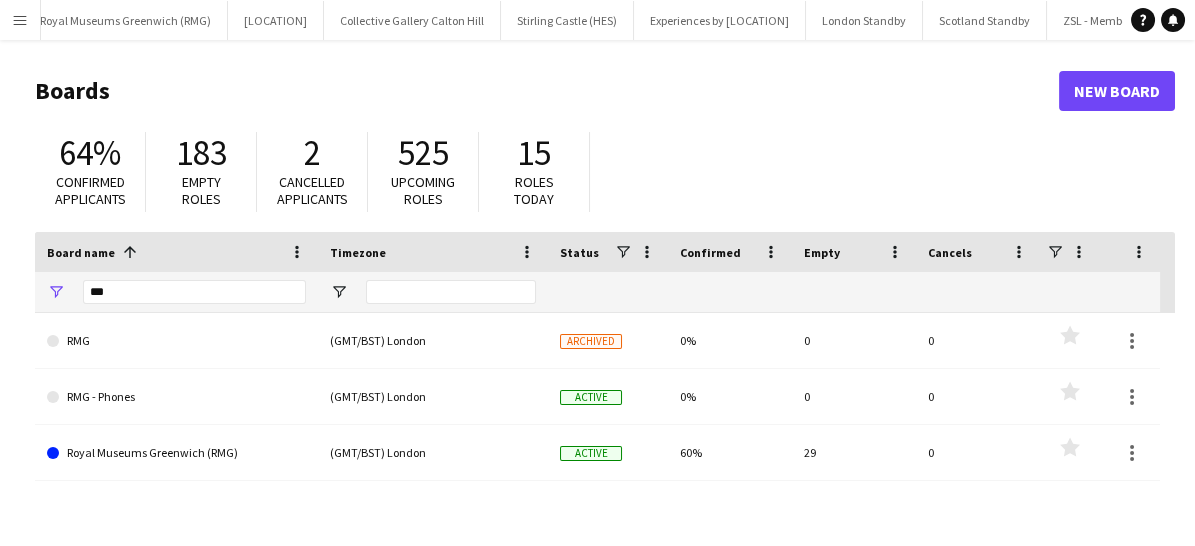 click on "***" 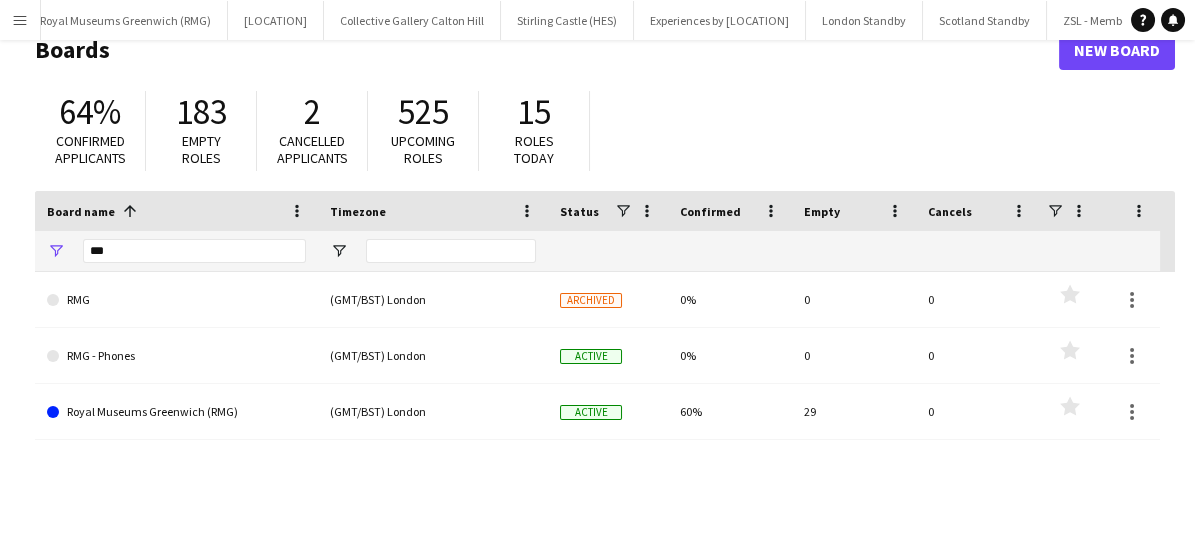 scroll, scrollTop: 38, scrollLeft: 0, axis: vertical 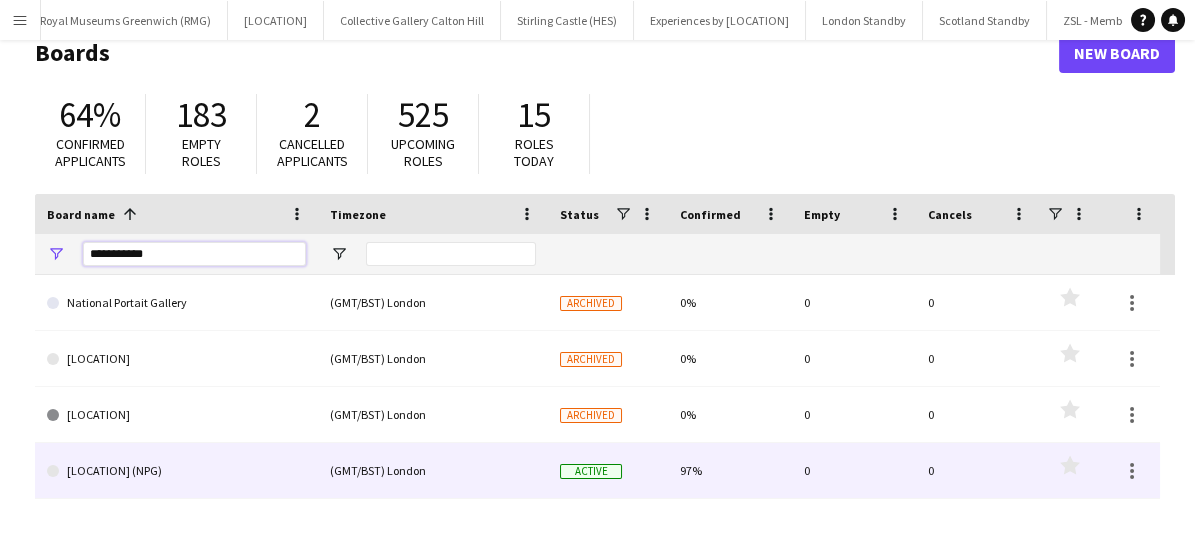type on "**********" 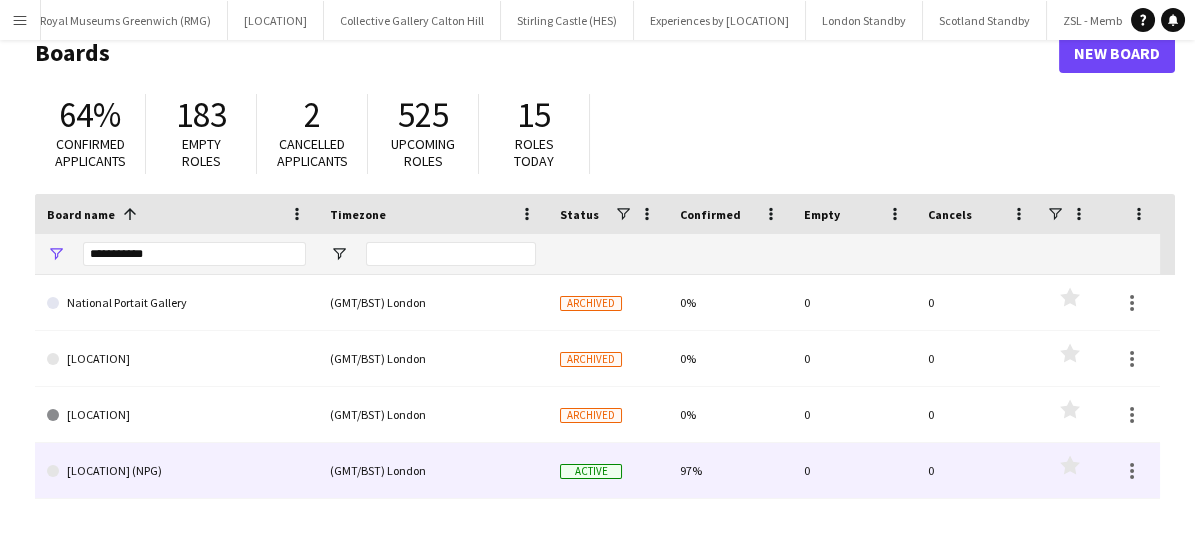 click on "[LOCATION] (NPG)" 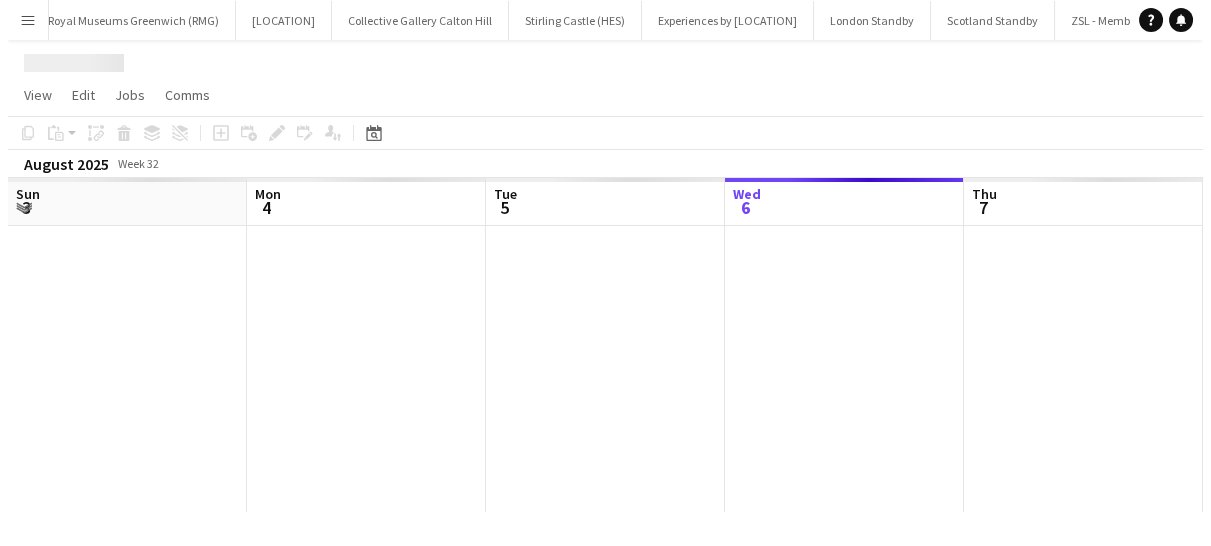 scroll, scrollTop: 0, scrollLeft: 0, axis: both 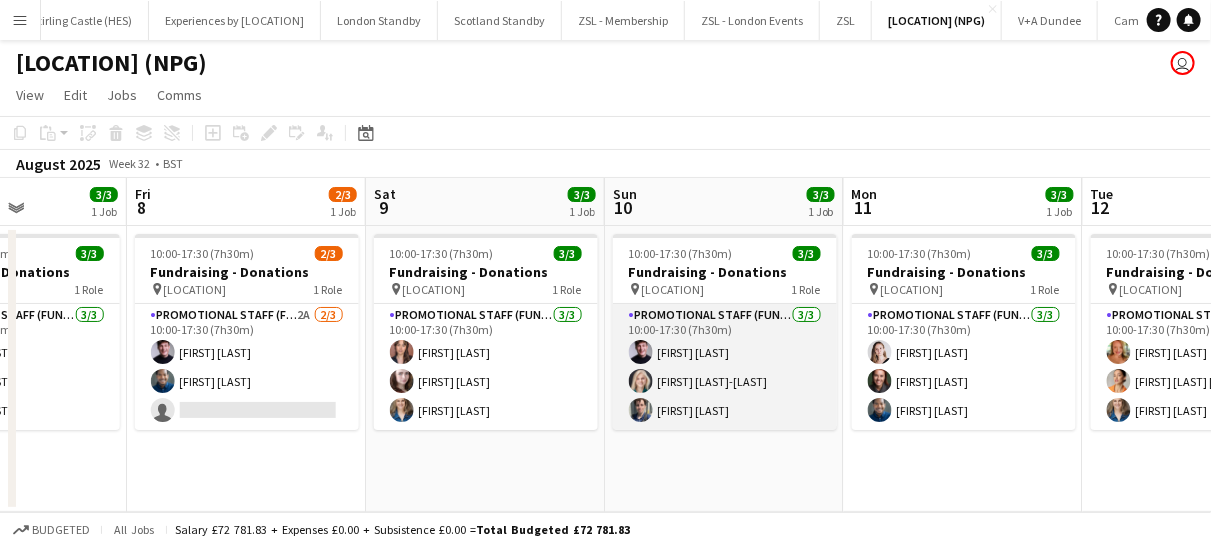 click on "Promotional Staff (Fundraiser)   3/3   10:00-17:30 (7h30m)
[FIRST] [LAST] [FIRST] [LAST]-[LAST] [FIRST] [LAST]" at bounding box center (725, 367) 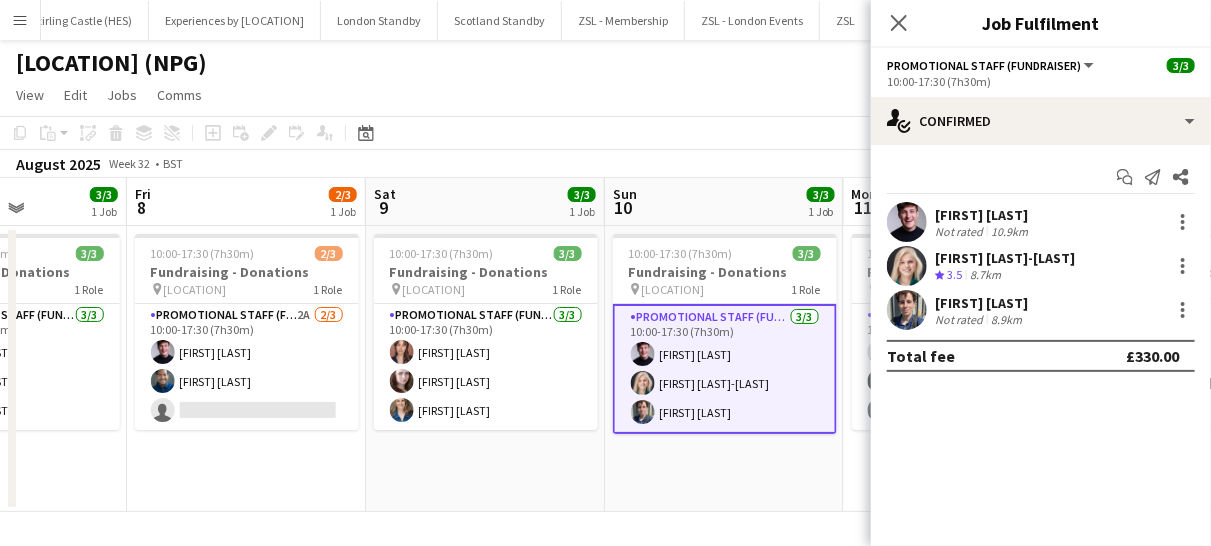 click at bounding box center [1181, 266] 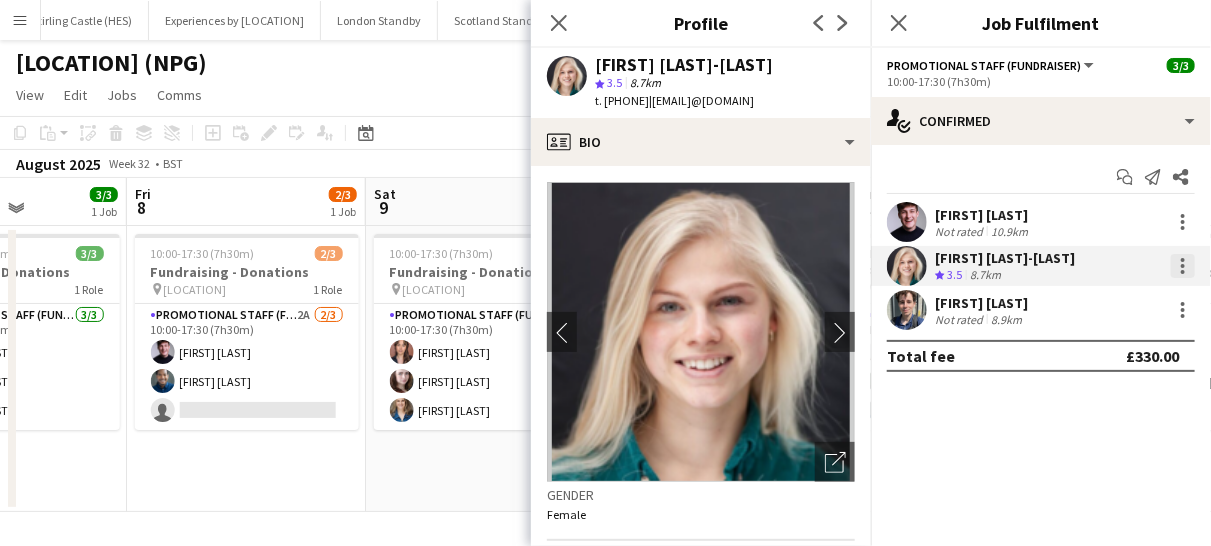 click at bounding box center (1183, 260) 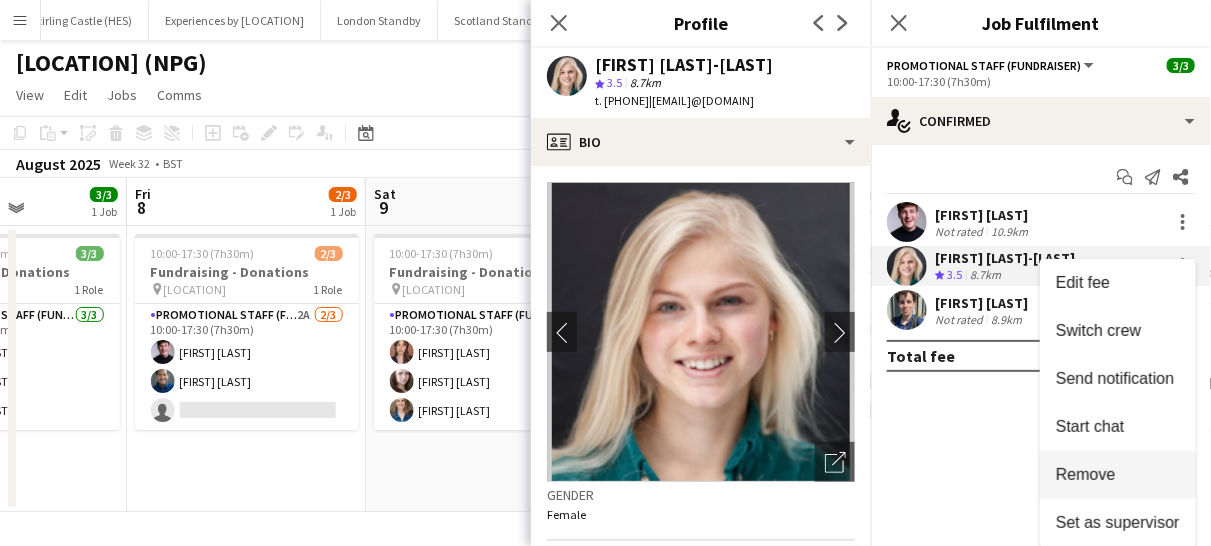 click on "Remove" at bounding box center (1118, 475) 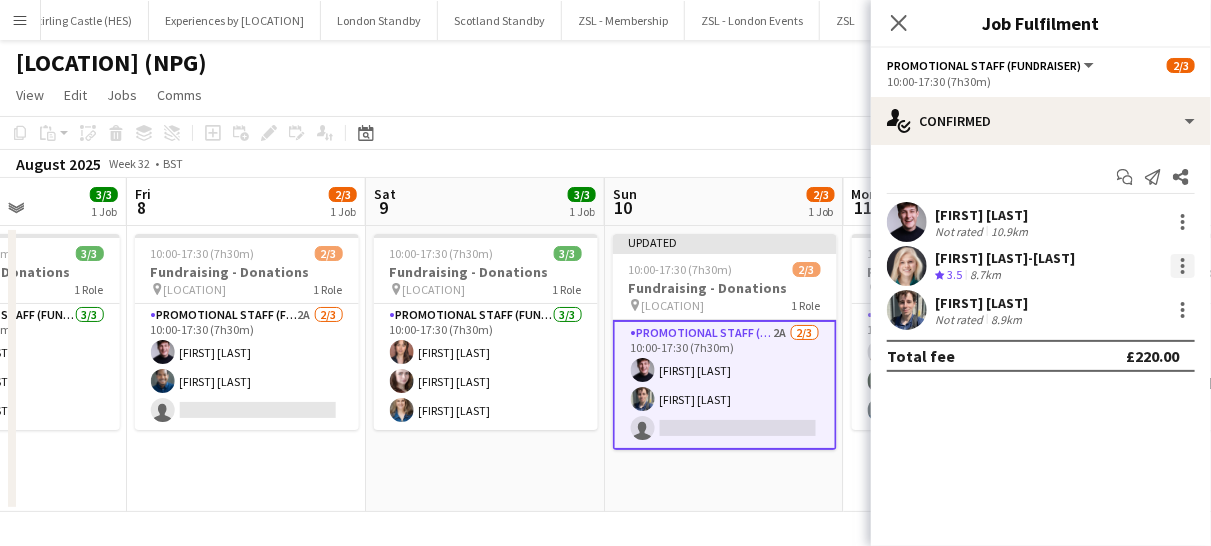 click at bounding box center (1183, 266) 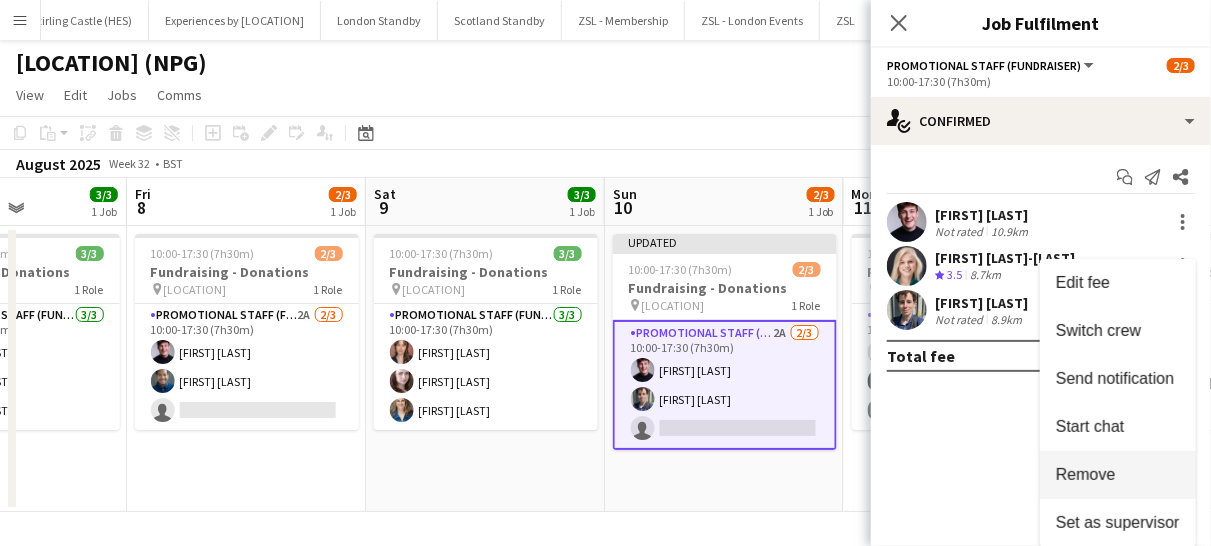 click on "Remove" at bounding box center (1086, 474) 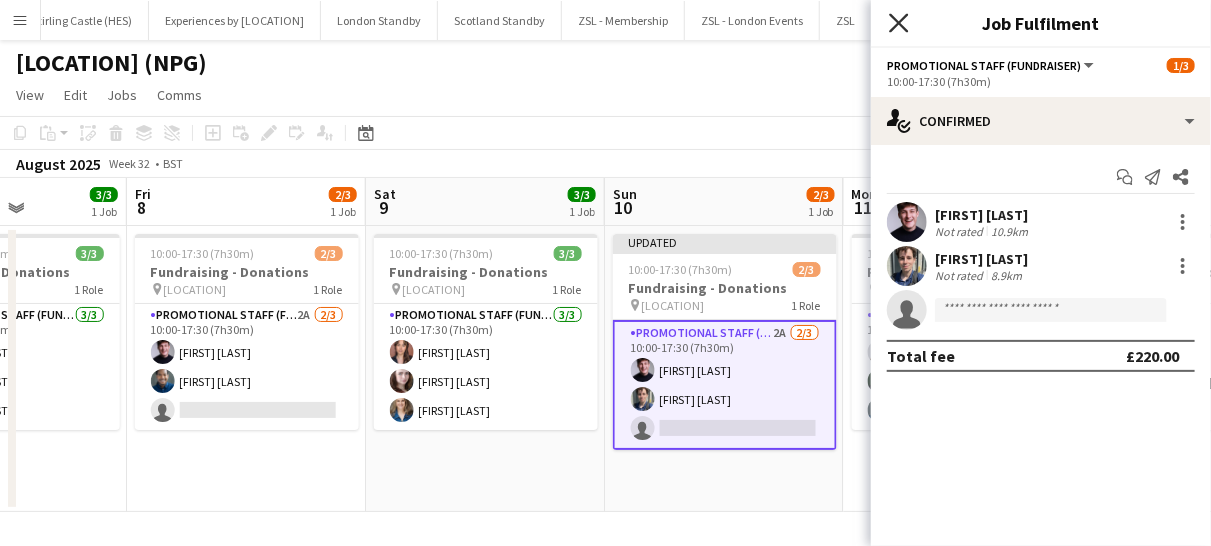 click on "Close pop-in" 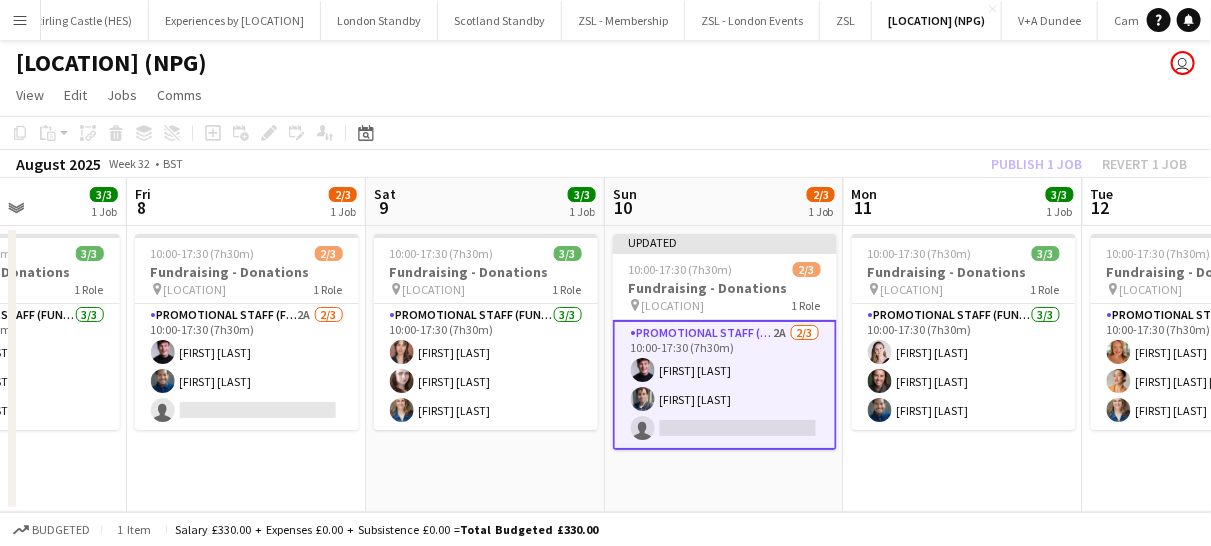 click on "Promotional Staff (Fundraiser)   2A   2/3   10:00-17:30 (7h30m)
[FIRST] [LAST] [FIRST] [LAST]
single-neutral-actions" at bounding box center (725, 385) 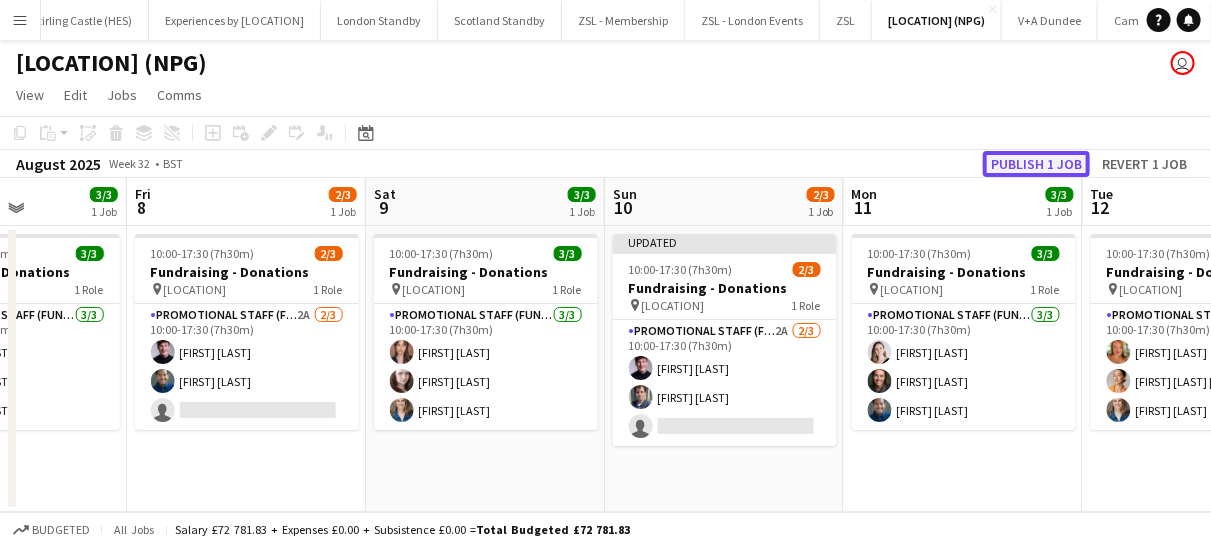 click on "Publish 1 job" 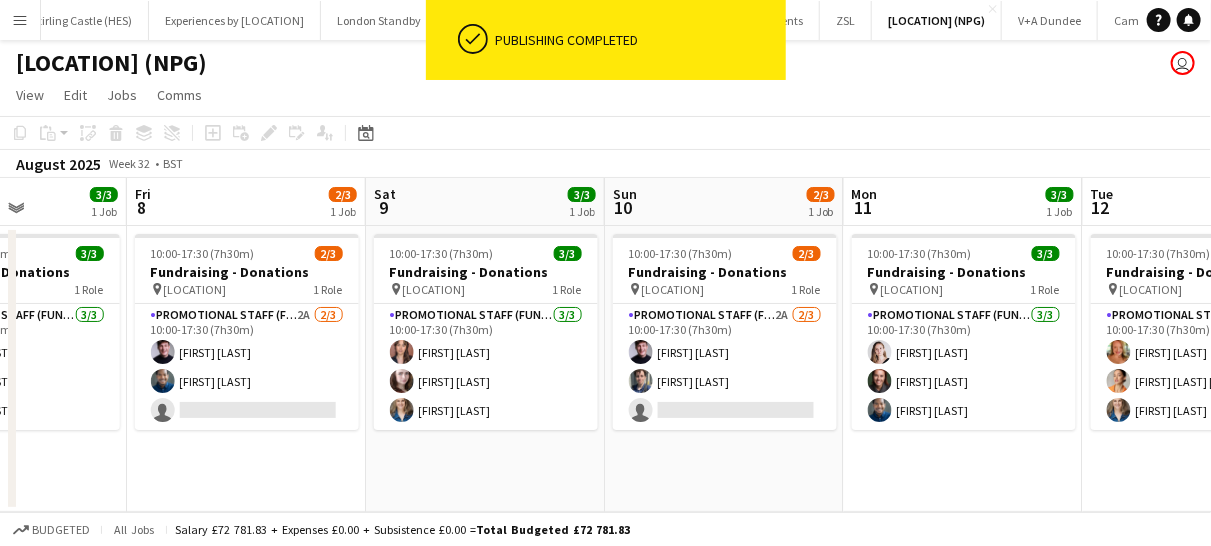 click on "Menu" at bounding box center [20, 20] 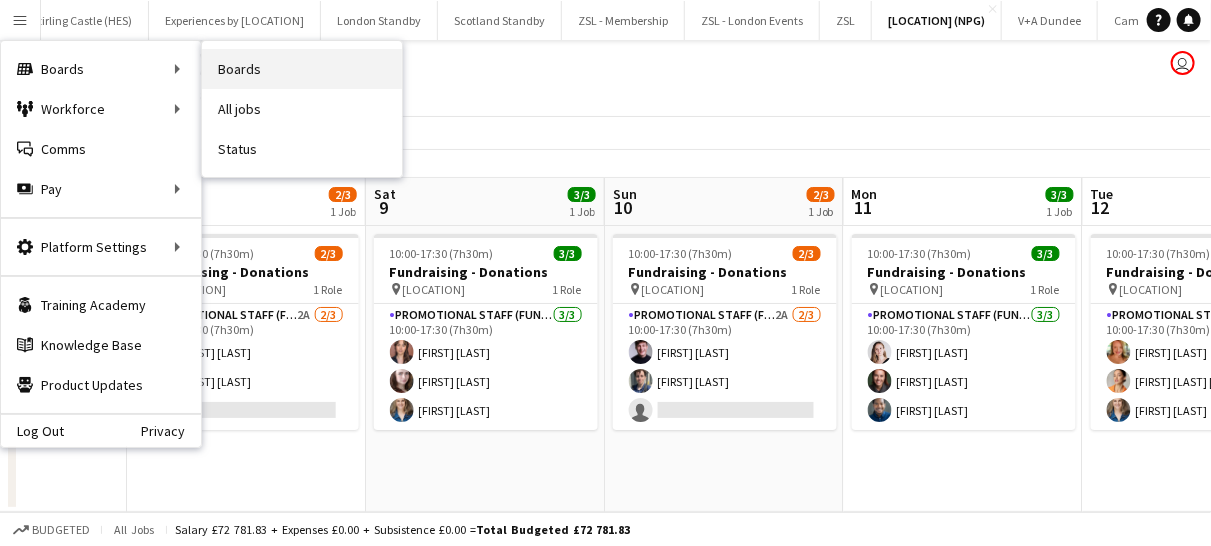 click on "Boards" at bounding box center (302, 69) 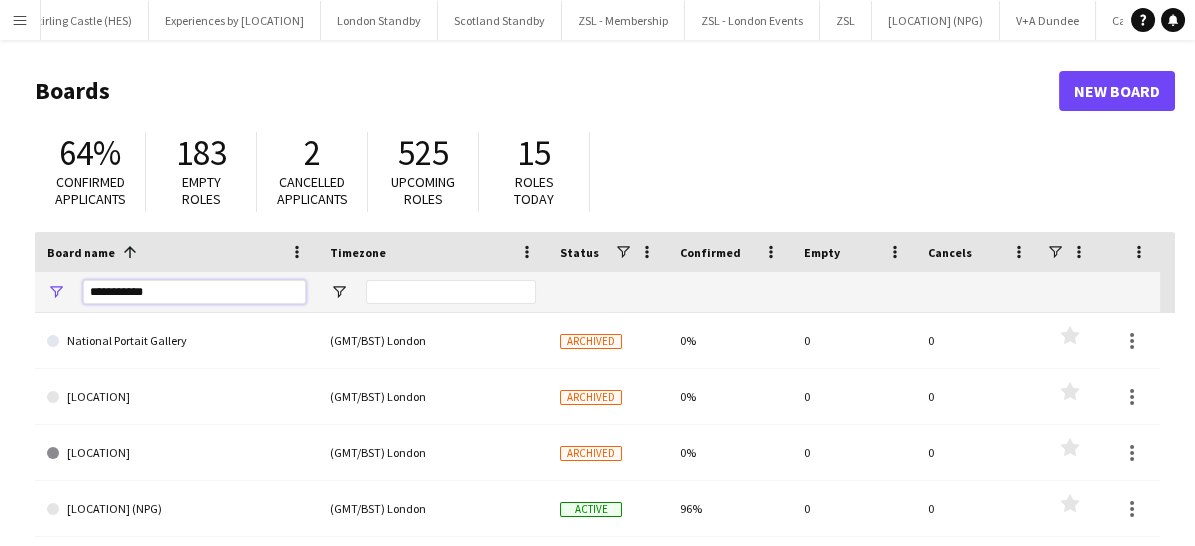 drag, startPoint x: 186, startPoint y: 284, endPoint x: 55, endPoint y: 298, distance: 131.74597 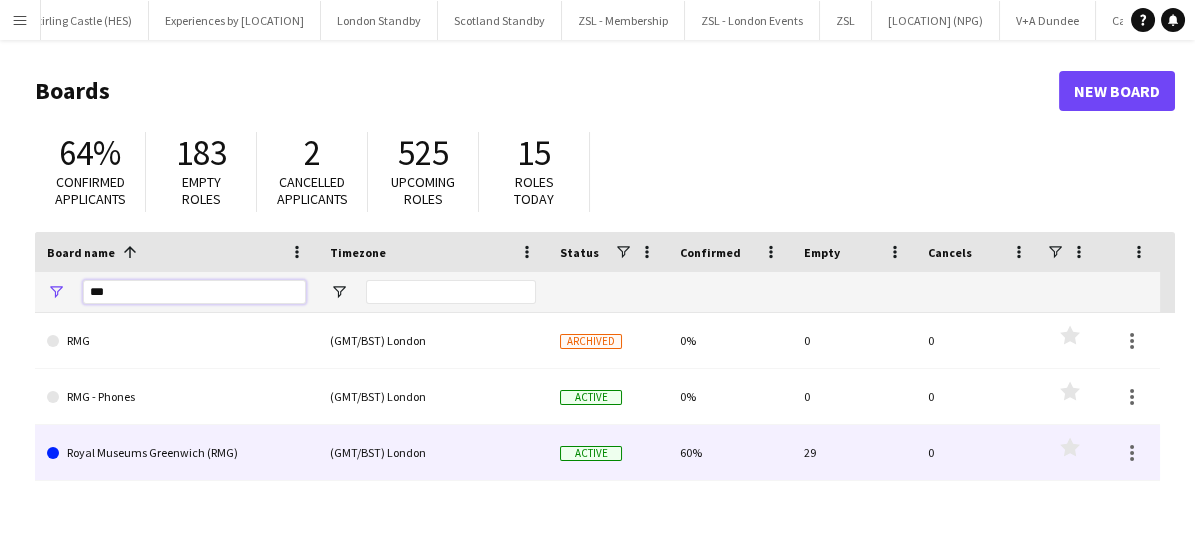 type on "***" 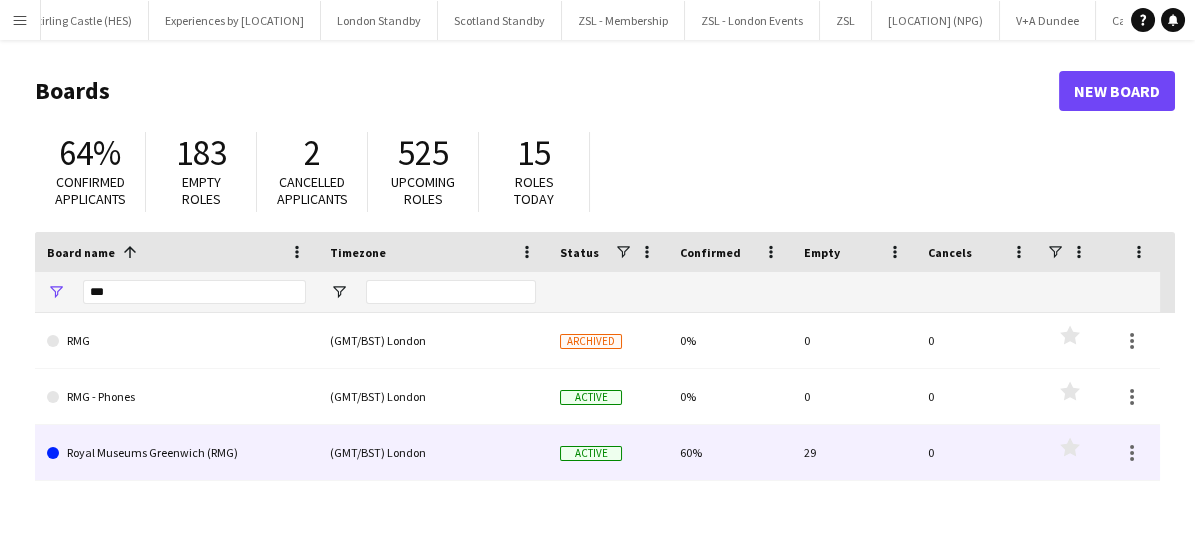click on "Royal Museums Greenwich (RMG)" 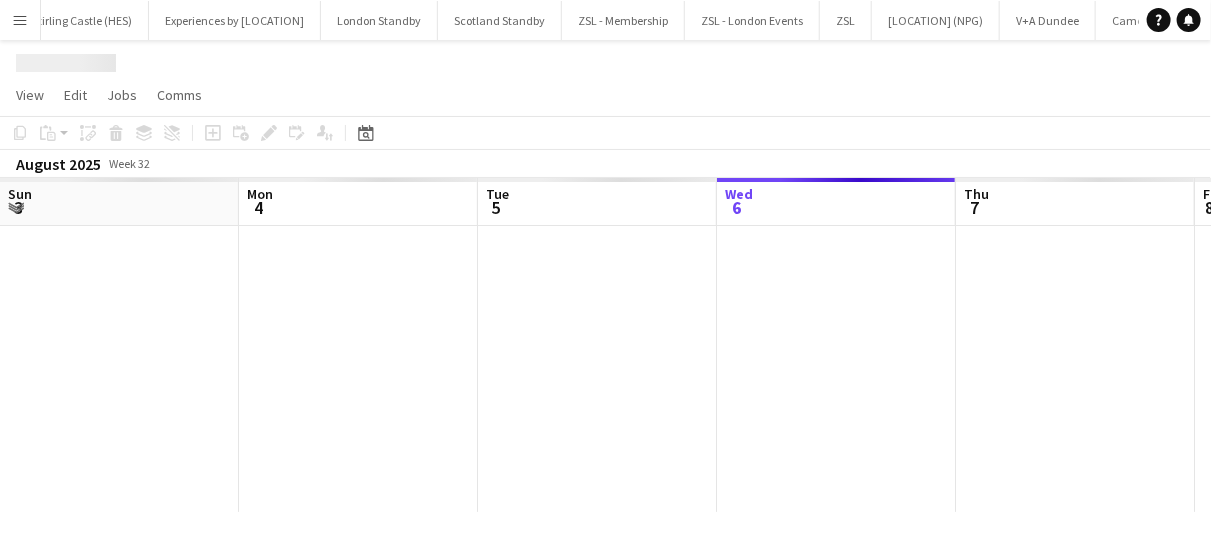scroll, scrollTop: 0, scrollLeft: 478, axis: horizontal 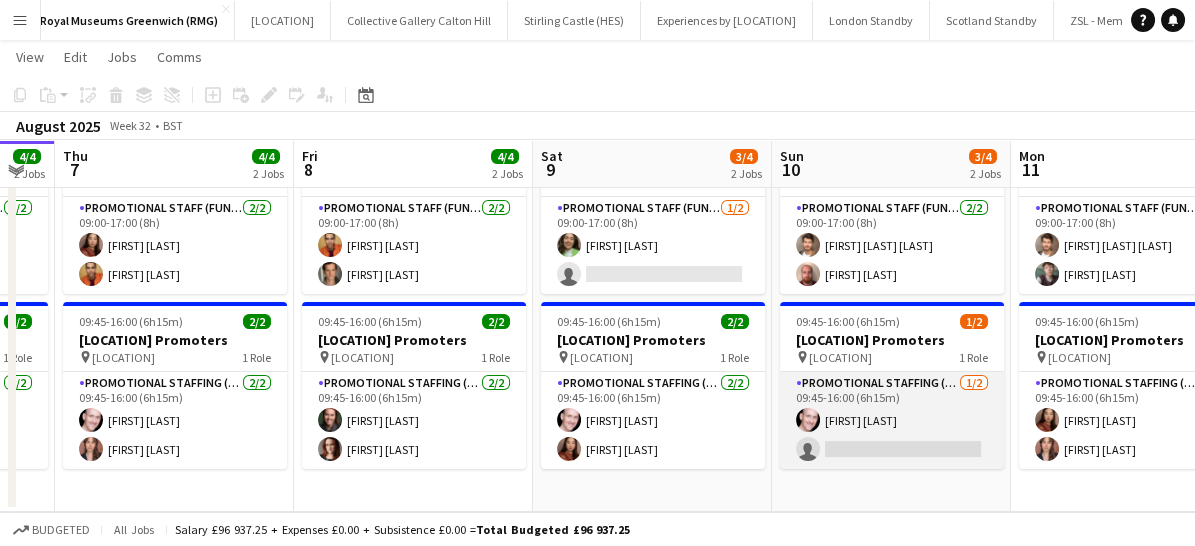 click on "Promotional Staffing (Brand Ambassadors)   1/2   09:45-16:00 (6h15m)
[FIRST] [LAST]
single-neutral-actions" at bounding box center [892, 420] 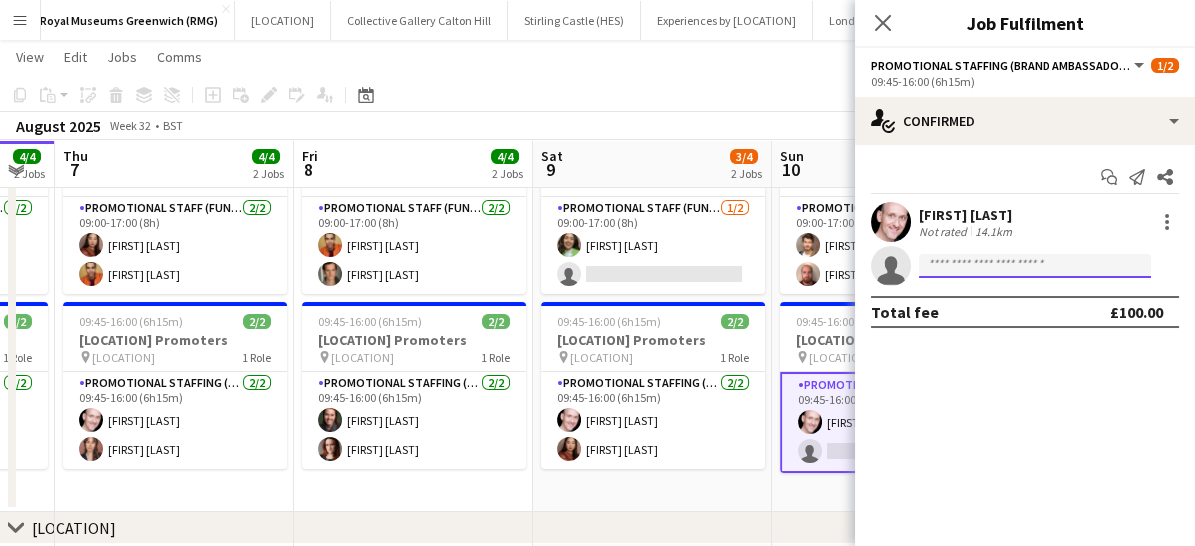click 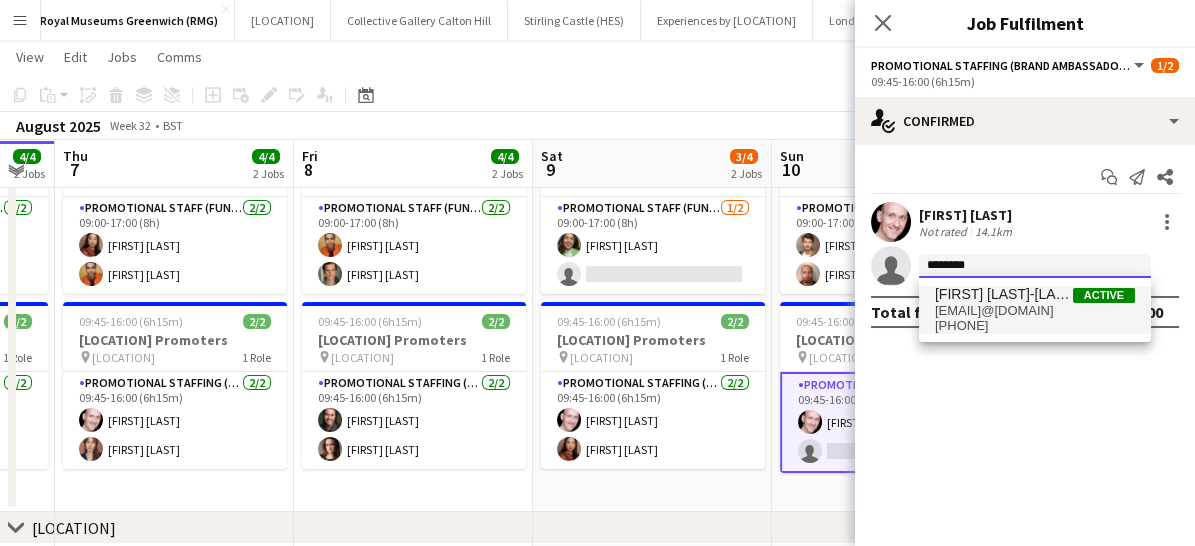 type on "********" 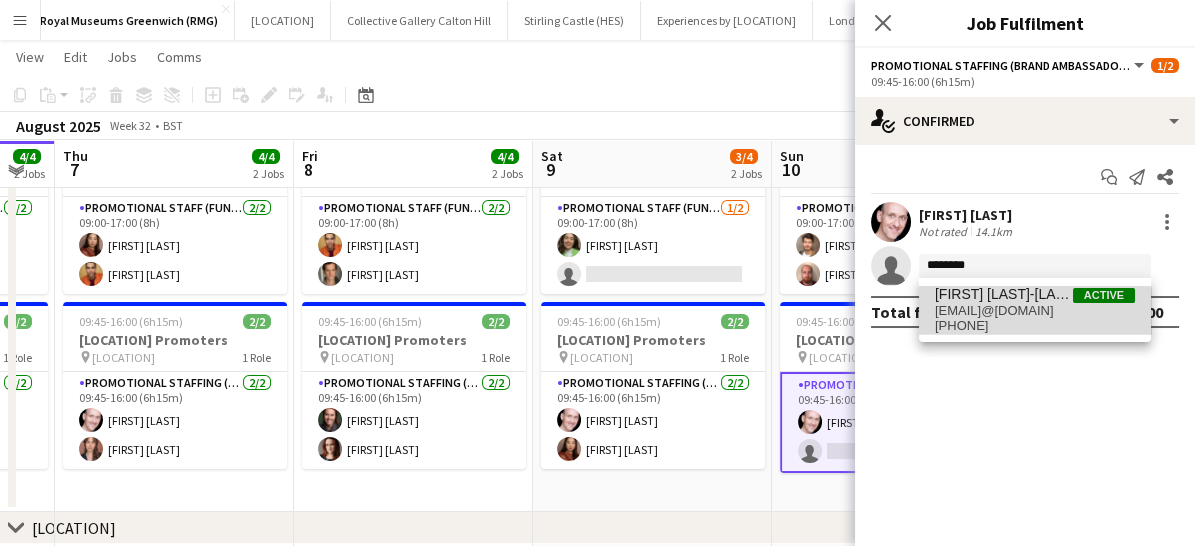 click on "[PHONE]" at bounding box center [1035, 326] 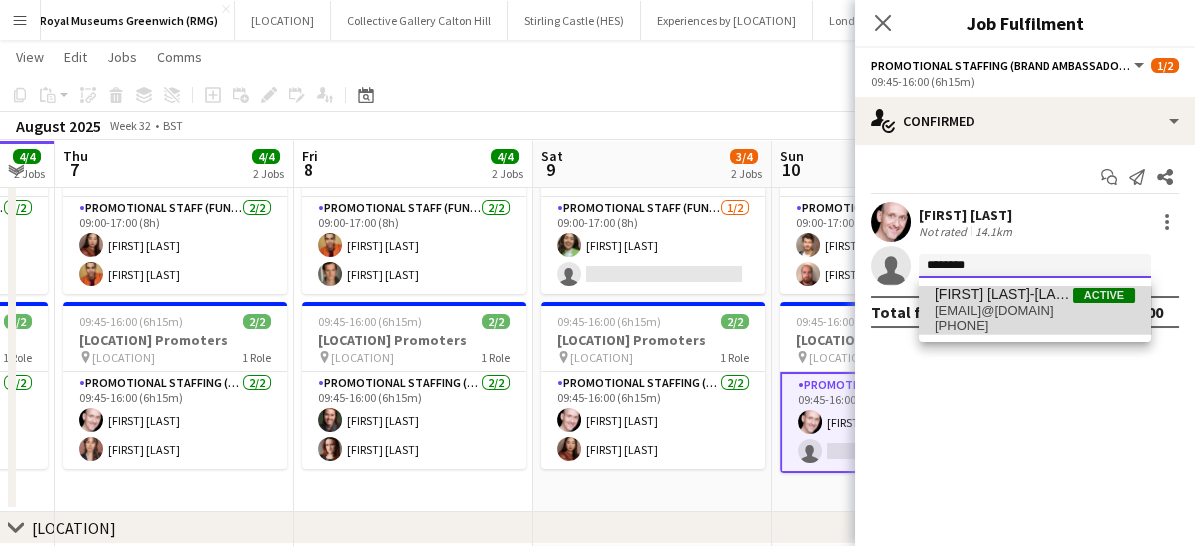 type 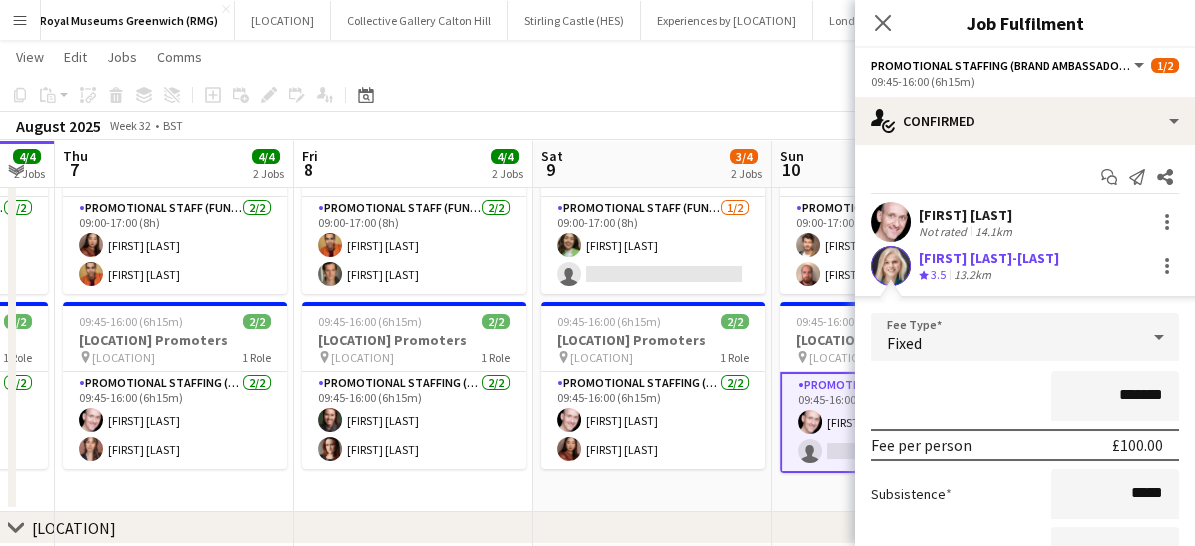 scroll, scrollTop: 191, scrollLeft: 0, axis: vertical 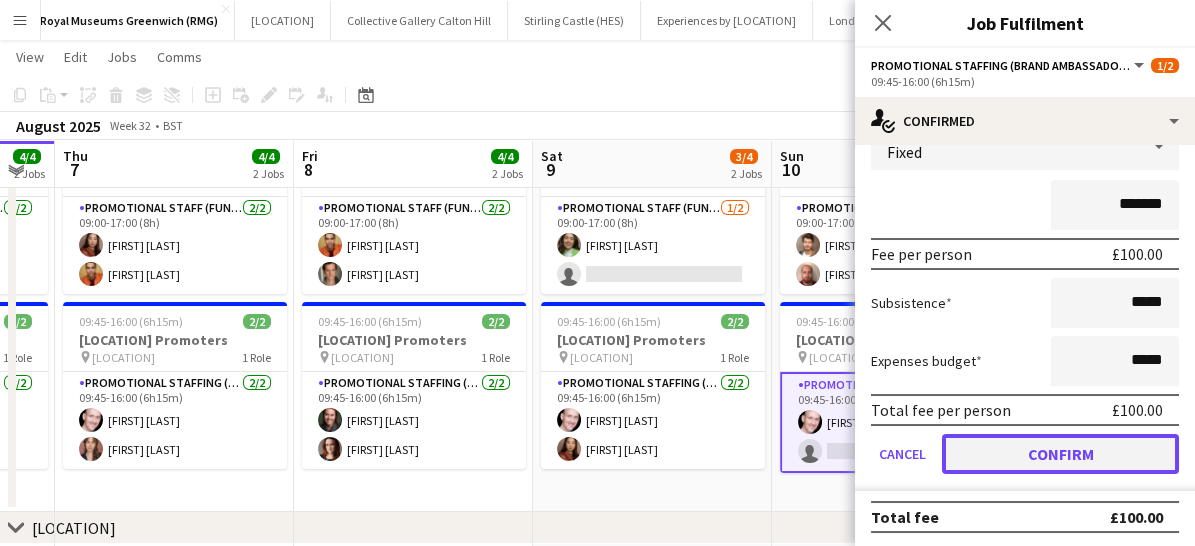 click on "Confirm" at bounding box center (1060, 454) 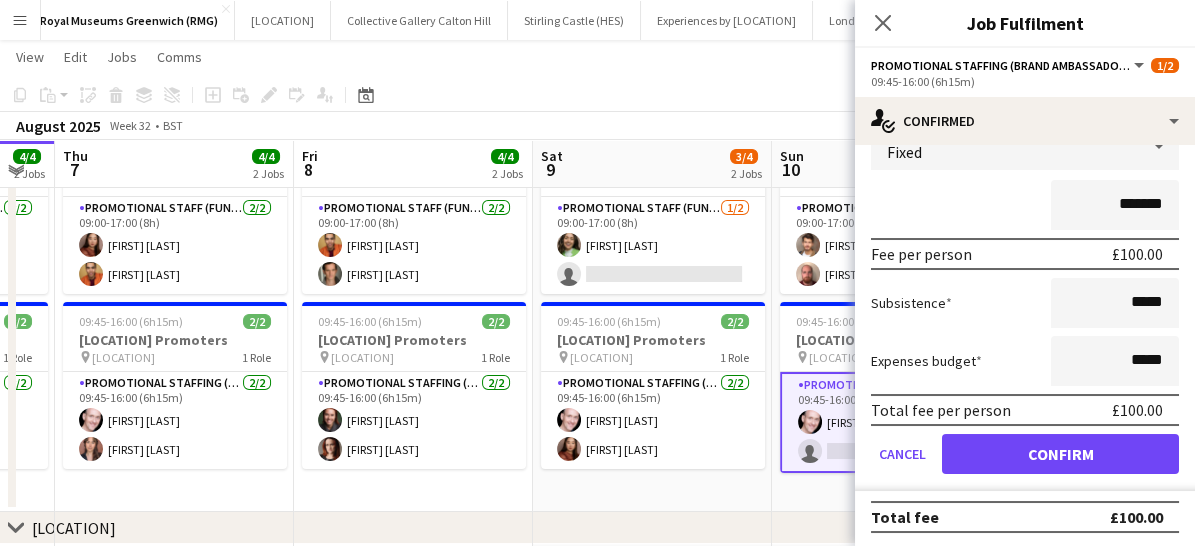 scroll, scrollTop: 0, scrollLeft: 0, axis: both 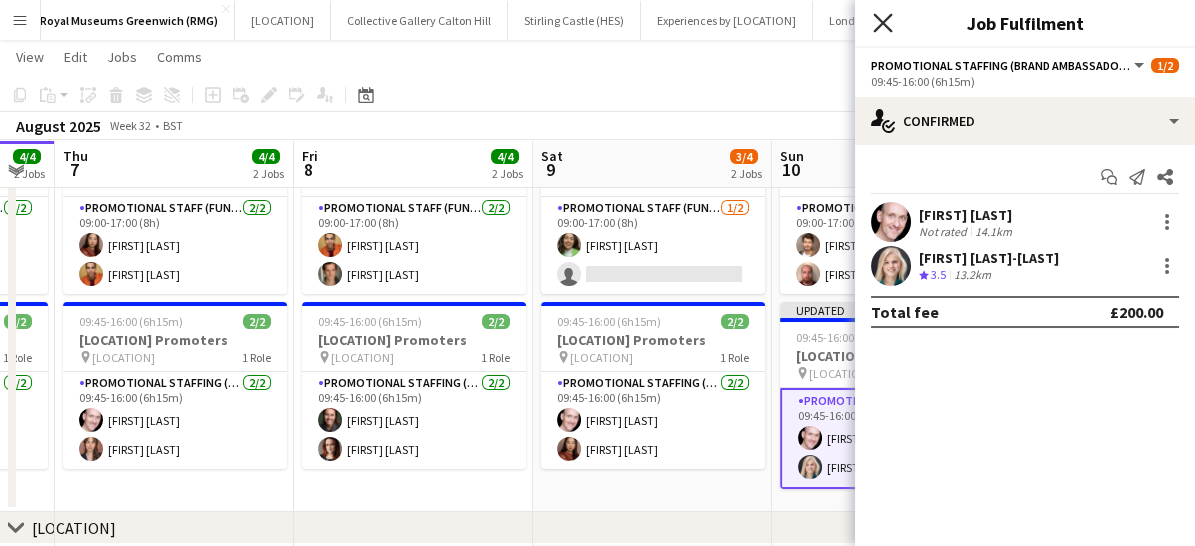 click on "Close pop-in" 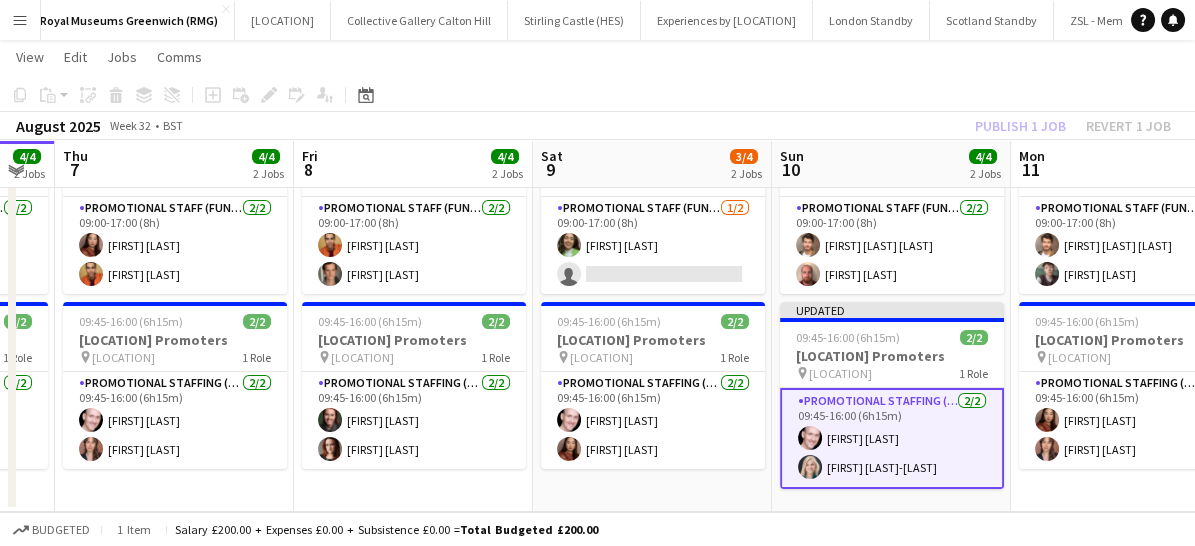 click on "Promotional Staffing (Brand Ambassadors)   2/2   09:45-16:00 (6h15m)
[FIRST] [LAST] [FIRST] [LAST]-[LAST]" at bounding box center (892, 438) 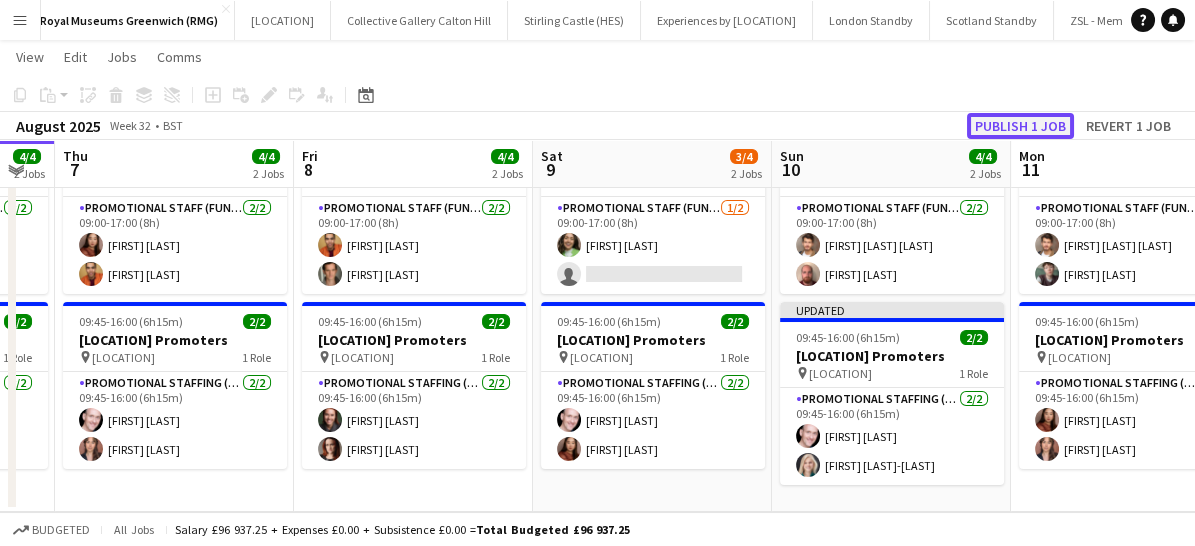 click on "Publish 1 job" 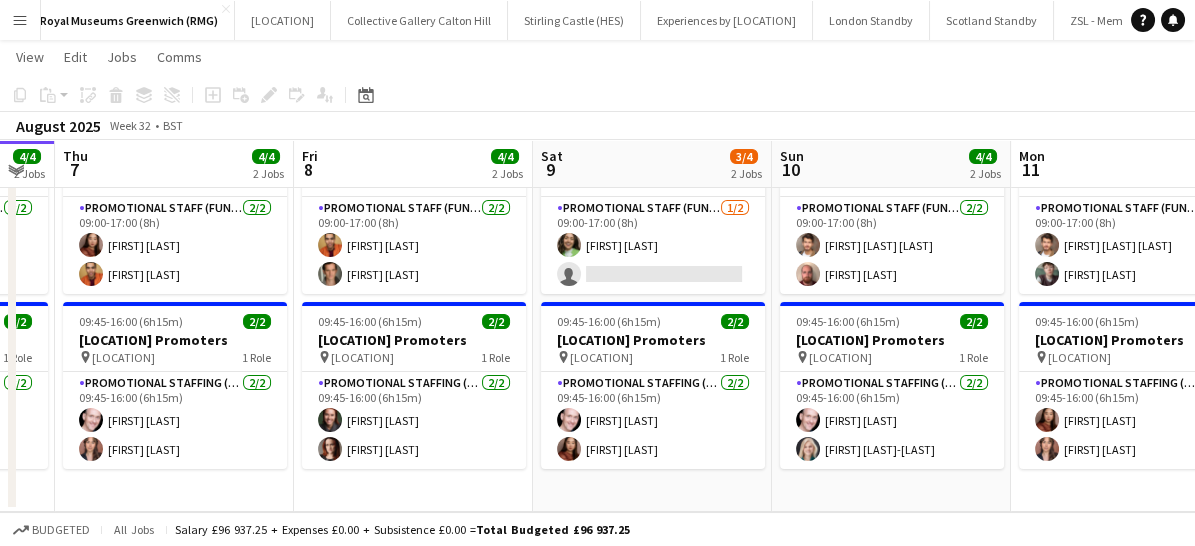 scroll, scrollTop: 0, scrollLeft: 669, axis: horizontal 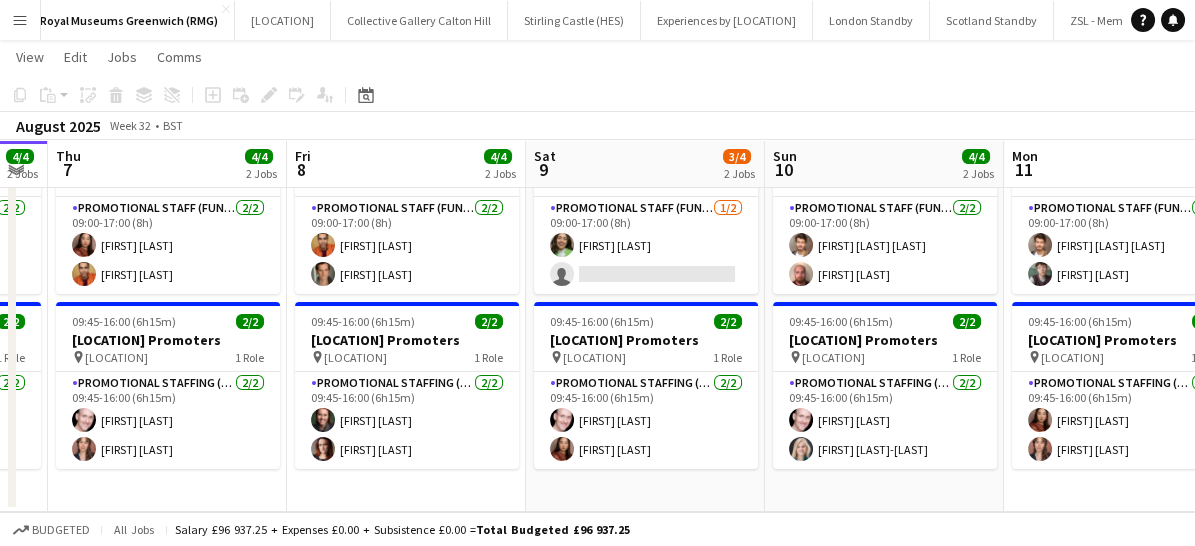 click on "Menu" at bounding box center (20, 20) 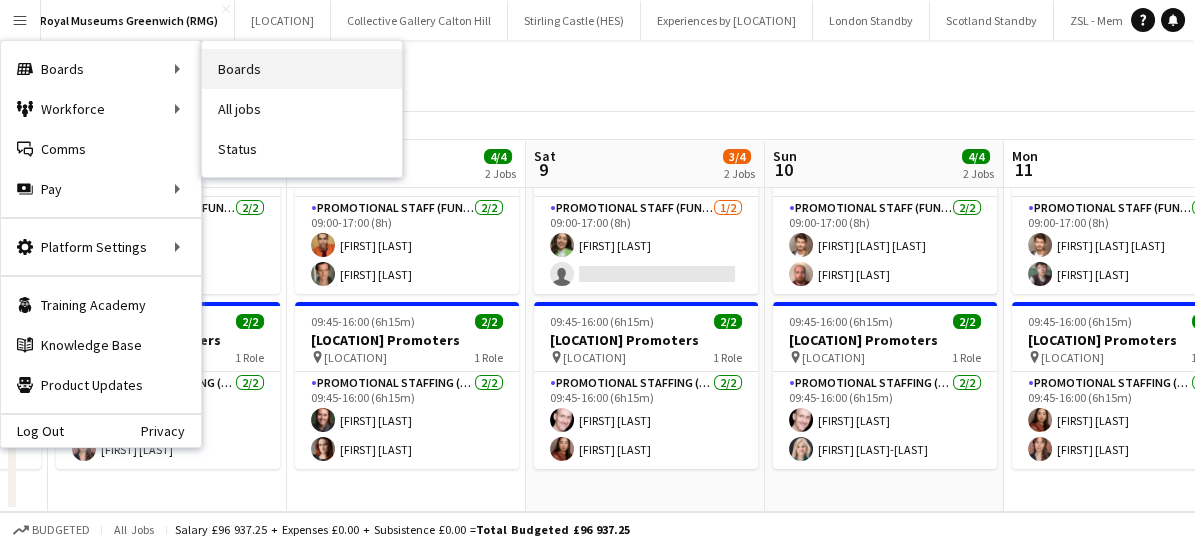click on "Boards" at bounding box center (302, 69) 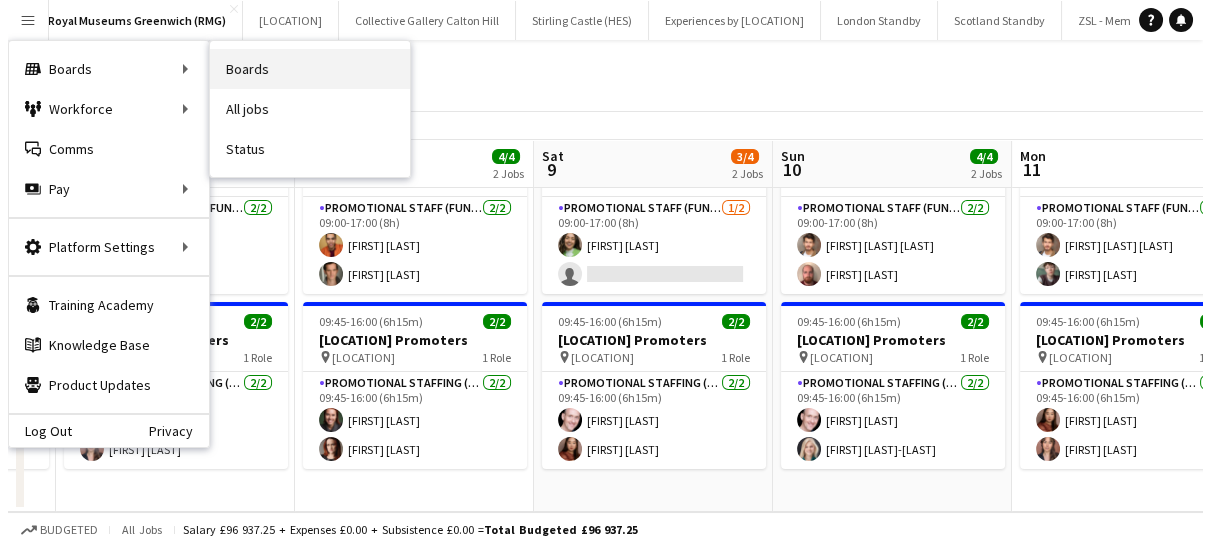 scroll, scrollTop: 0, scrollLeft: 0, axis: both 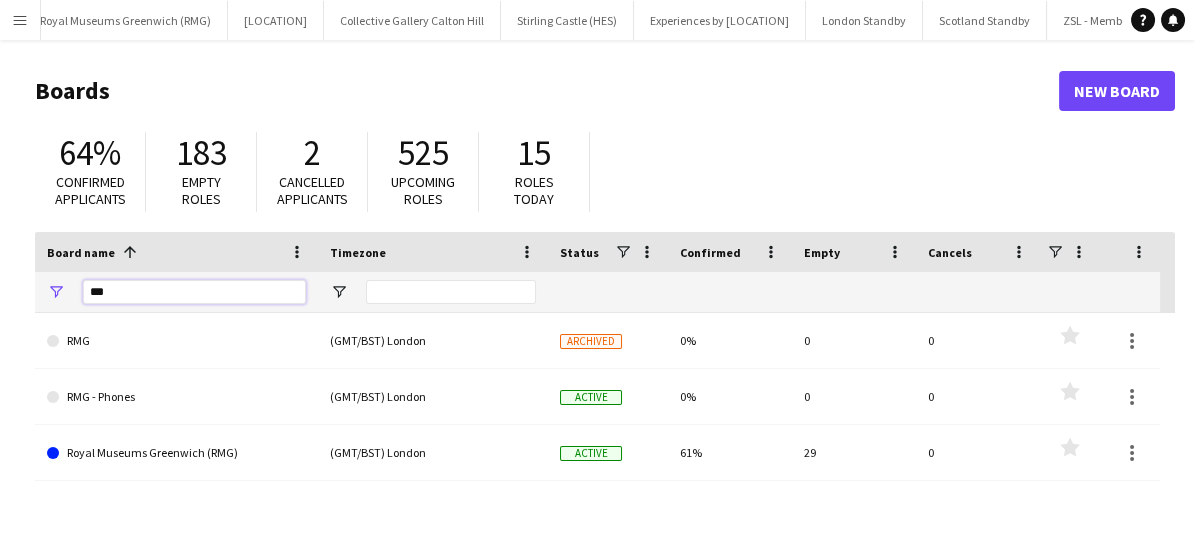 drag, startPoint x: 173, startPoint y: 295, endPoint x: 58, endPoint y: 290, distance: 115.10864 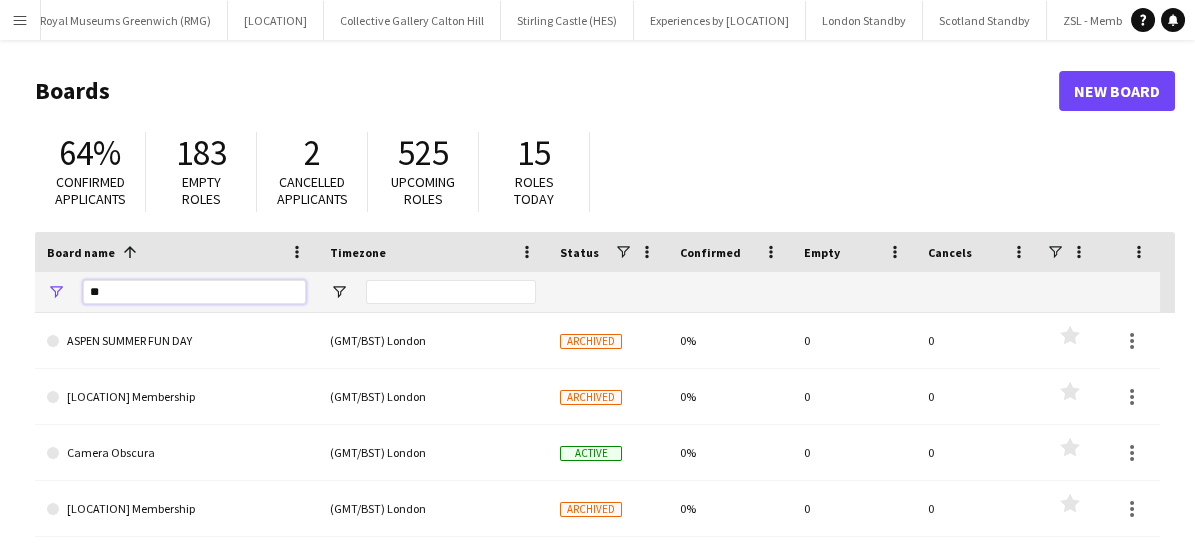 type on "*" 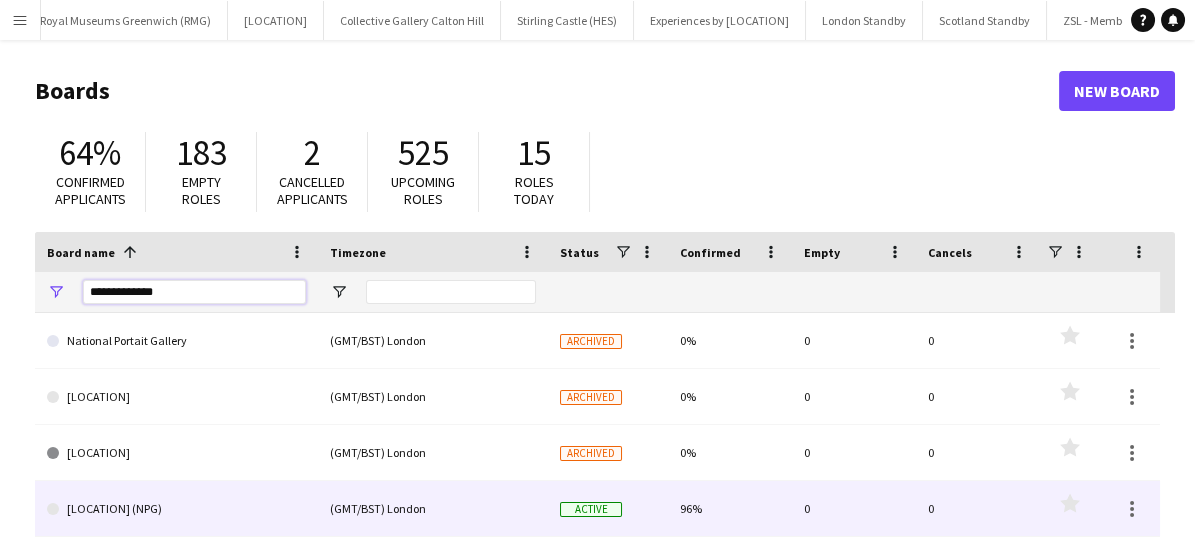 type on "**********" 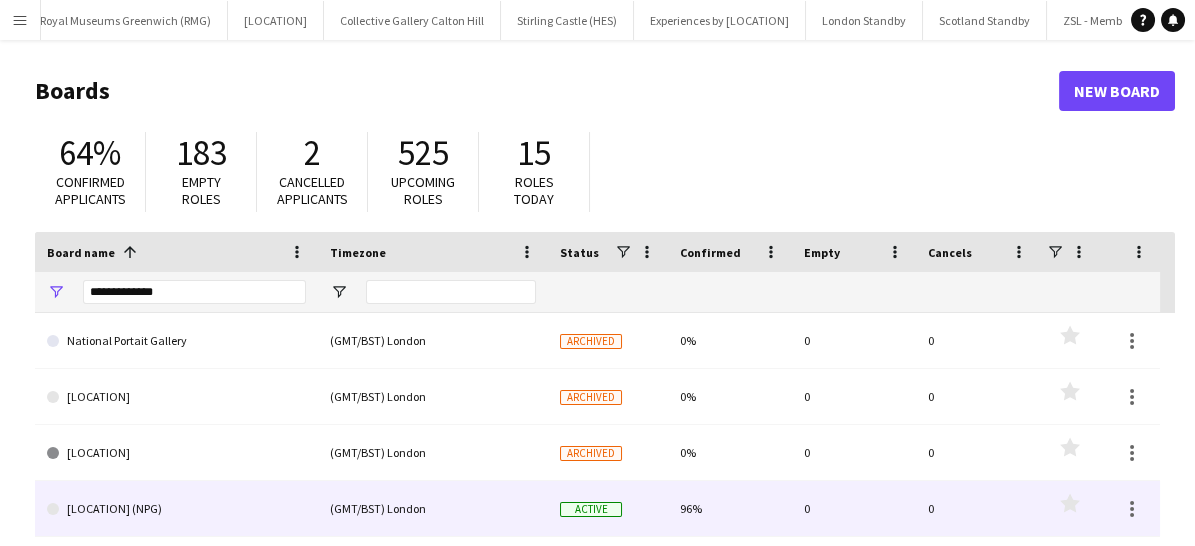 click on "[LOCATION] (NPG)" 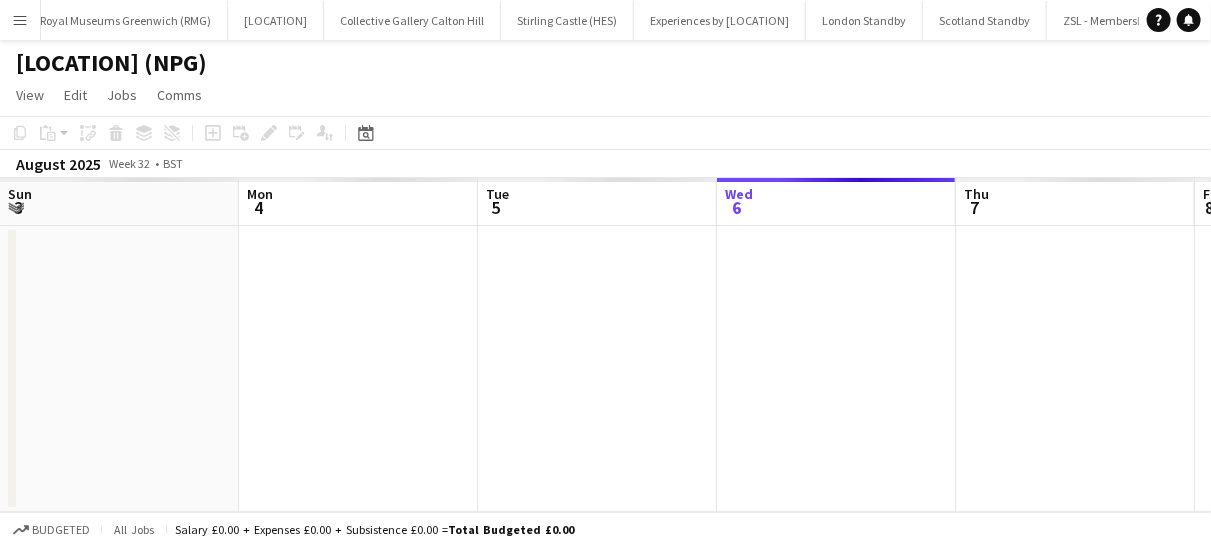 scroll, scrollTop: 0, scrollLeft: 1268, axis: horizontal 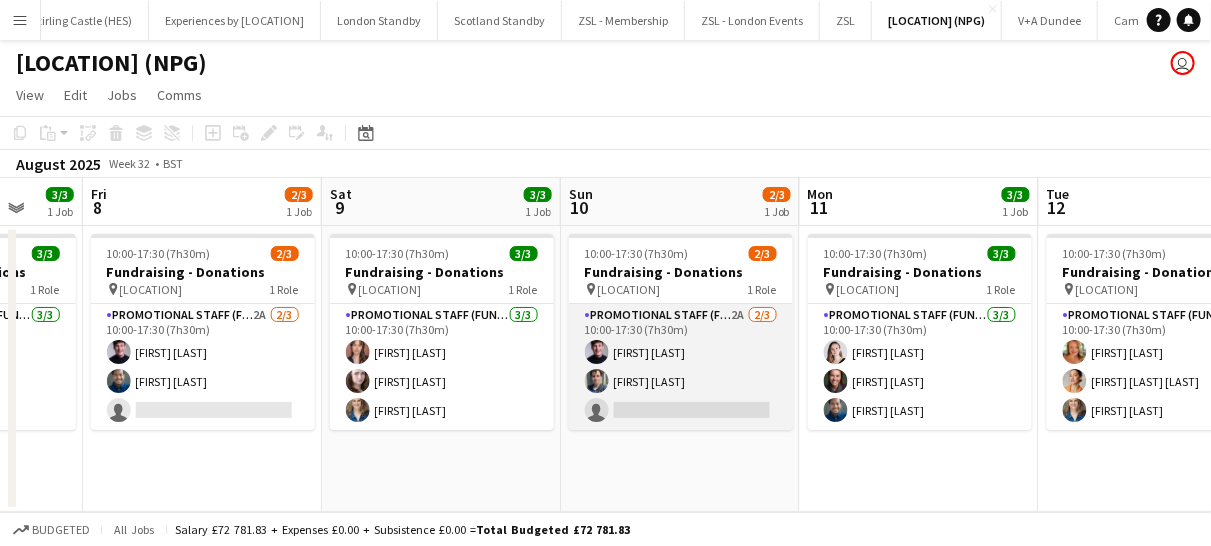 click on "Promotional Staff (Fundraiser)   2A   2/3   10:00-17:30 (7h30m)
[FIRST] [LAST] [FIRST] [LAST]
single-neutral-actions" at bounding box center (681, 367) 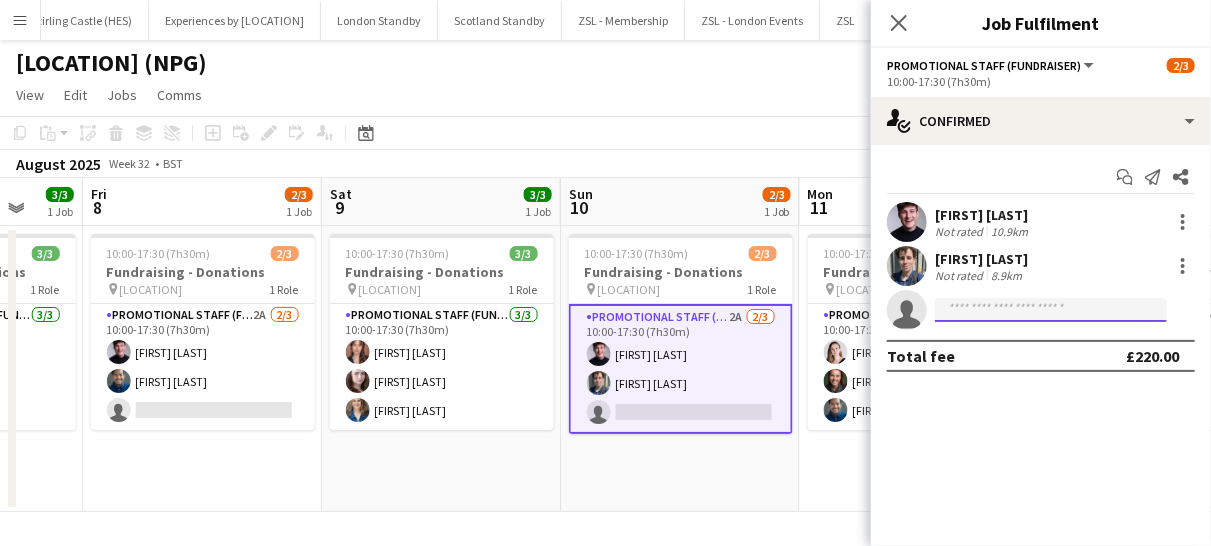 click 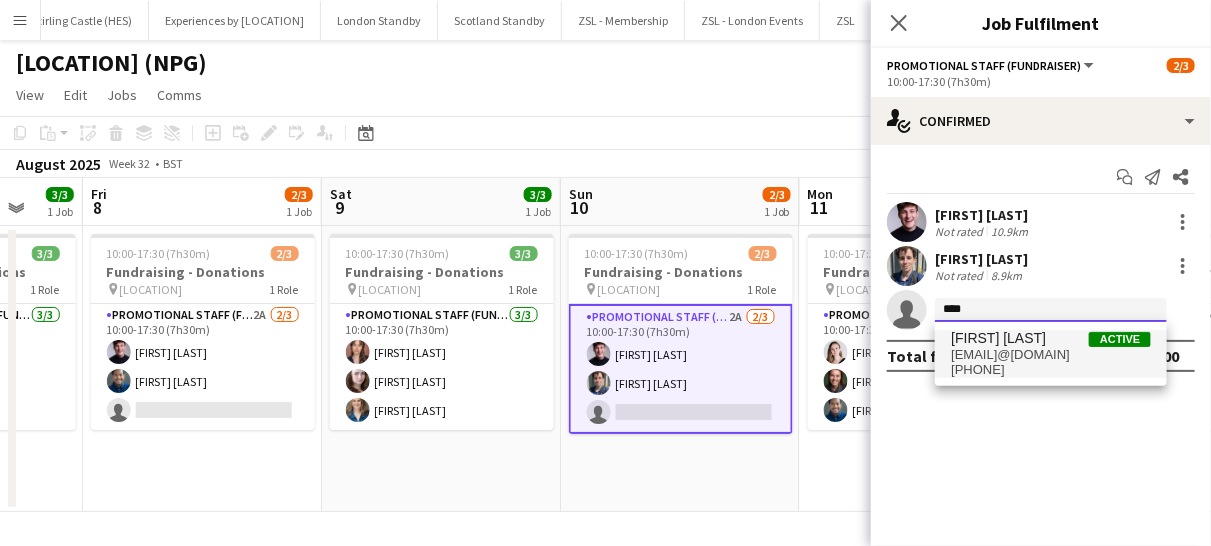 type on "****" 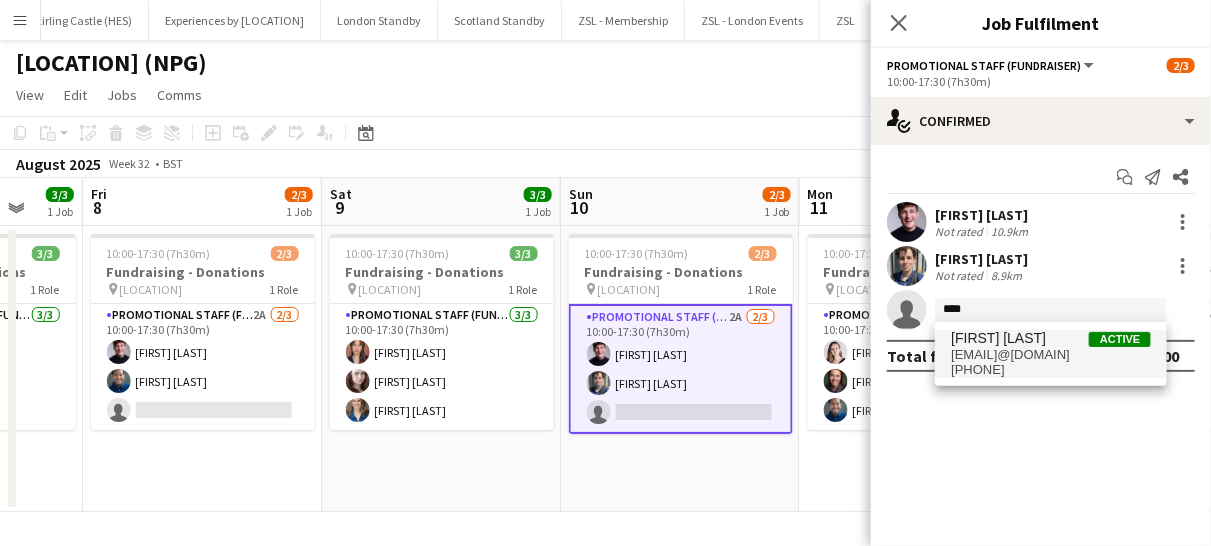 click on "[EMAIL]@[DOMAIN]" at bounding box center (1051, 355) 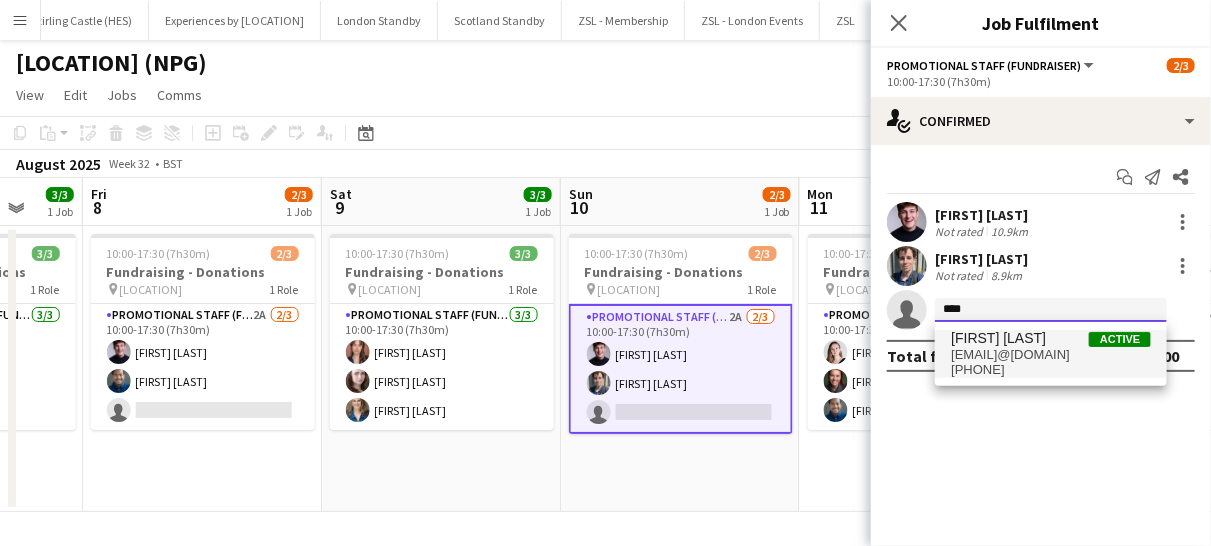 type 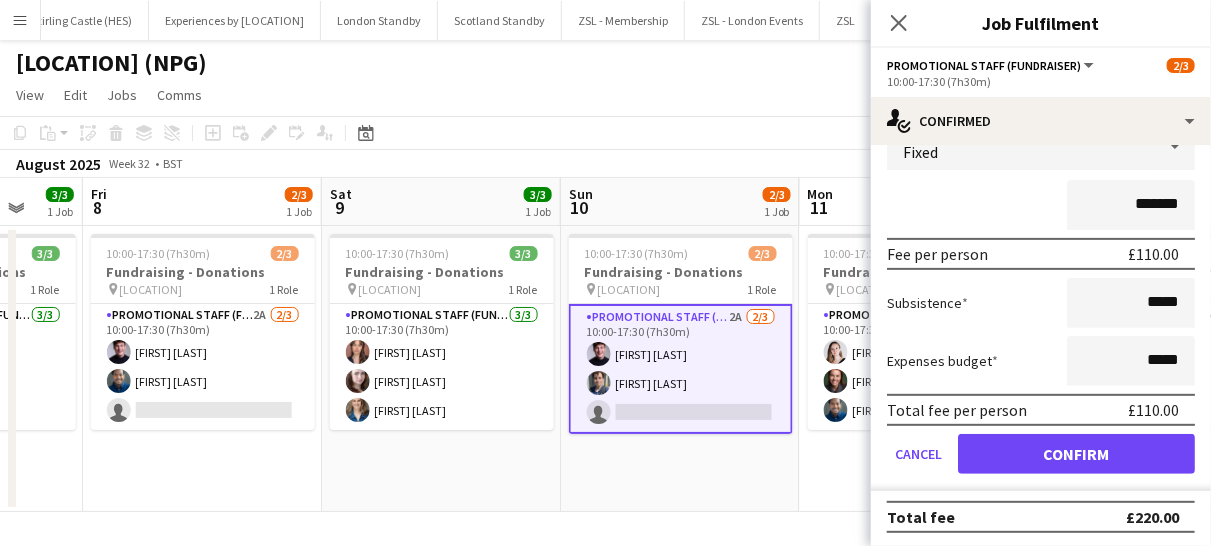 scroll, scrollTop: 234, scrollLeft: 0, axis: vertical 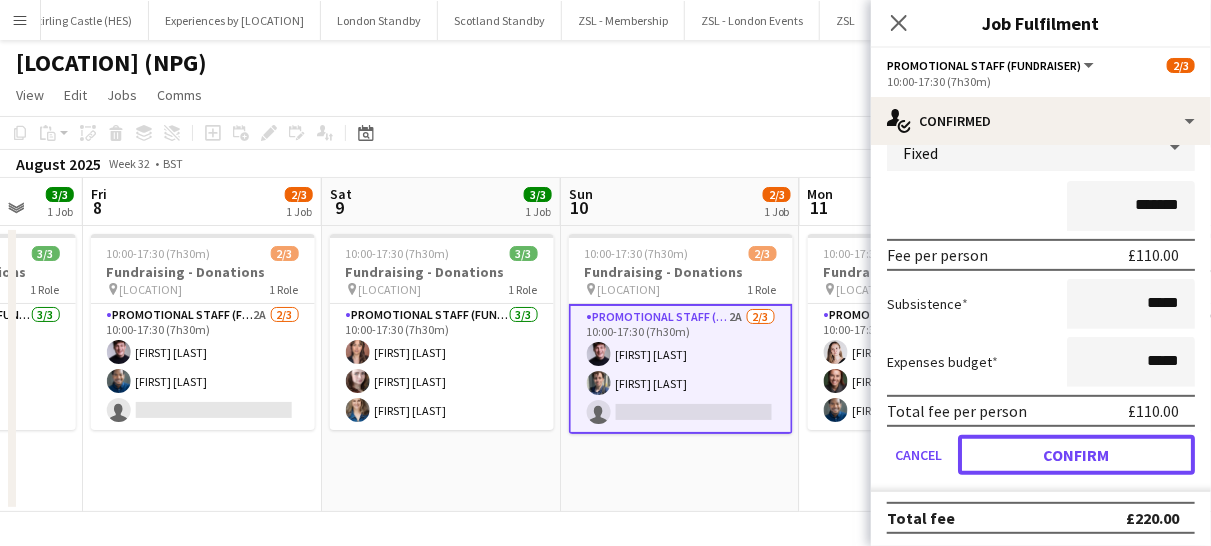 drag, startPoint x: 1060, startPoint y: 451, endPoint x: 1002, endPoint y: 456, distance: 58.21512 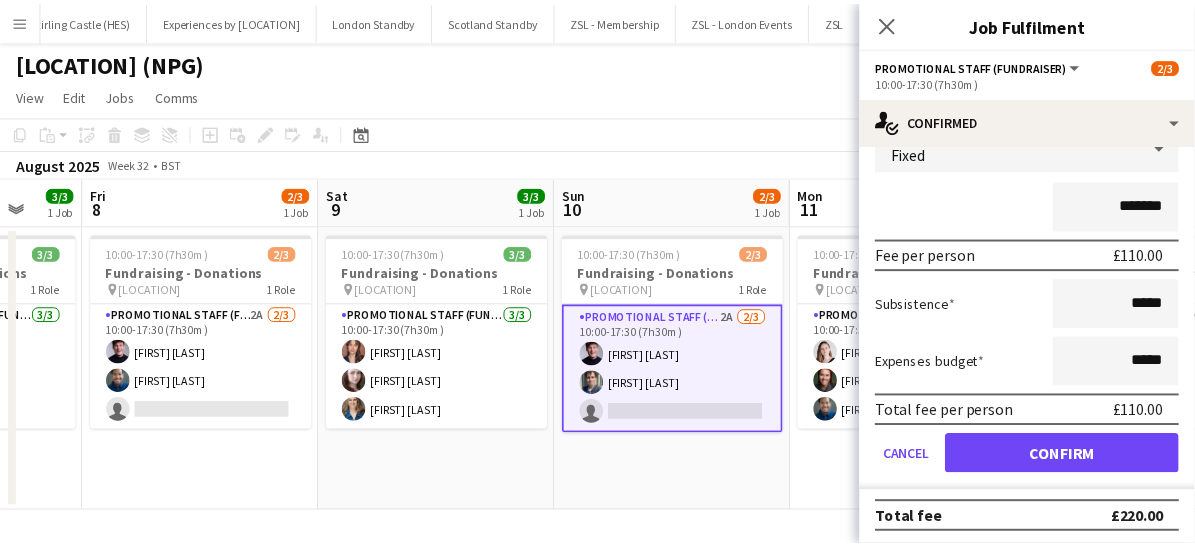 scroll, scrollTop: 0, scrollLeft: 0, axis: both 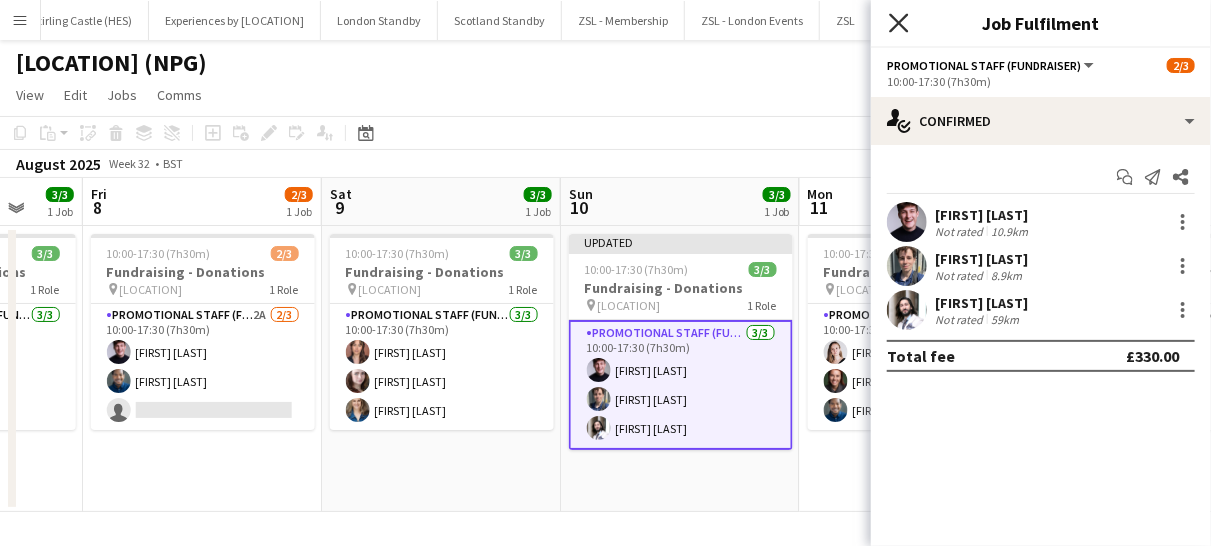 click on "Close pop-in" 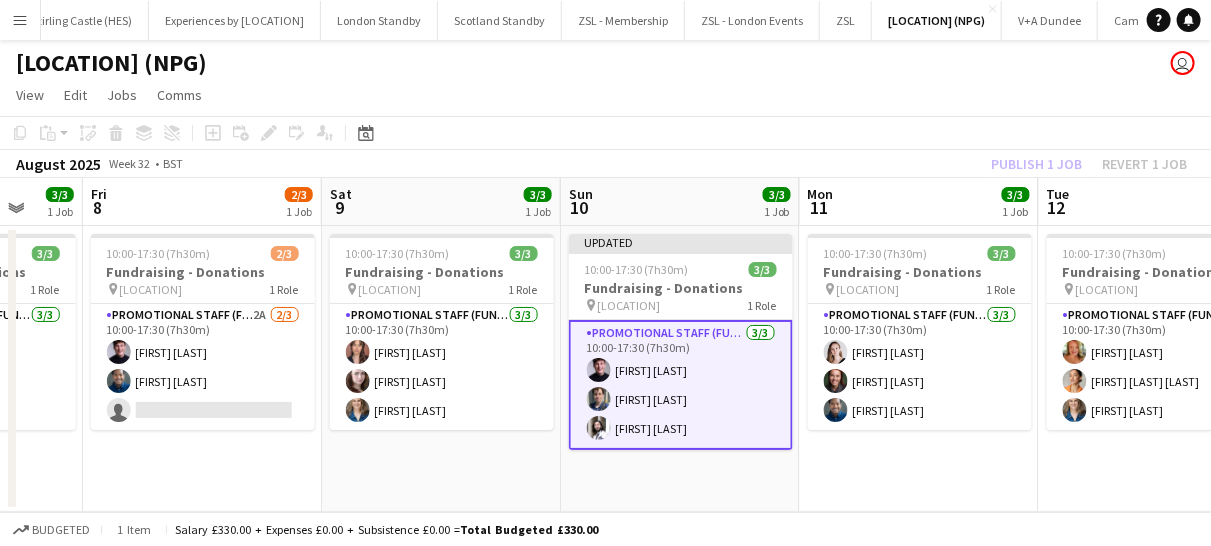 click on "Promotional Staff (Fundraiser)   3/3   10:00-17:30 (7h30m)
[FIRST] [LAST] [FIRST] [LAST] [FIRST] [LAST]" at bounding box center (681, 385) 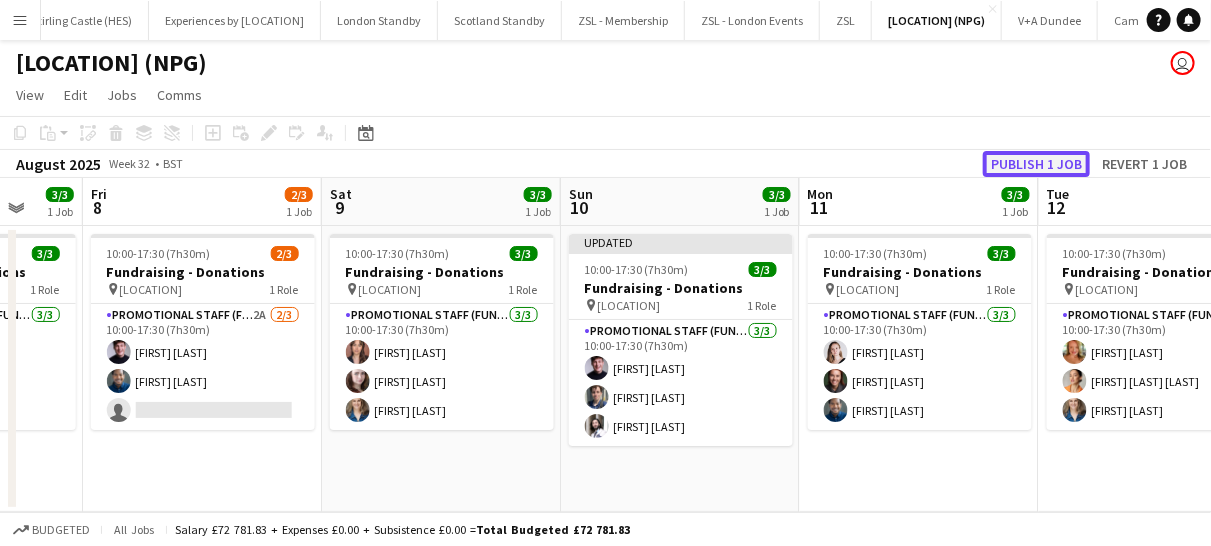 click on "Publish 1 job" 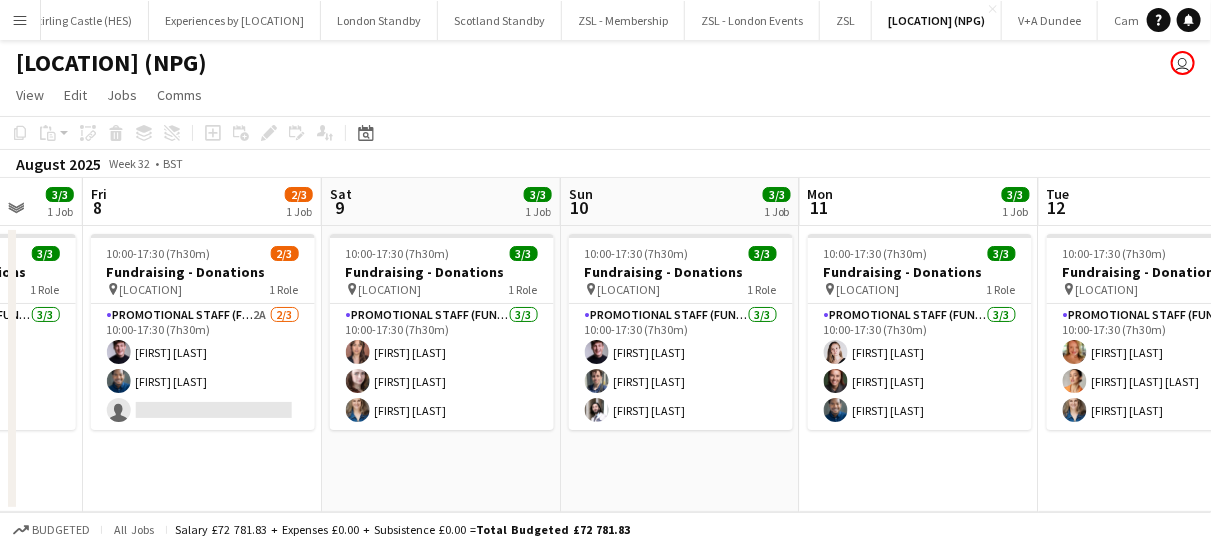 drag, startPoint x: 775, startPoint y: 537, endPoint x: 10, endPoint y: 28, distance: 918.86127 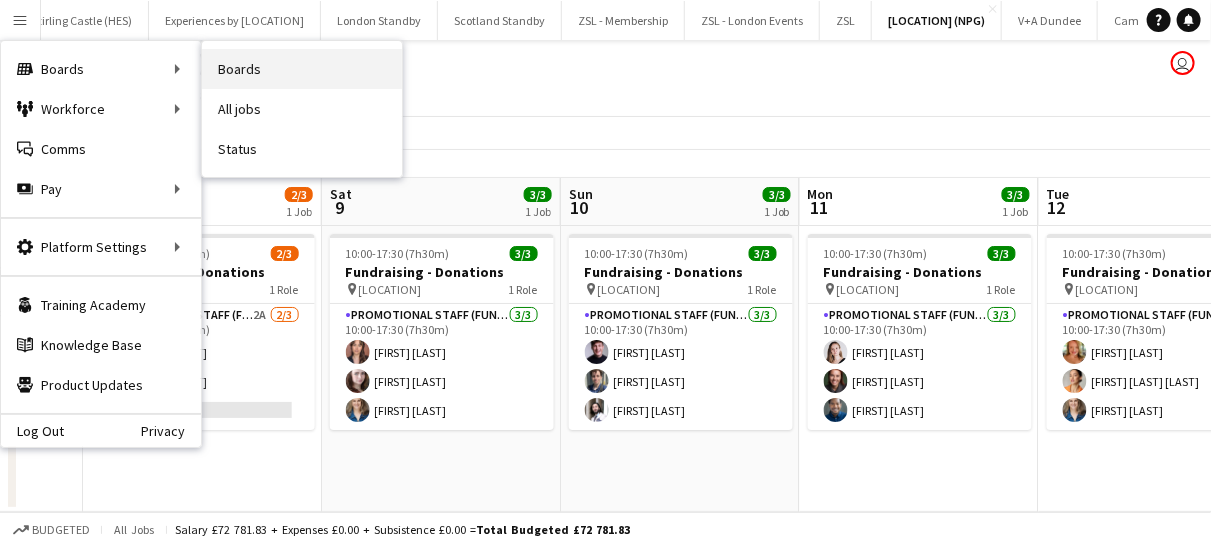 drag, startPoint x: 276, startPoint y: 65, endPoint x: 242, endPoint y: 63, distance: 34.058773 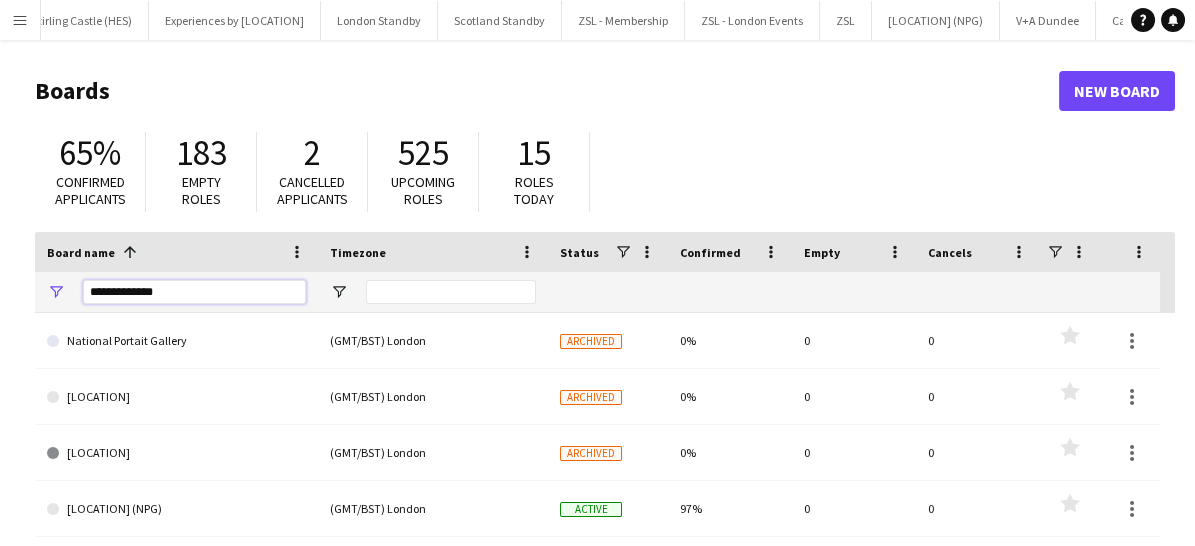 drag, startPoint x: 167, startPoint y: 297, endPoint x: 69, endPoint y: 287, distance: 98.50888 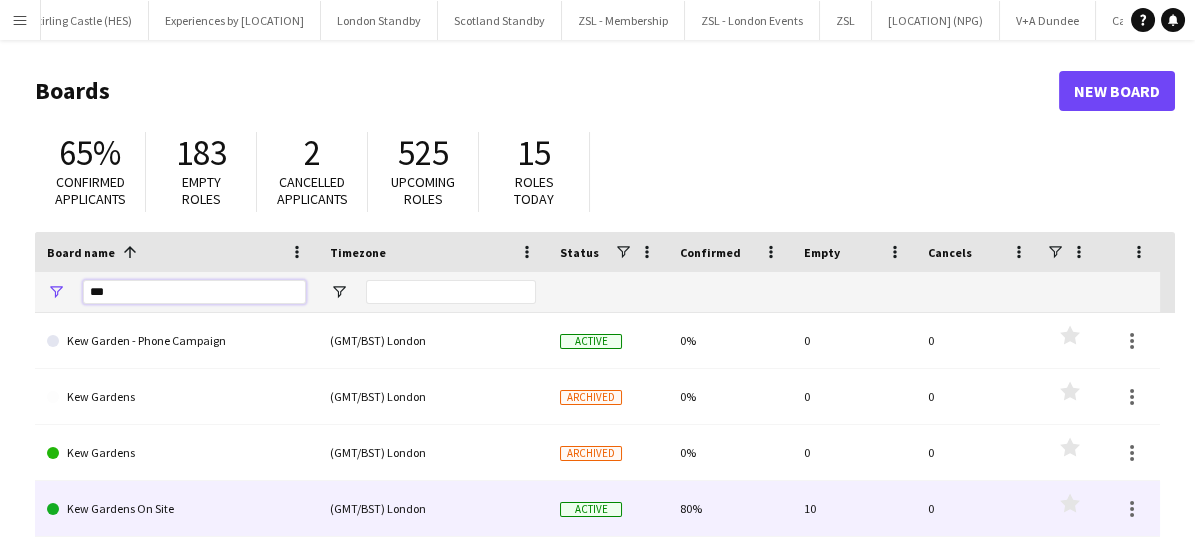 type on "***" 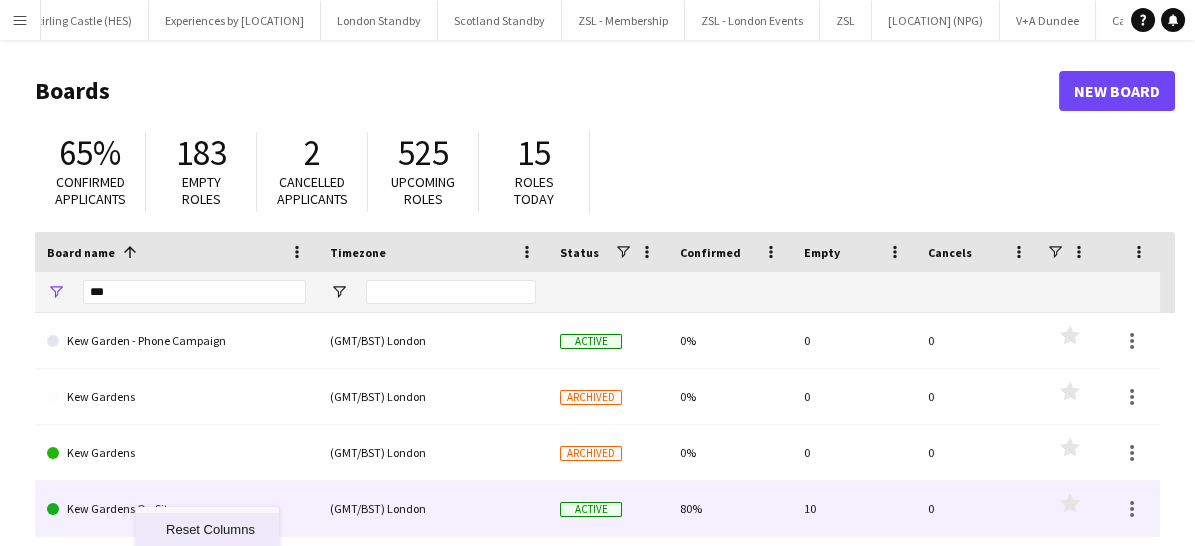 scroll, scrollTop: 86, scrollLeft: 0, axis: vertical 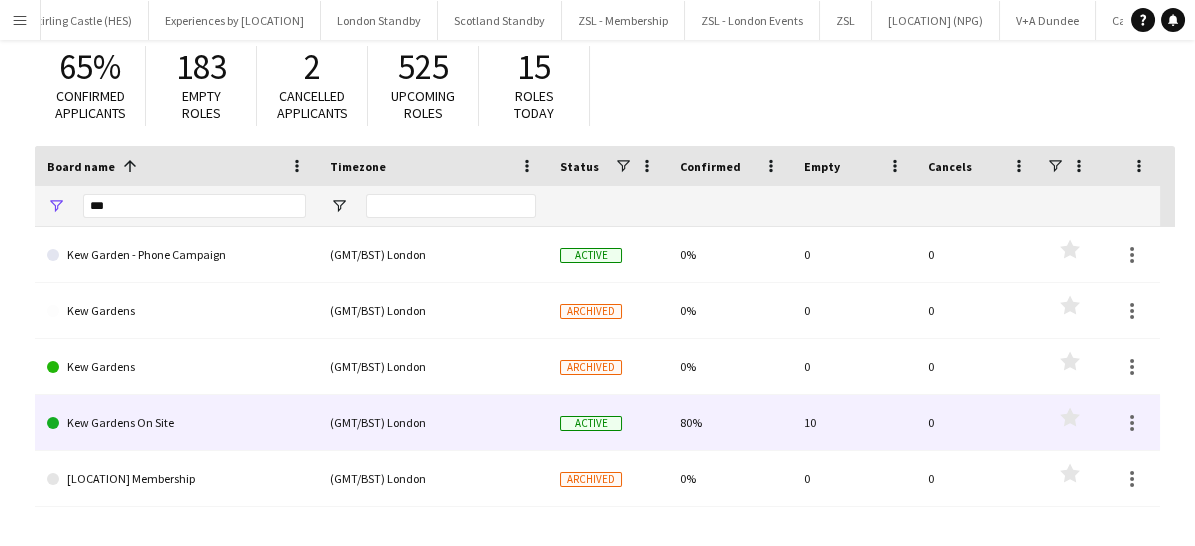 click on "Kew Gardens On Site" 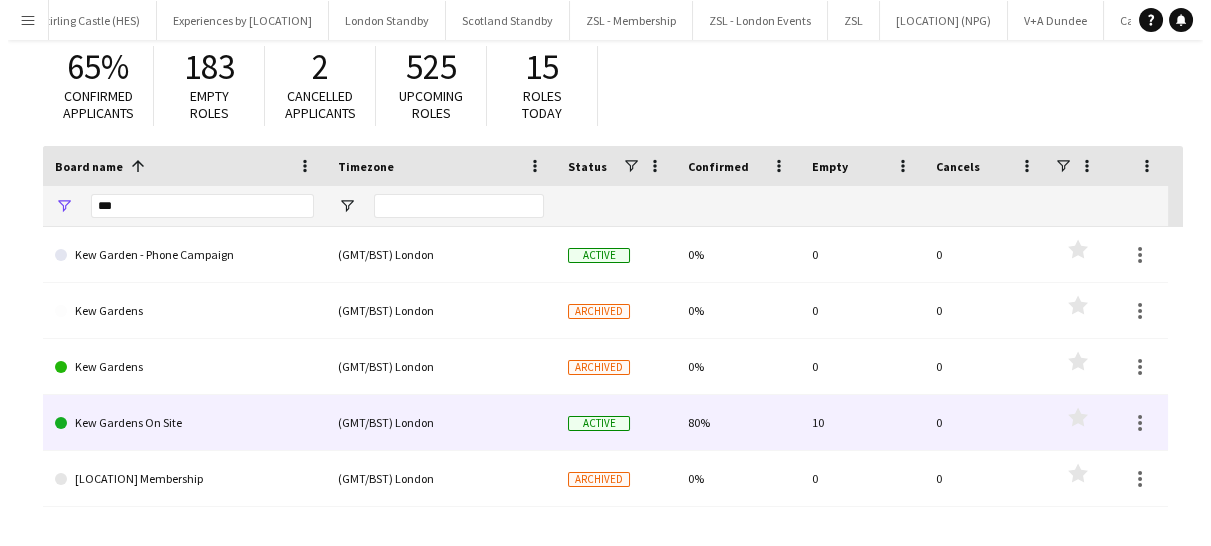 scroll, scrollTop: 0, scrollLeft: 0, axis: both 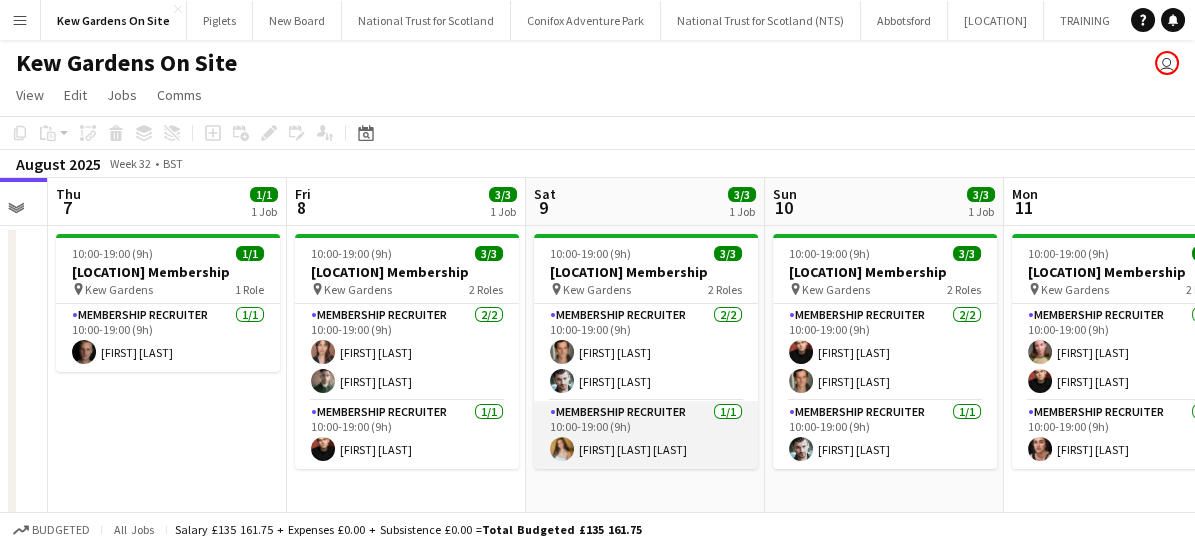 click on "Membership Recruiter   1/1   10:00-19:00 (9h)
[FIRST] [LAST] [LAST]" at bounding box center [646, 435] 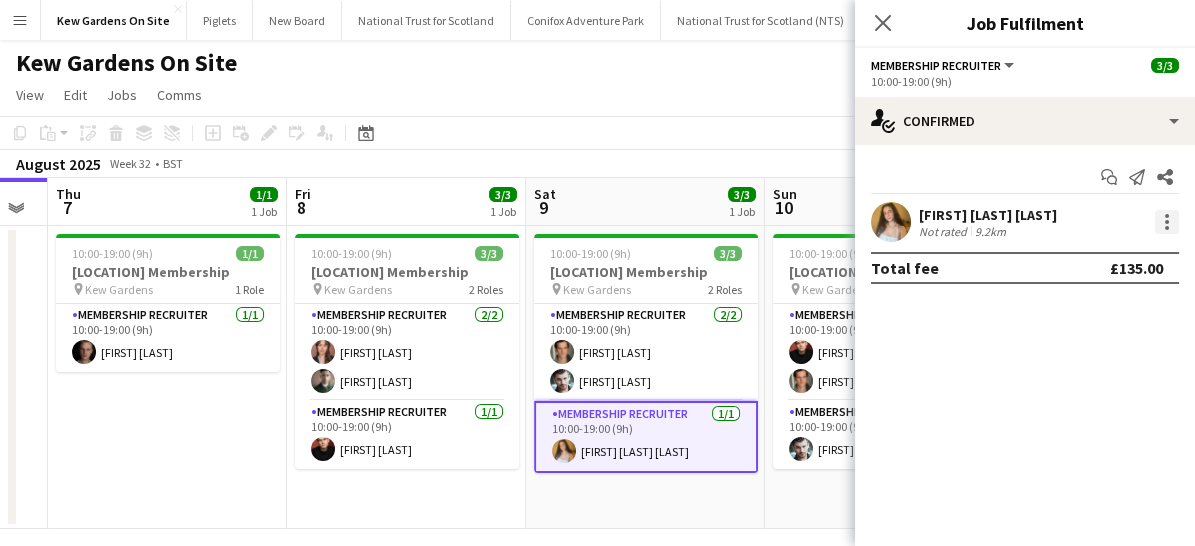 click at bounding box center [1167, 222] 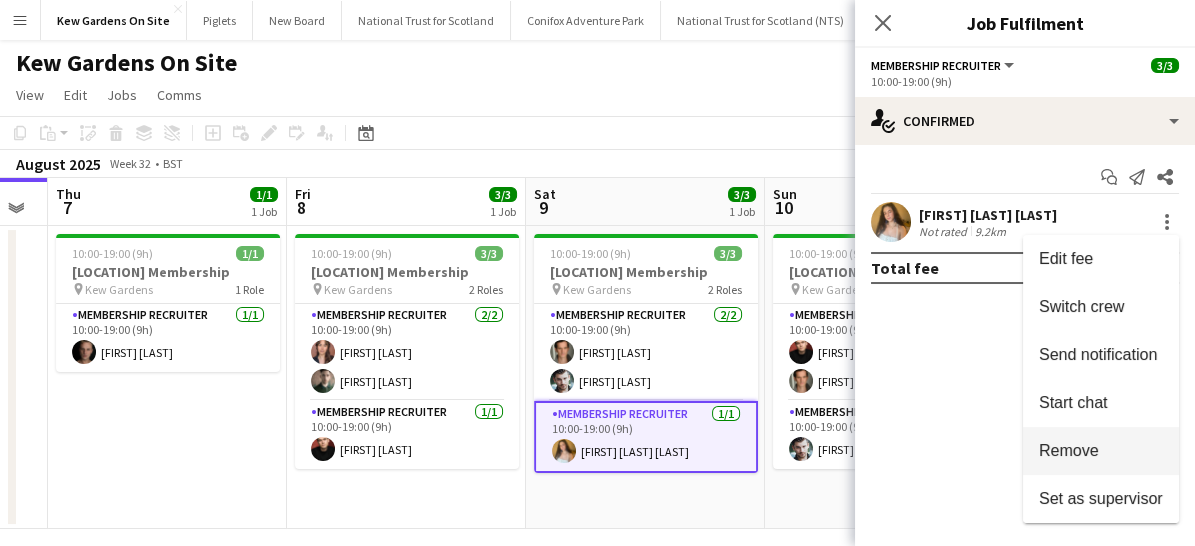 click on "Remove" at bounding box center [1101, 451] 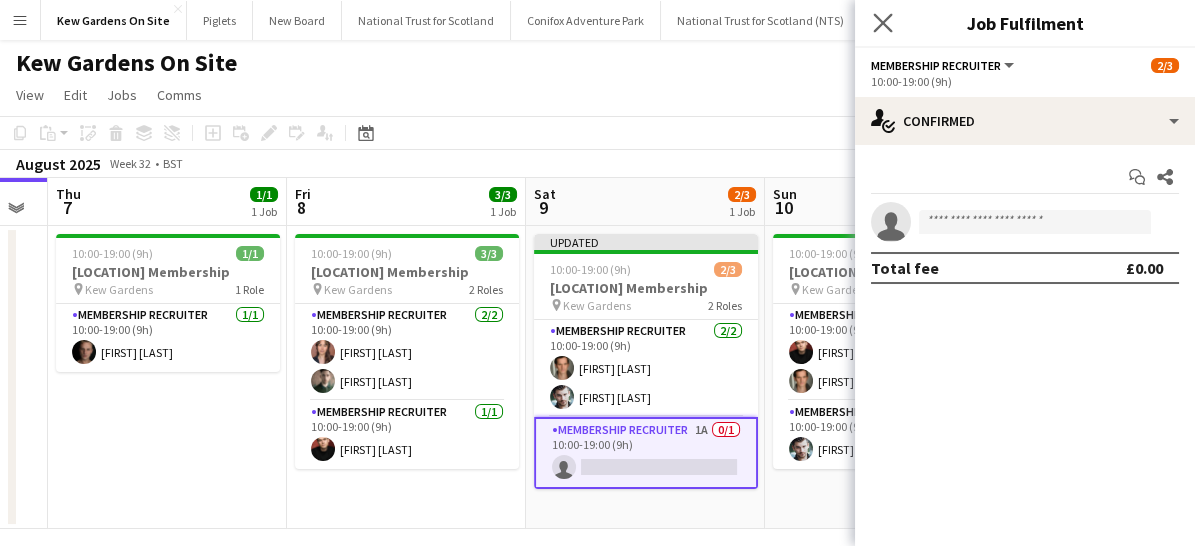 click on "Close pop-in" 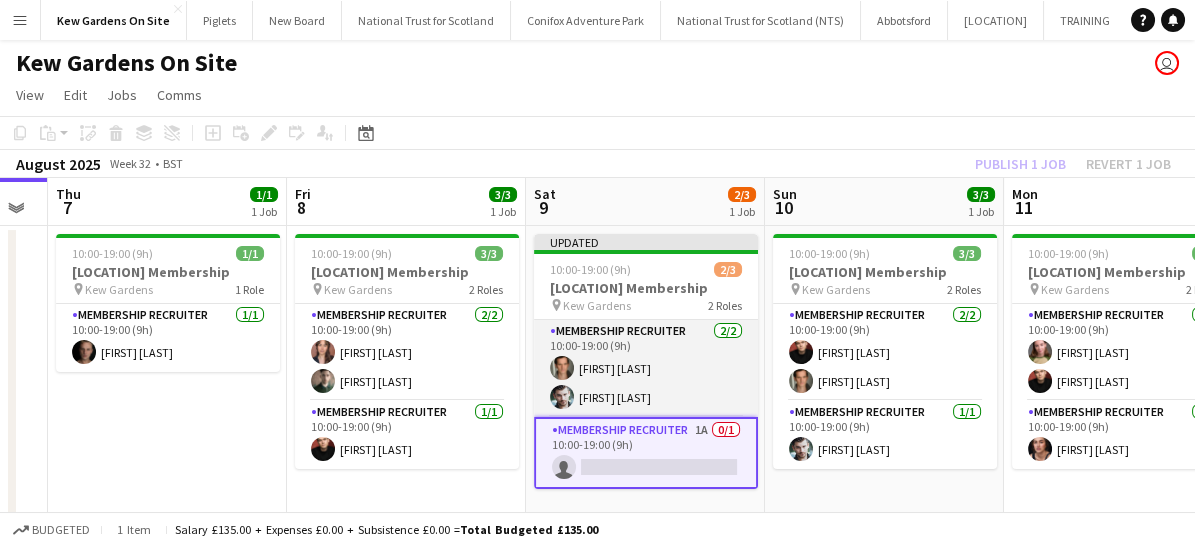 click on "Membership Recruiter   2/2   10:00-19:00 (9h)
[FIRST] [LAST] [FIRST] [LAST]" at bounding box center (646, 368) 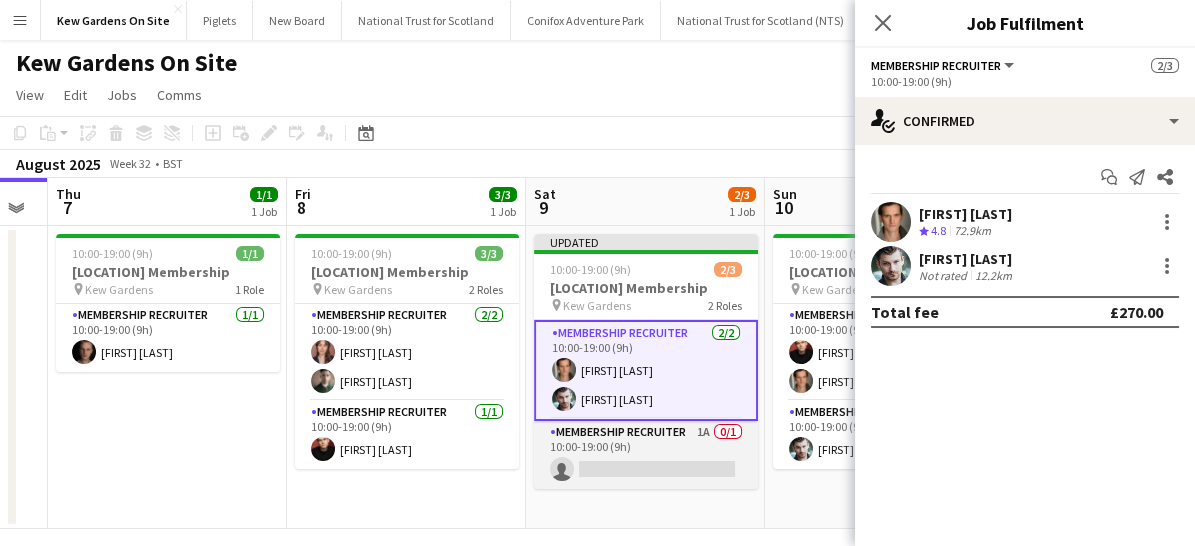click on "Membership Recruiter   1A   0/1   10:00-19:00 (9h)
single-neutral-actions" at bounding box center (646, 455) 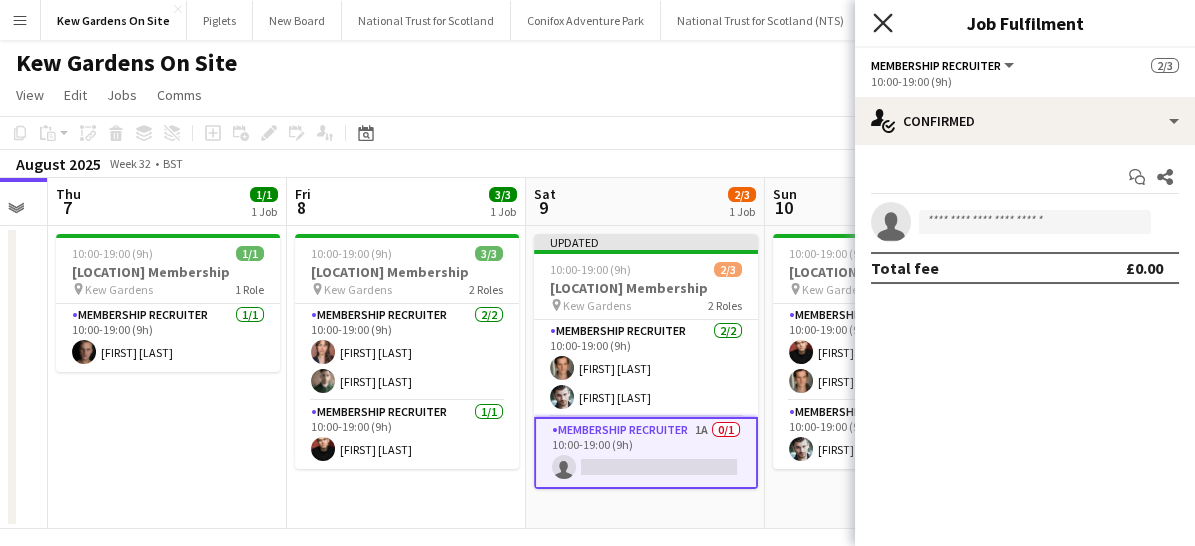 click on "Close pop-in" 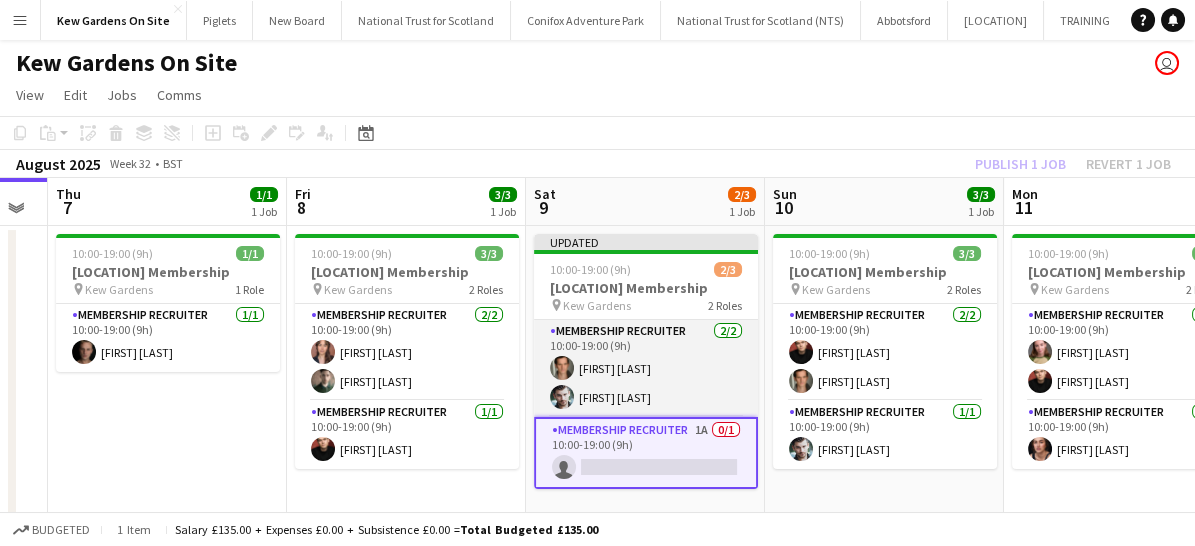 click on "Membership Recruiter   2/2   10:00-19:00 (9h)
[FIRST] [LAST] [FIRST] [LAST]" at bounding box center (646, 368) 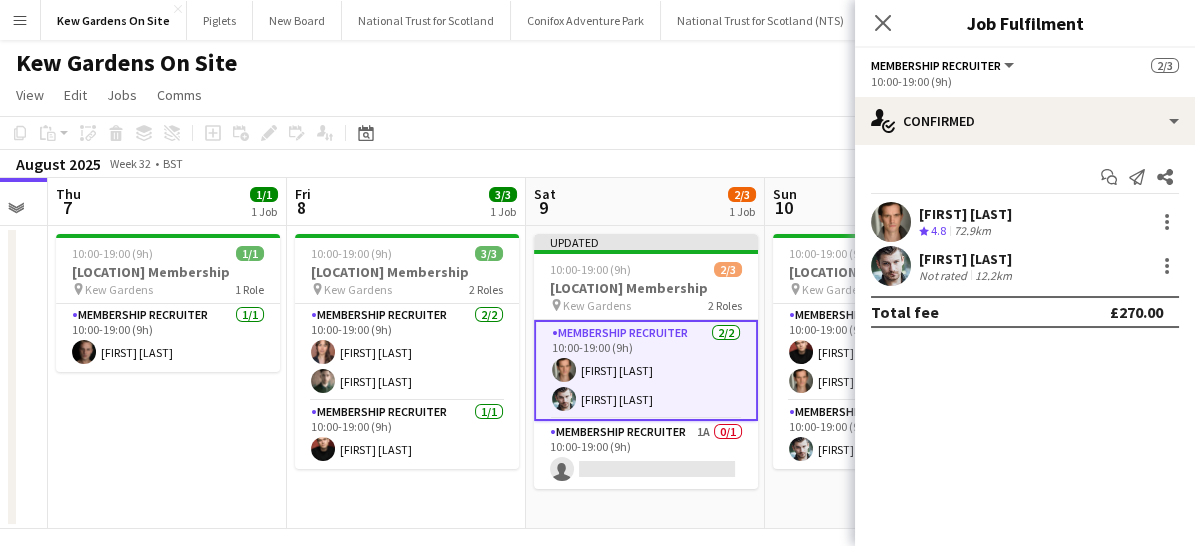 click on "10:00-19:00 (9h)    3/3   [LOCATION] Membership
pin
[LOCATION]   2 Roles   Membership Recruiter   2/2   10:00-19:00 (9h)
[FIRST] [LAST] [FIRST] [LAST]   Membership Recruiter   1/1   10:00-19:00 (9h)
[FIRST] [LAST]" at bounding box center (406, 377) 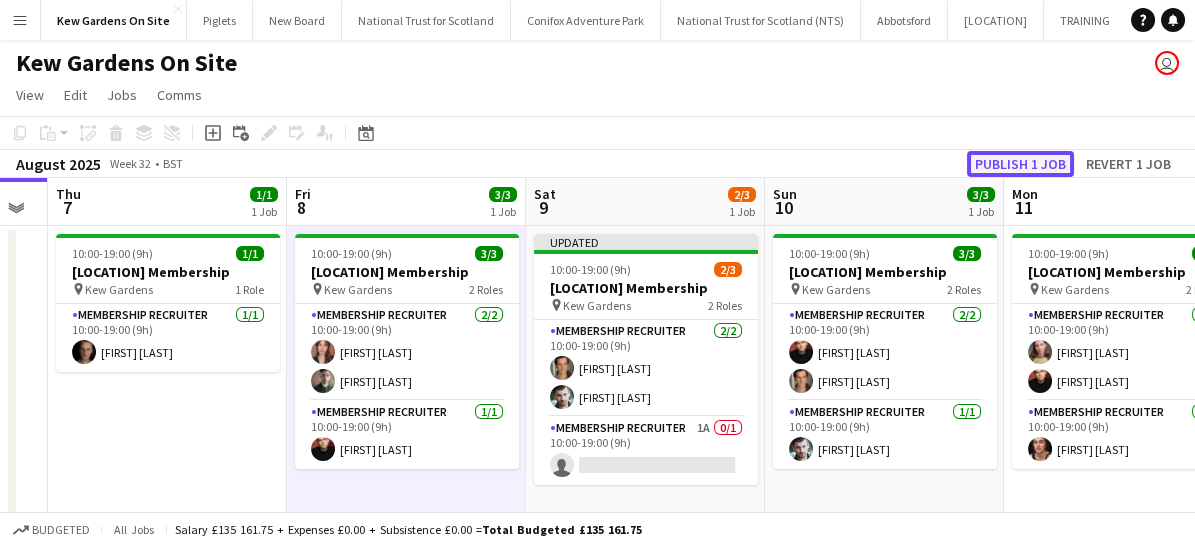 click on "Publish 1 job" 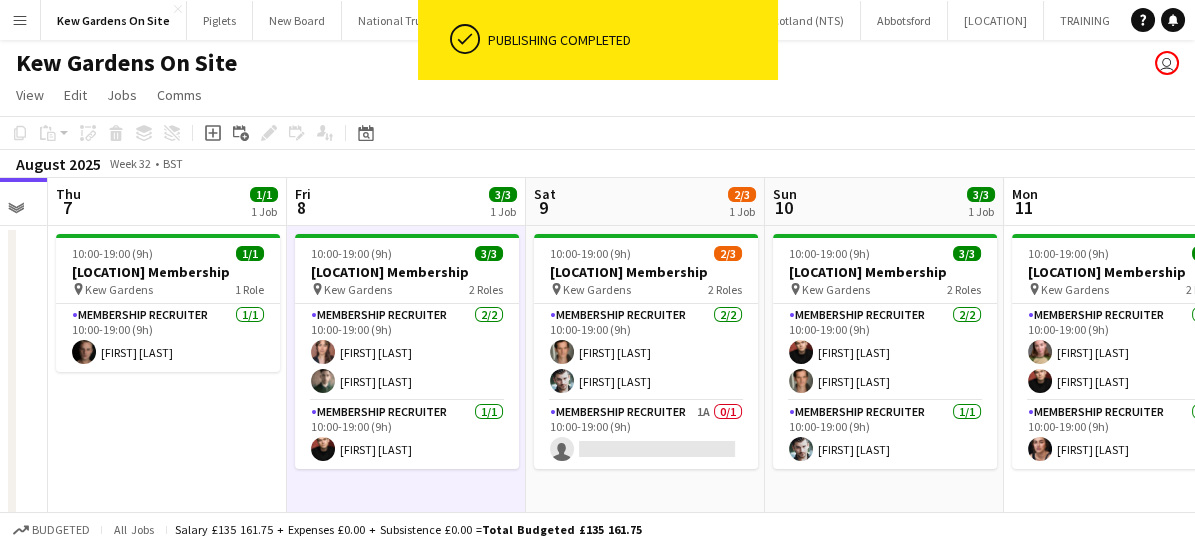 click on "Menu" at bounding box center (20, 20) 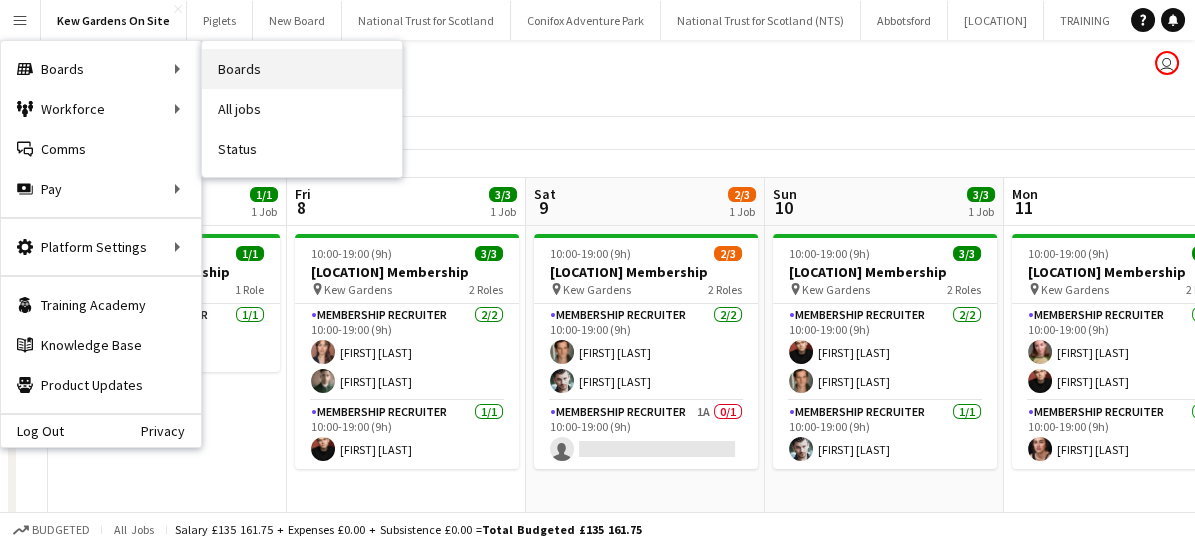 click on "Boards" at bounding box center (302, 69) 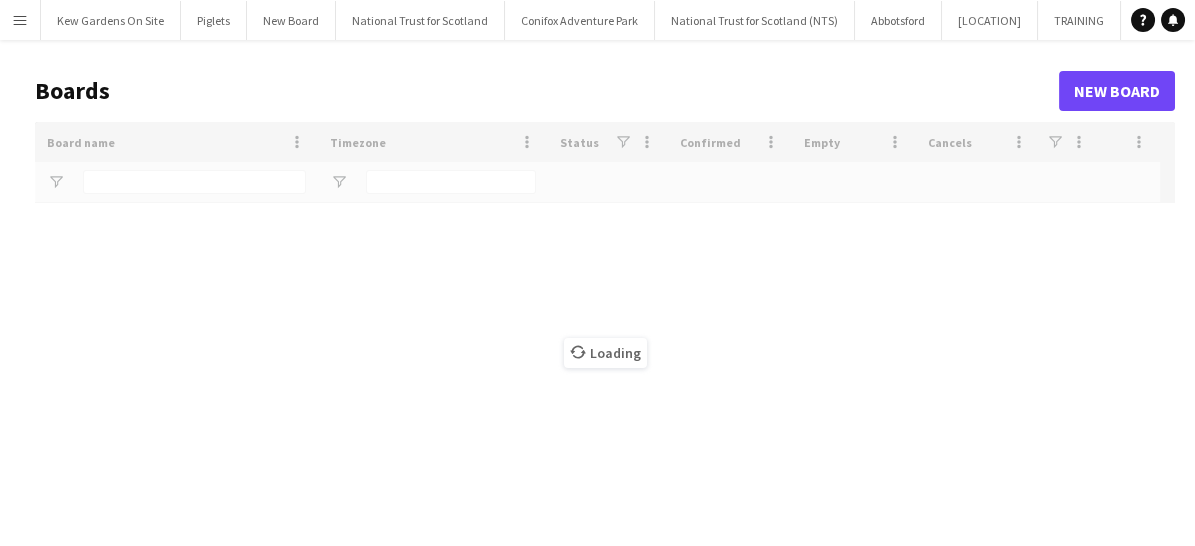 type on "***" 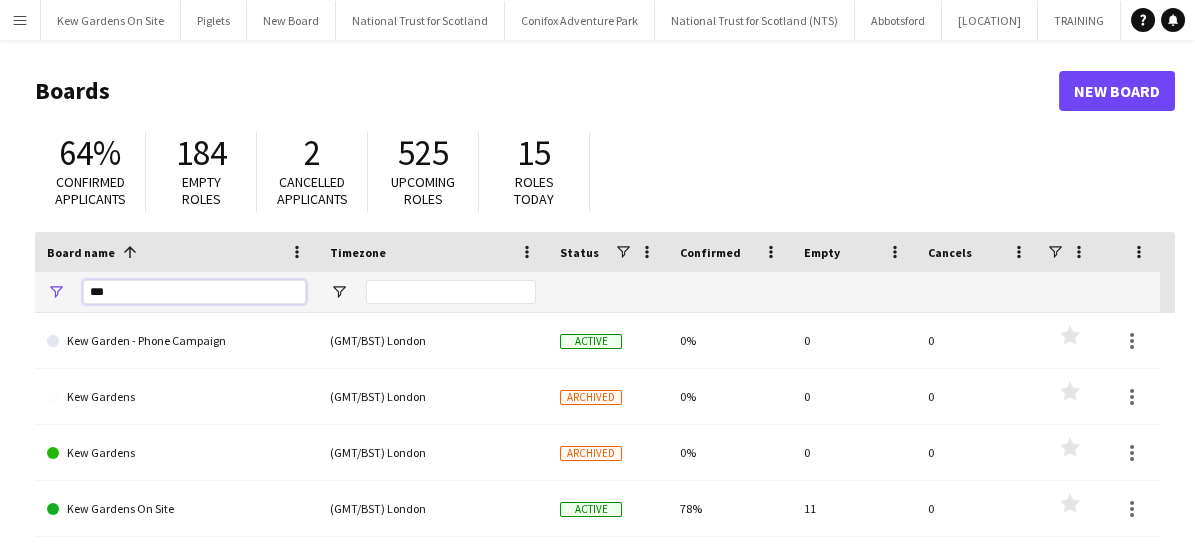 drag, startPoint x: 168, startPoint y: 287, endPoint x: 90, endPoint y: 293, distance: 78.23043 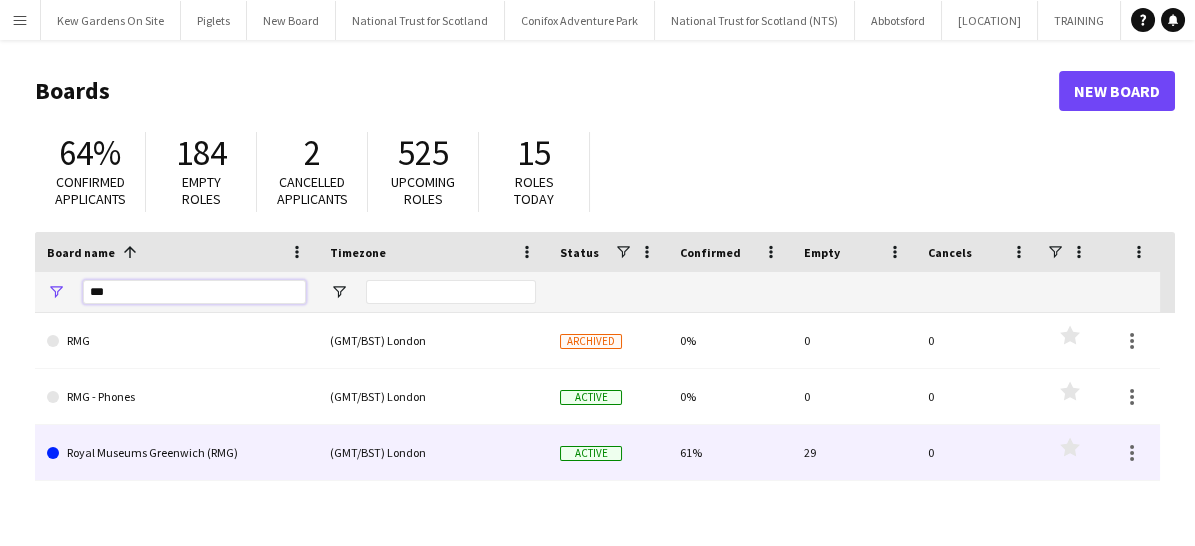 type on "***" 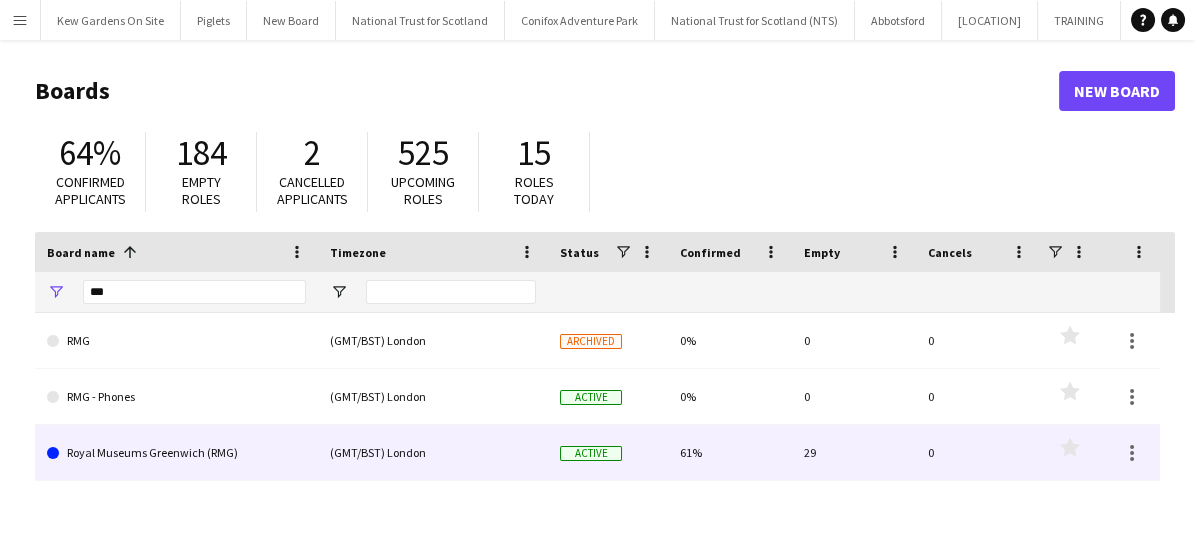 click on "Royal Museums Greenwich (RMG)" 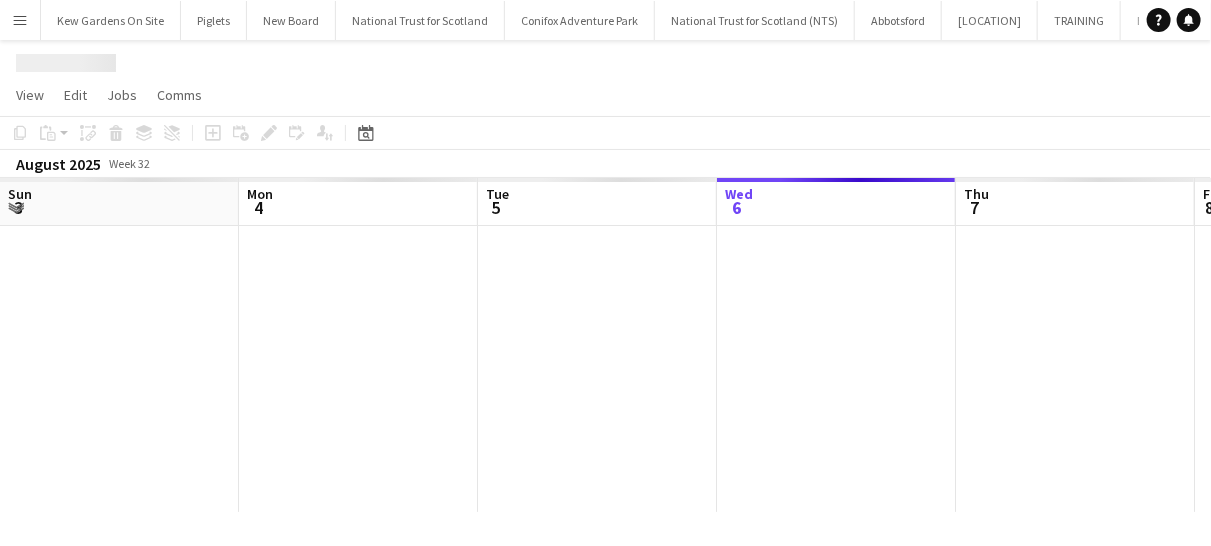 scroll, scrollTop: 0, scrollLeft: 478, axis: horizontal 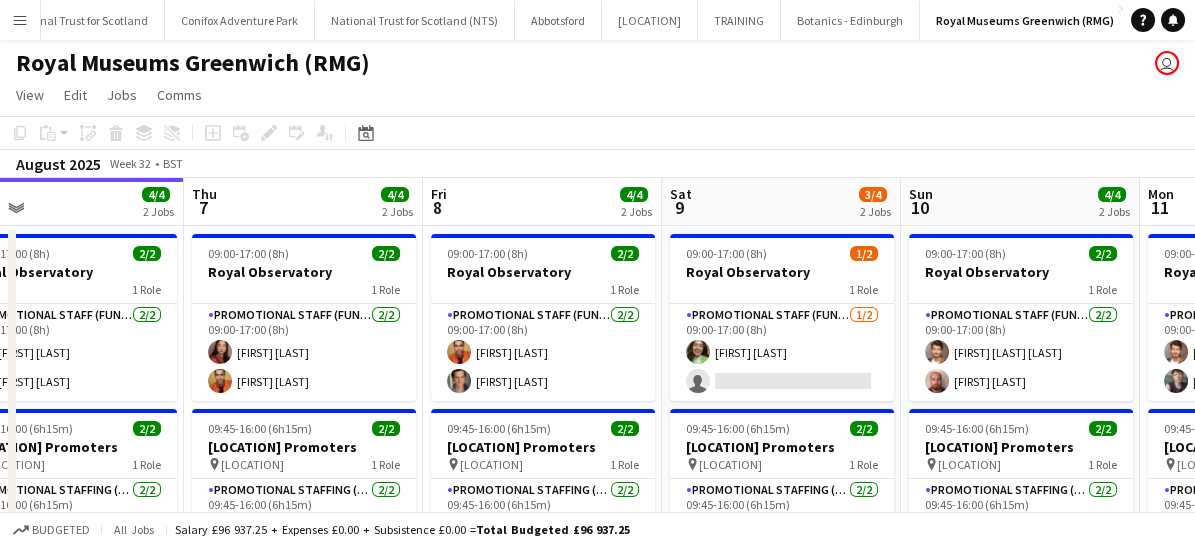 drag, startPoint x: 810, startPoint y: 369, endPoint x: 747, endPoint y: 181, distance: 198.27505 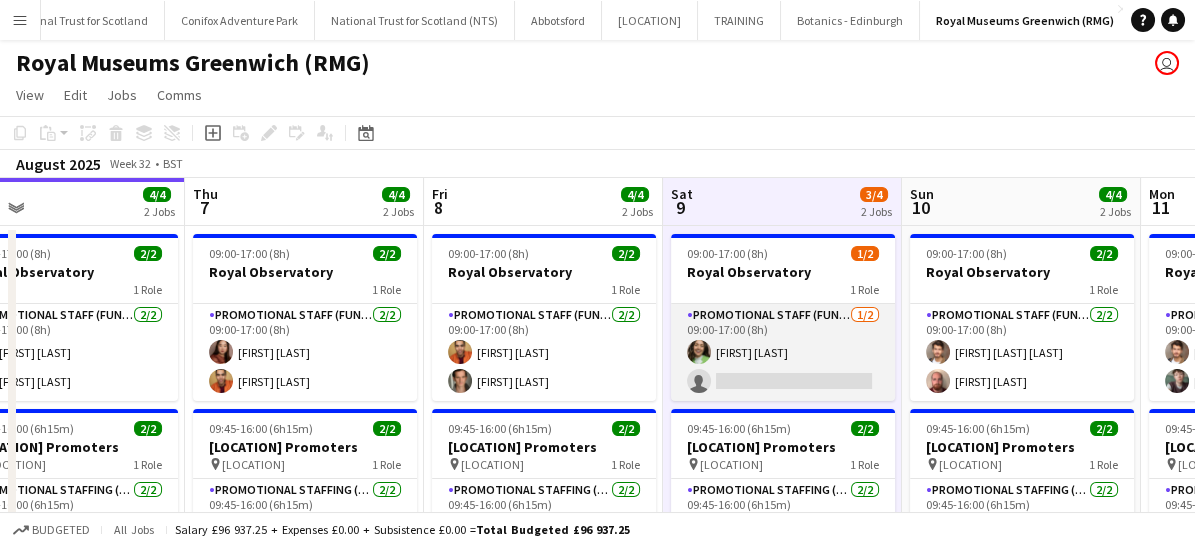 click on "Promotional Staff (Fundraiser)   1/2   09:00-17:00 (8h)
[FIRST] [LAST]
single-neutral-actions" at bounding box center [783, 352] 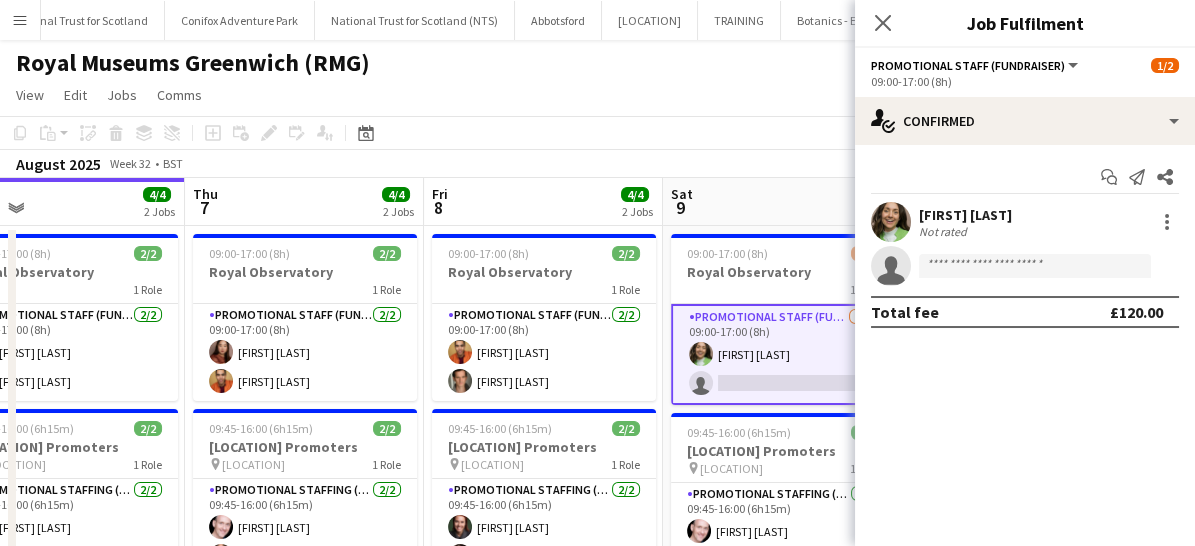 click on "single-neutral-actions" 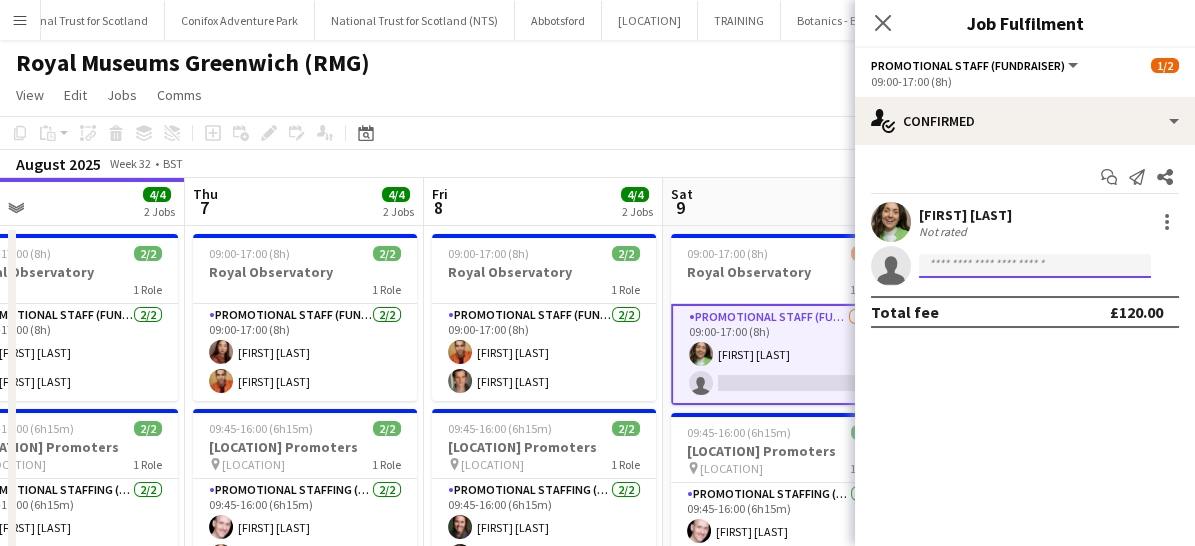click 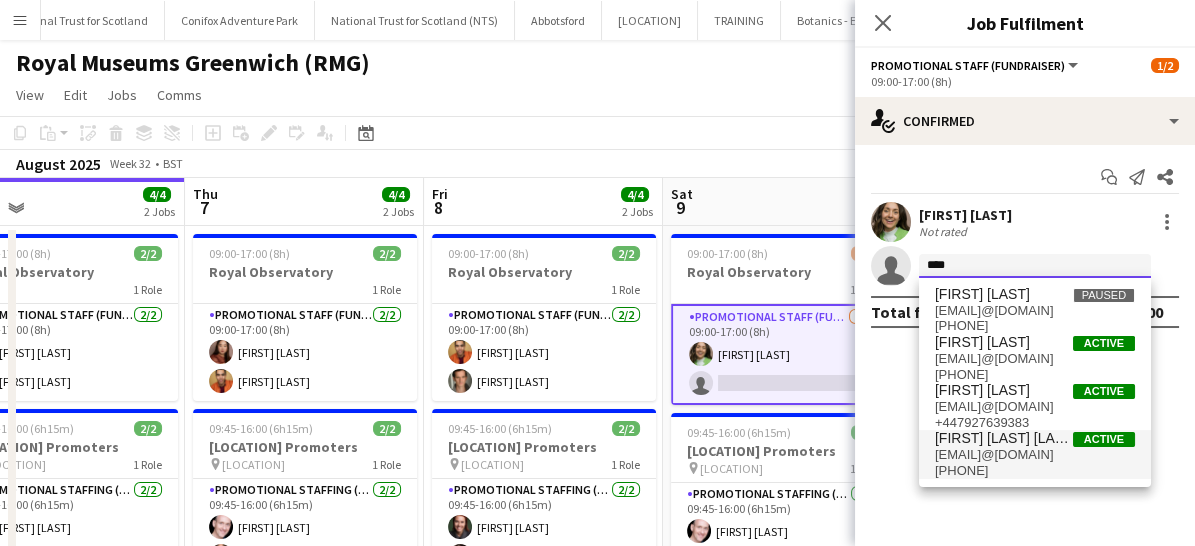 type on "****" 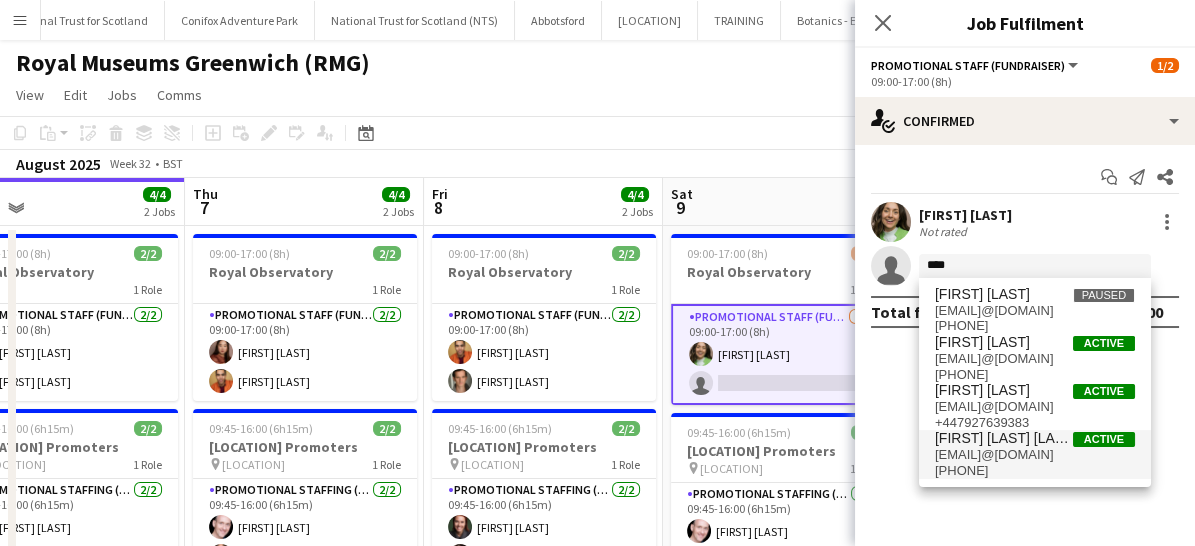 click on "[EMAIL]@[DOMAIN]" at bounding box center (1035, 455) 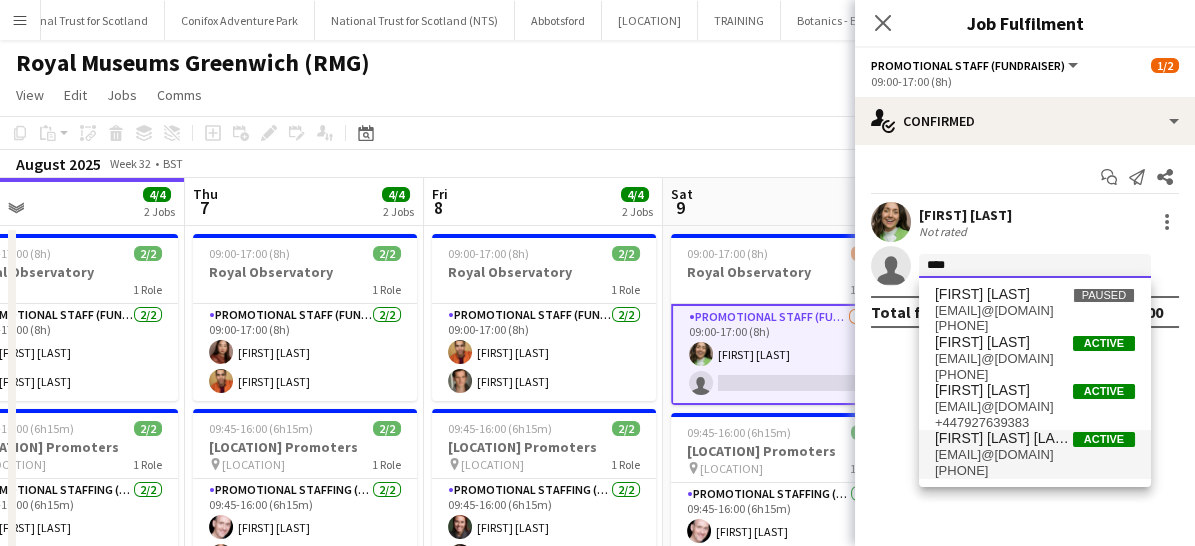 type 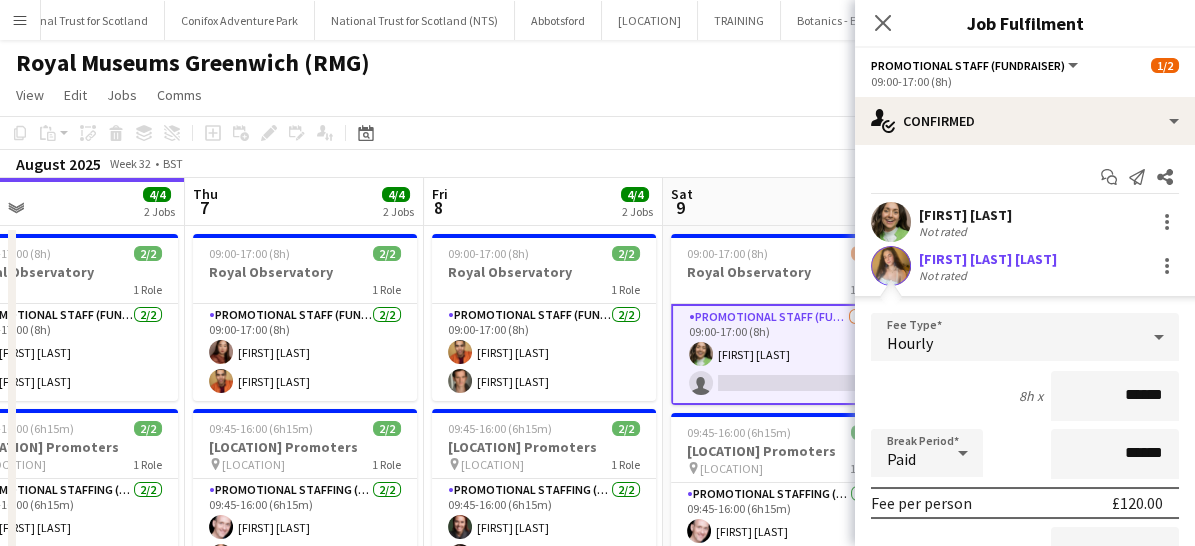 scroll, scrollTop: 249, scrollLeft: 0, axis: vertical 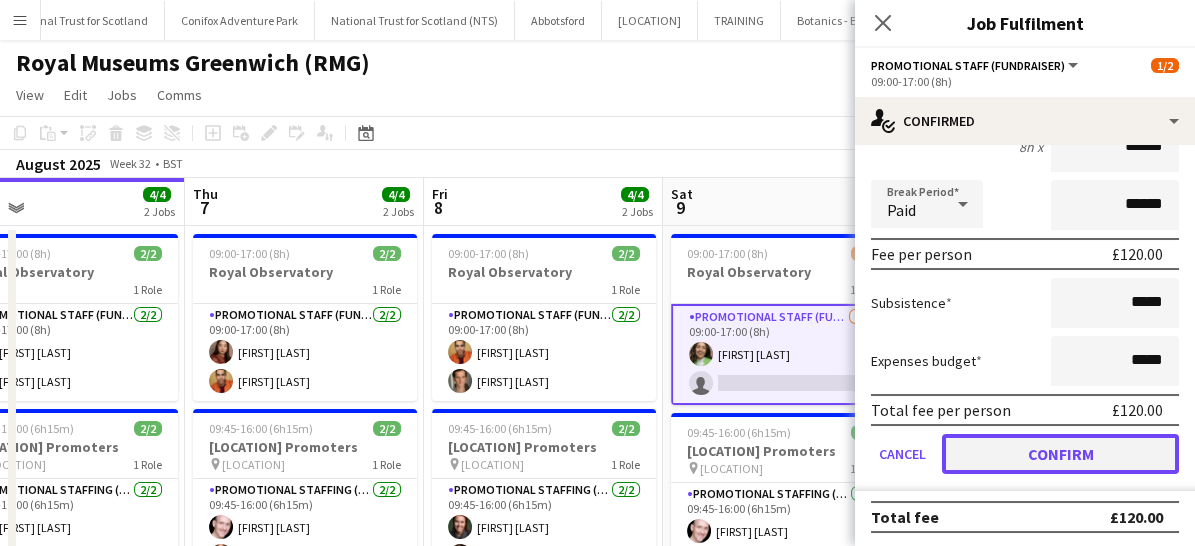 click on "Confirm" at bounding box center (1060, 454) 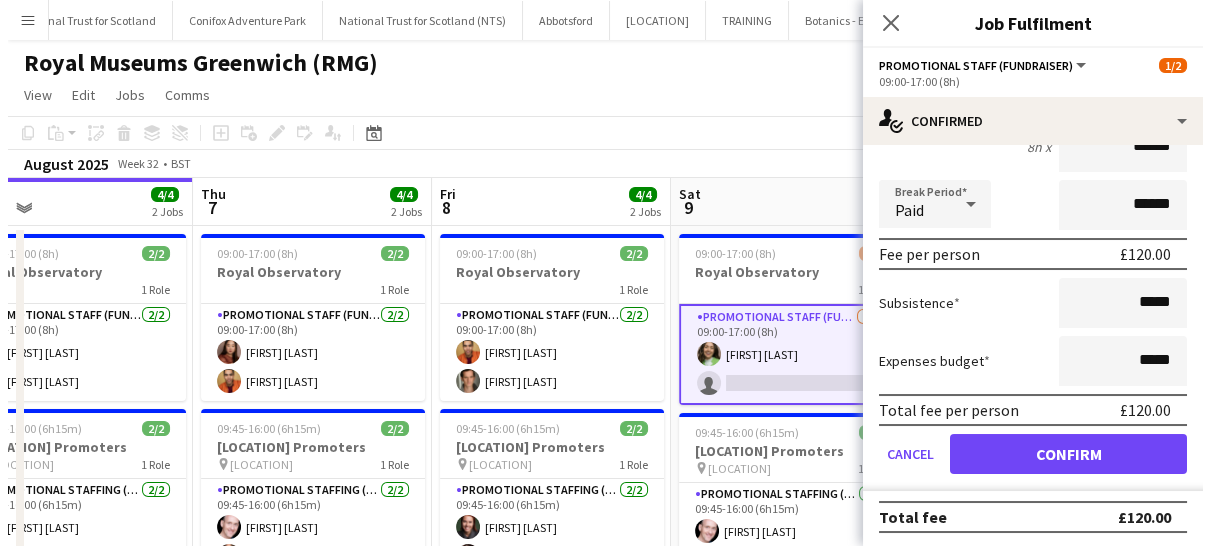 scroll, scrollTop: 0, scrollLeft: 0, axis: both 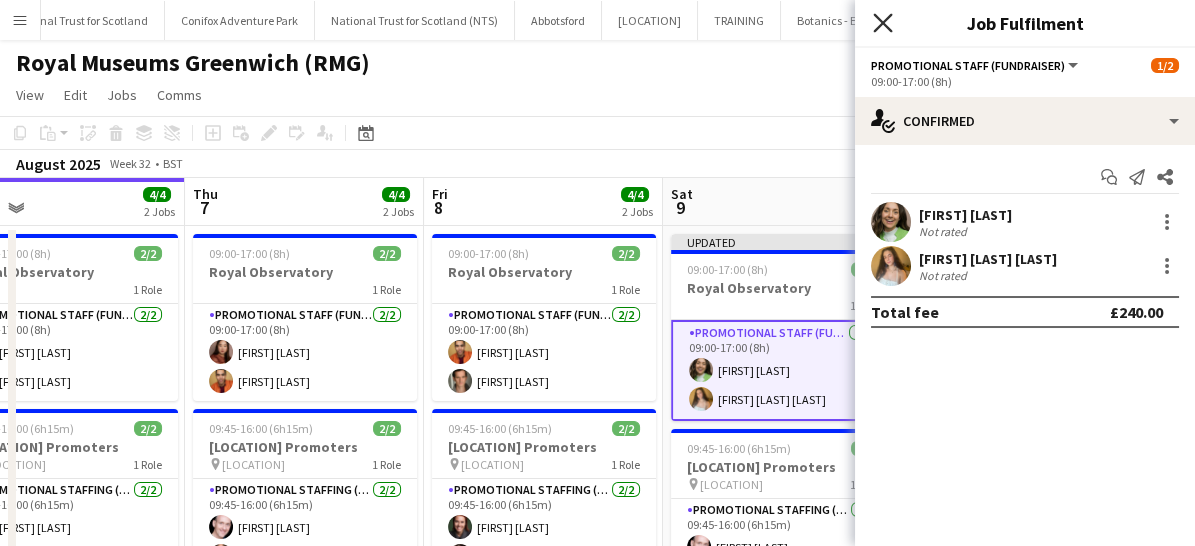 click 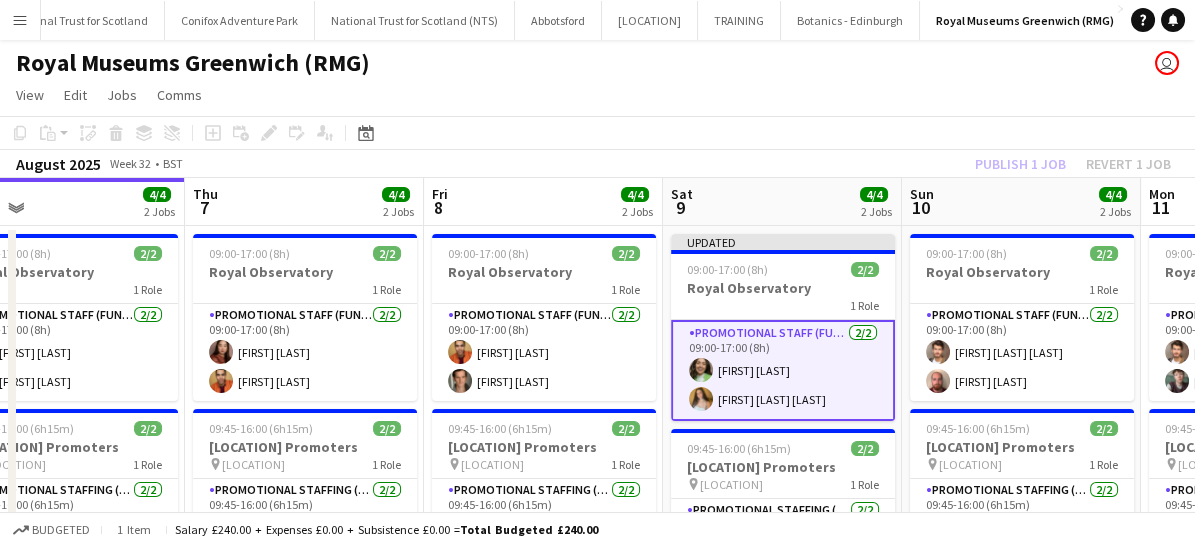 click on "Promotional Staff (Fundraiser)   2/2   09:00-17:00 (8h)
[FIRST] [LAST] [FIRST] [LAST] [LAST] [LAST]" at bounding box center [783, 370] 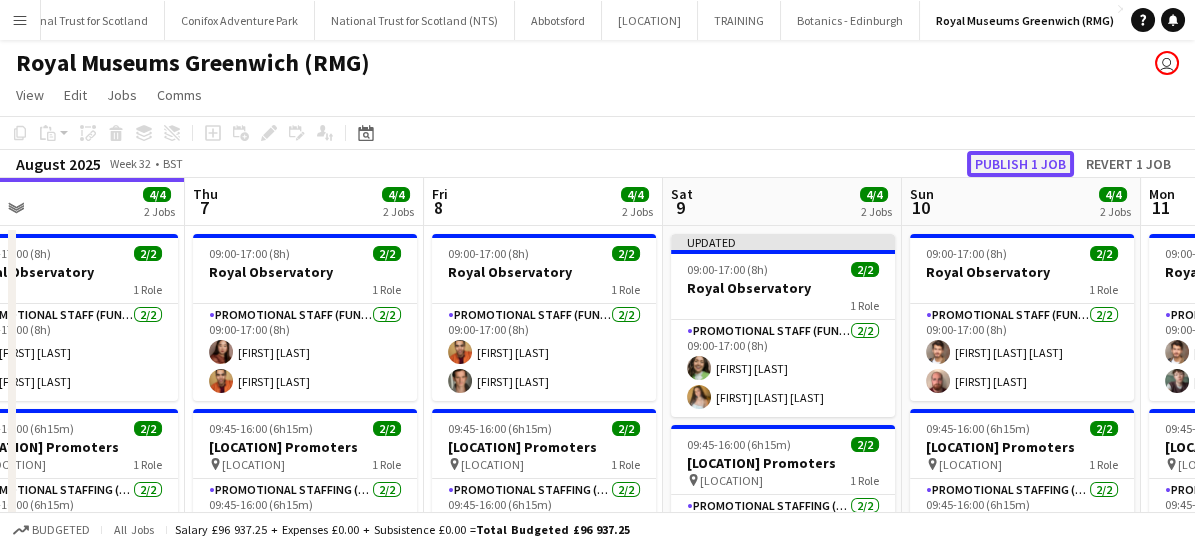 click on "Publish 1 job" 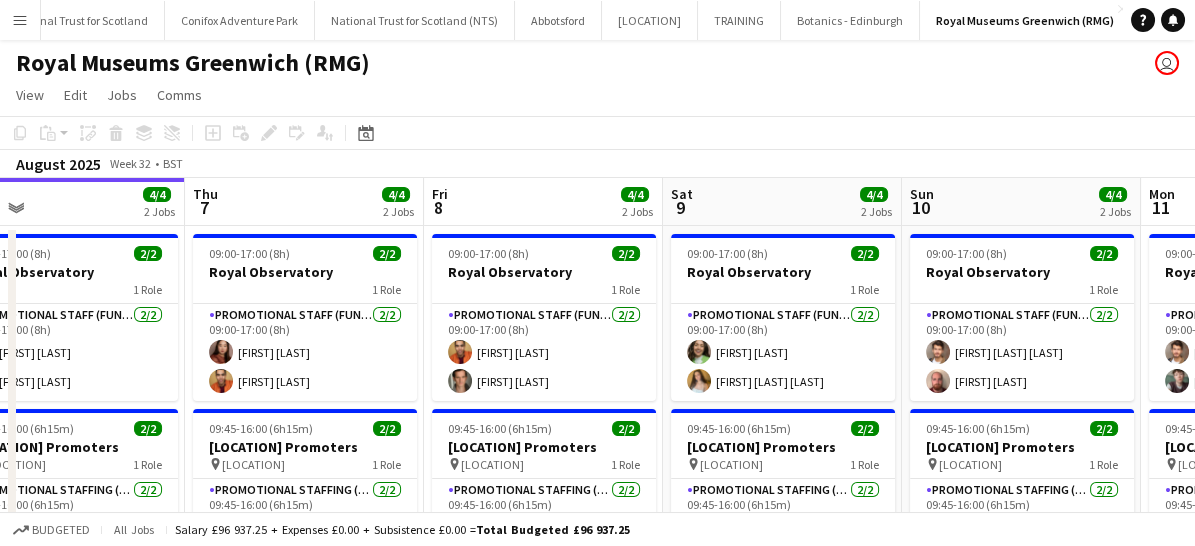 click on "Menu" at bounding box center [20, 20] 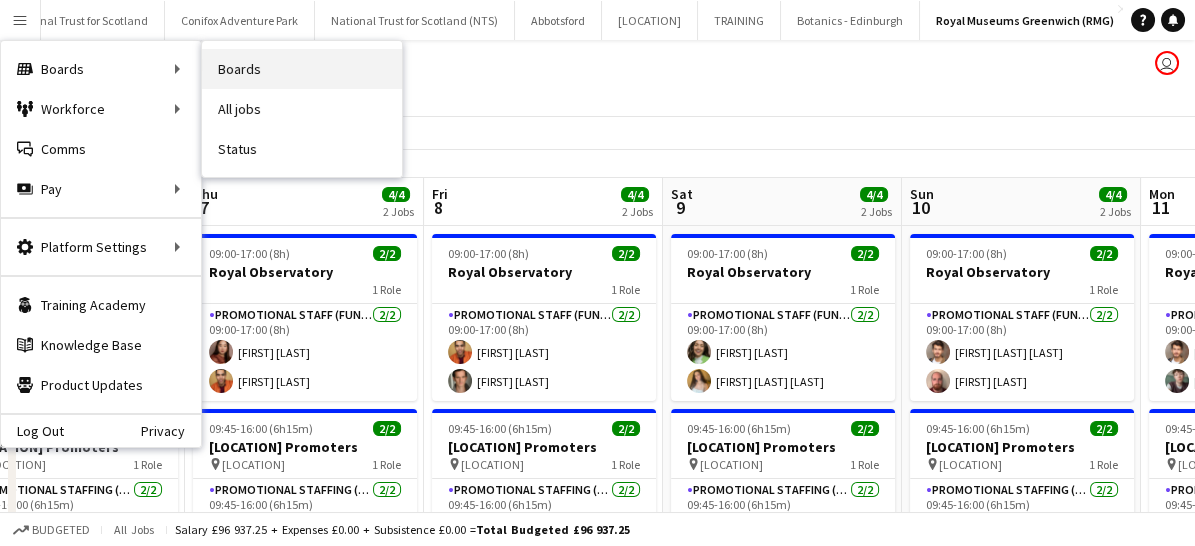 click on "Boards" at bounding box center [302, 69] 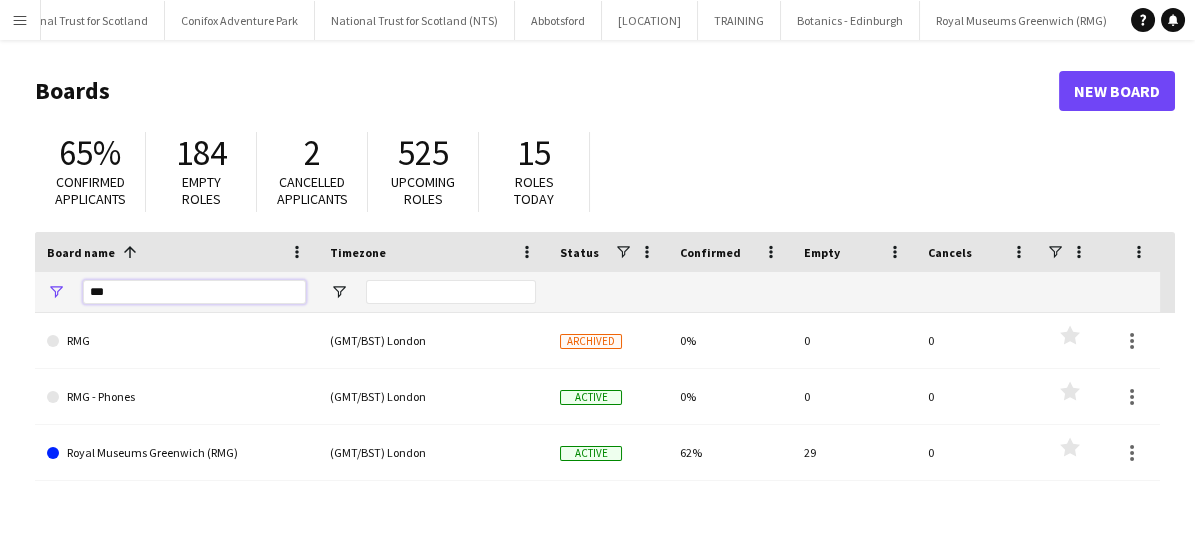 drag, startPoint x: 154, startPoint y: 294, endPoint x: 66, endPoint y: 279, distance: 89.26926 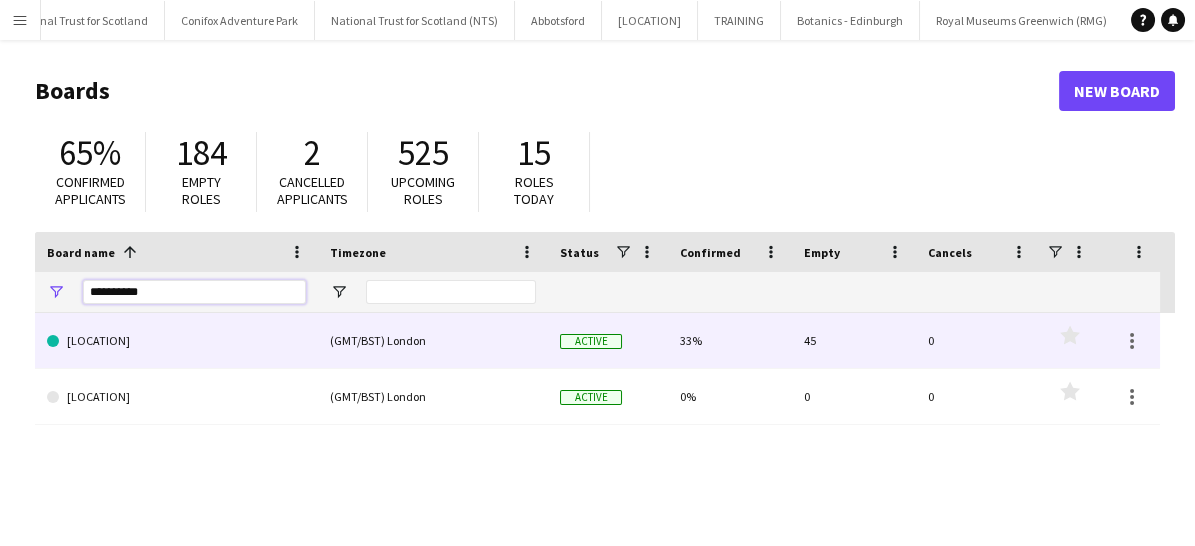 type on "**********" 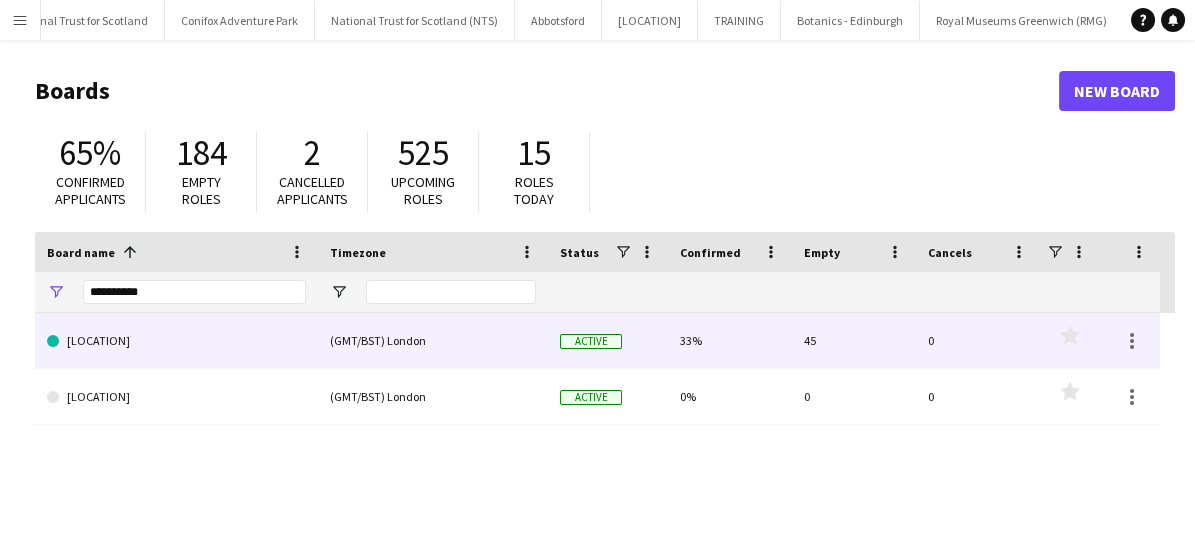 click on "[LOCATION]" 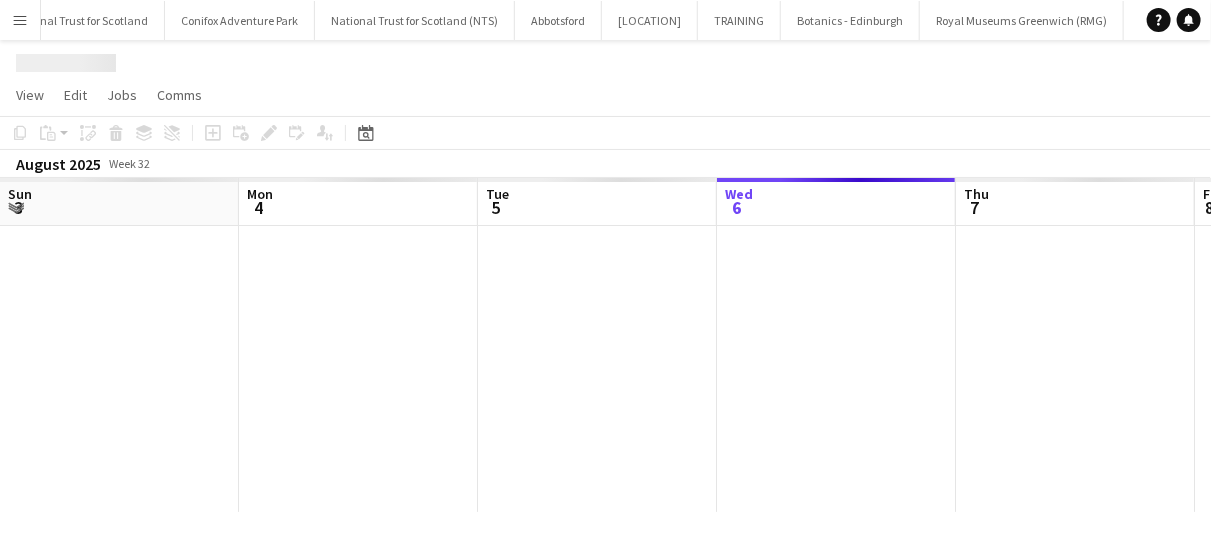 scroll, scrollTop: 0, scrollLeft: 478, axis: horizontal 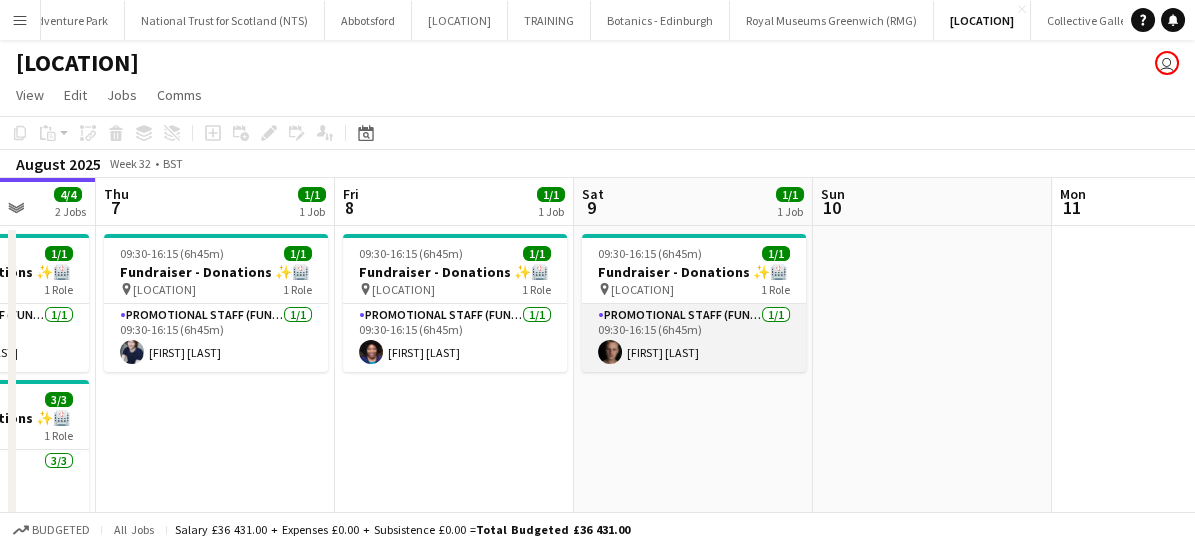 click on "Promotional Staff (Fundraiser)   1/1   09:30-16:15 (6h45m)
[FIRST] [LAST]" at bounding box center [694, 338] 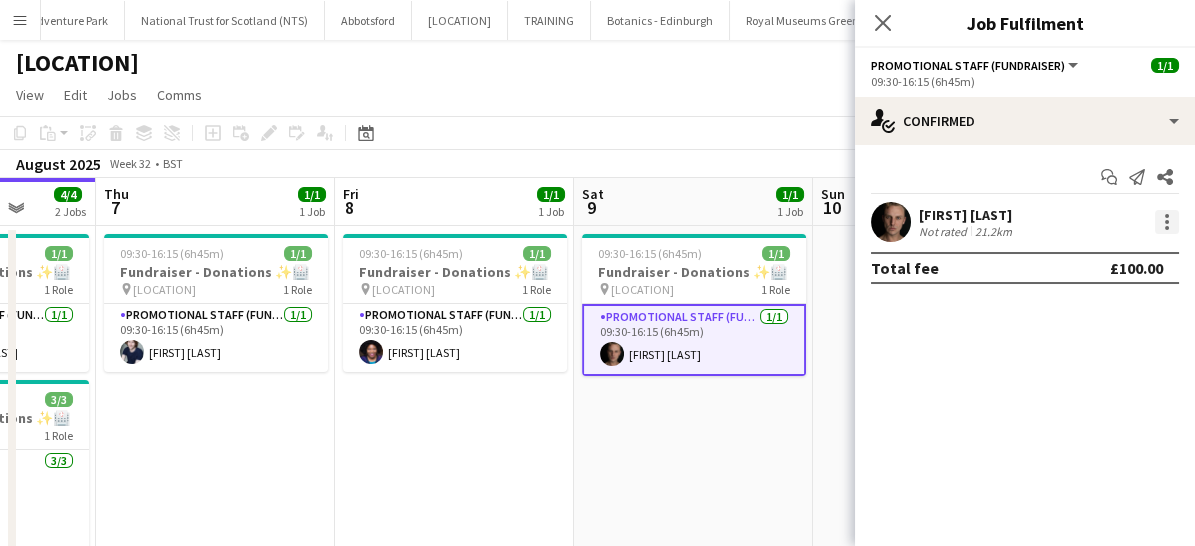 click at bounding box center (1167, 222) 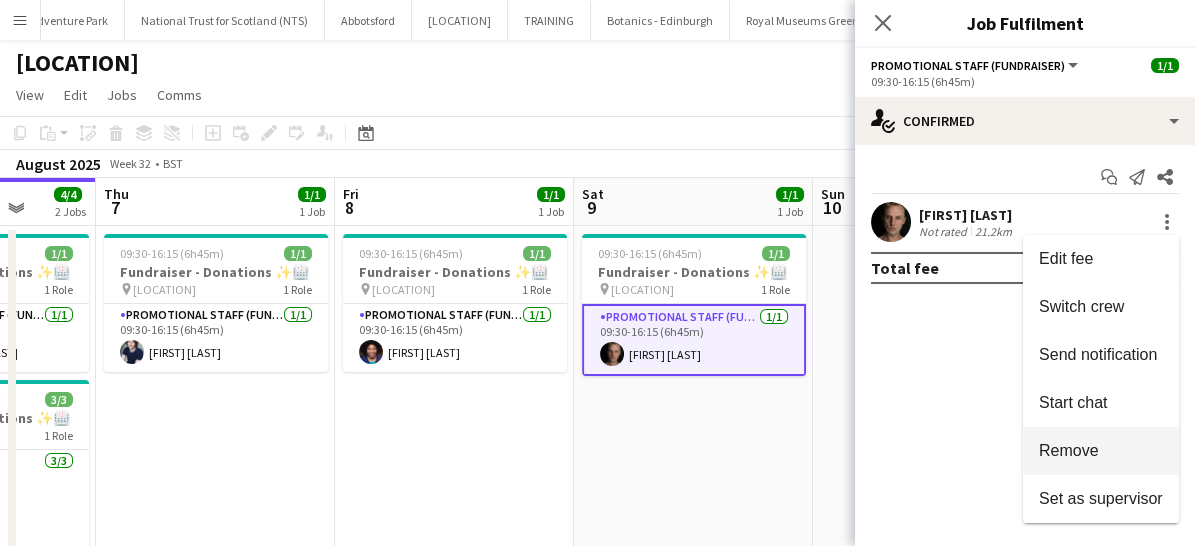 click on "Remove" at bounding box center [1069, 450] 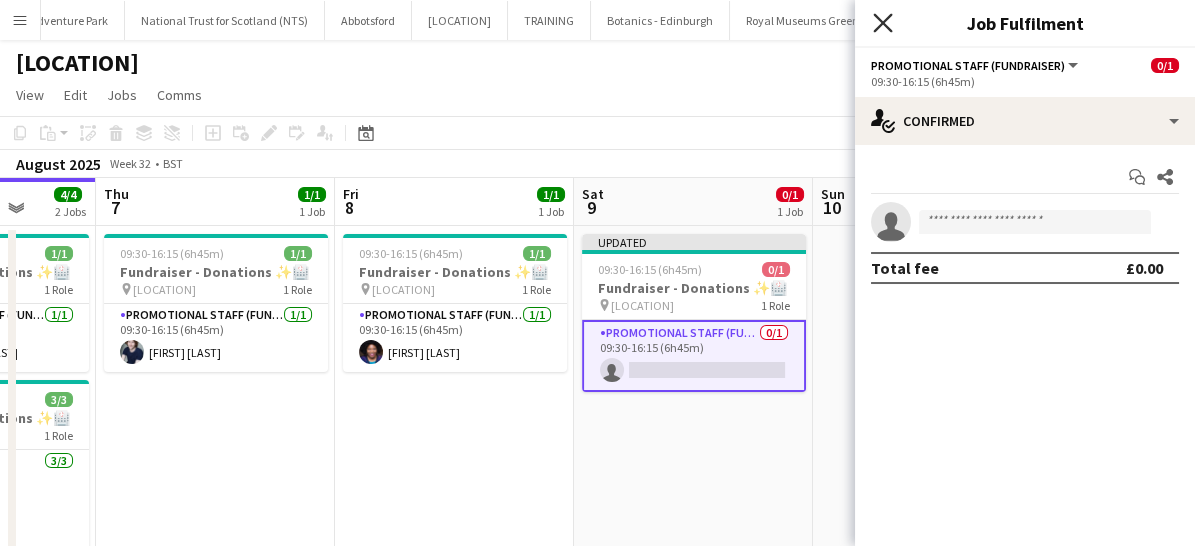 click on "Close pop-in" 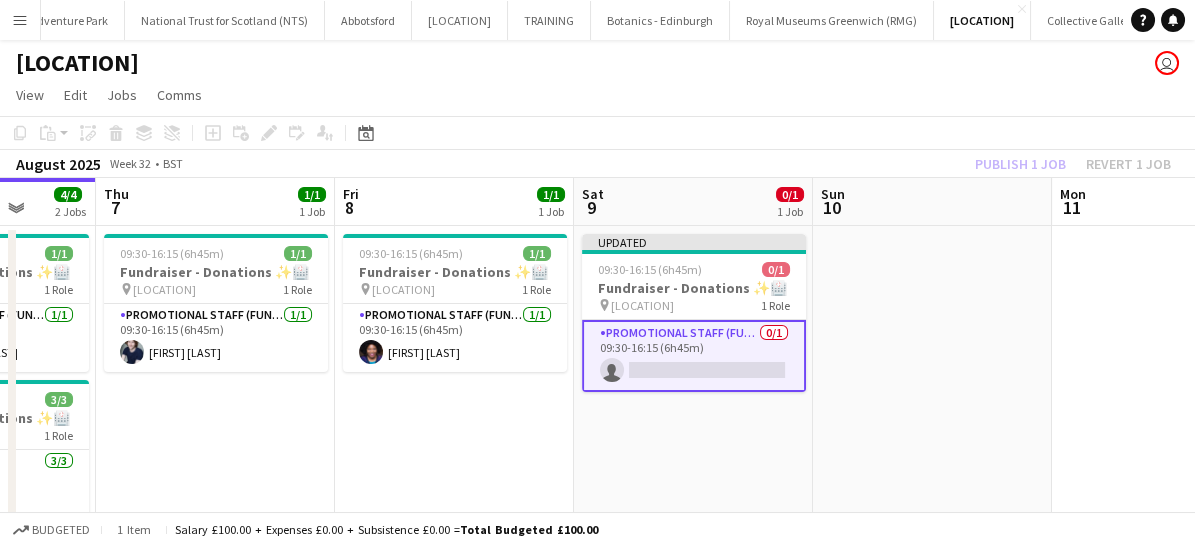 click on "Promotional Staff (Fundraiser)   0/1   09:30-16:15 (6h45m)
single-neutral-actions" at bounding box center [694, 356] 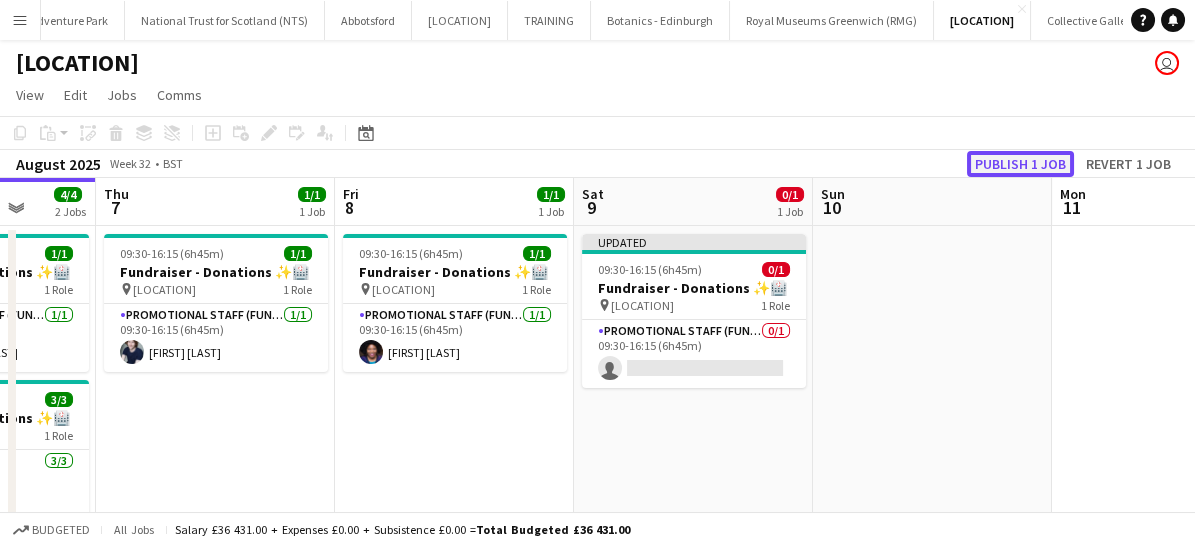 click on "Publish 1 job" 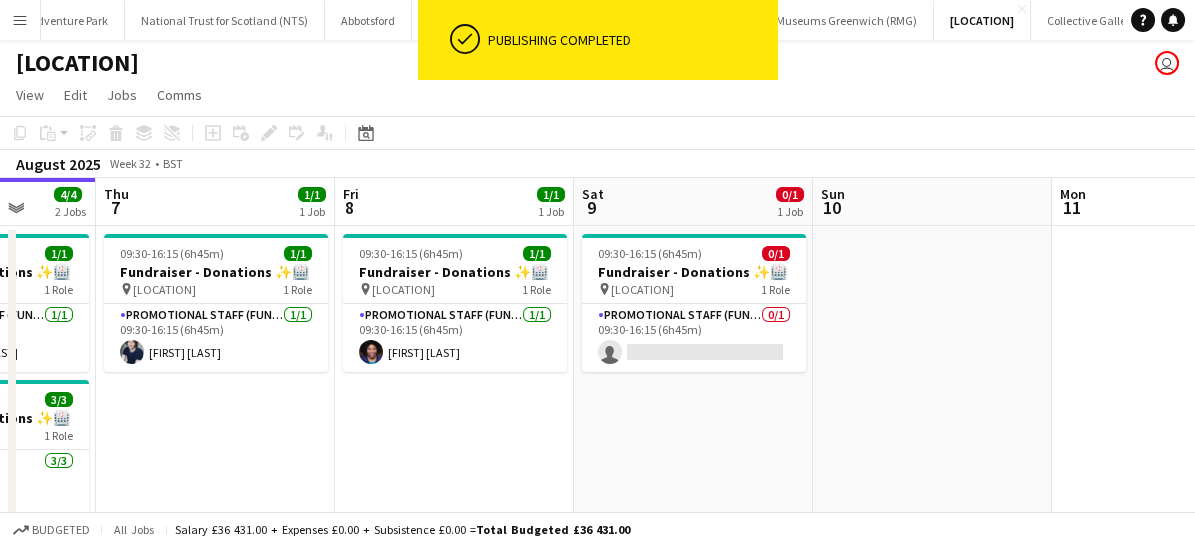 click on "Menu" at bounding box center [20, 20] 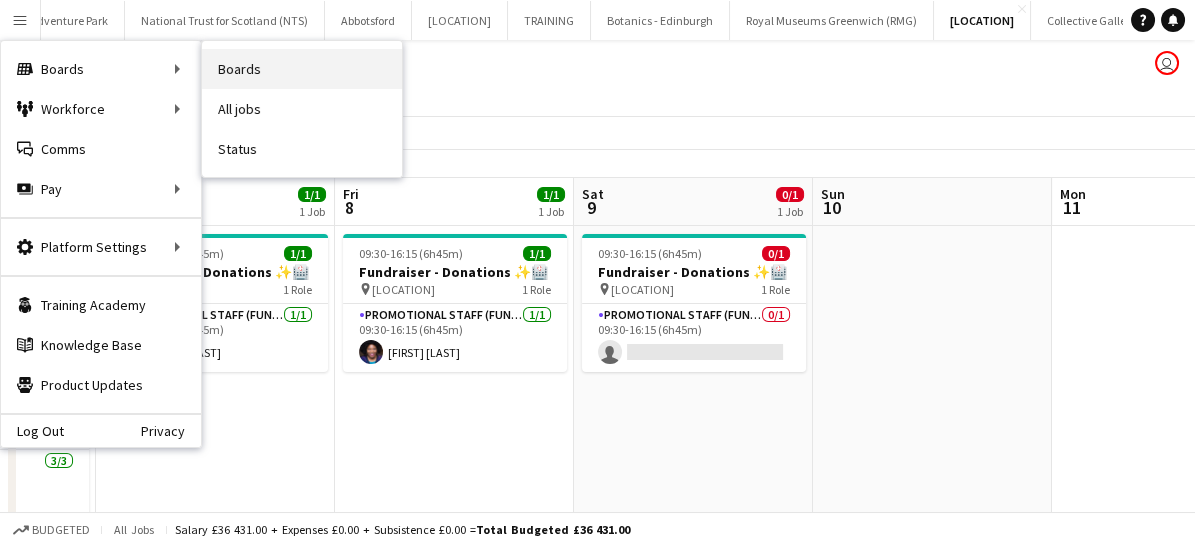 click on "Boards" at bounding box center (302, 69) 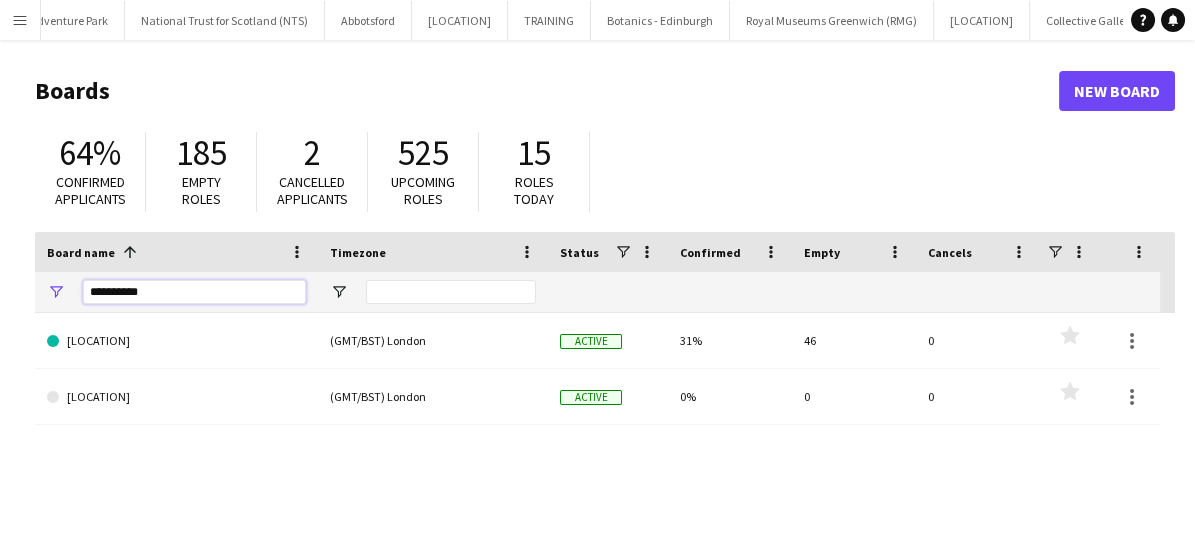 drag, startPoint x: 163, startPoint y: 282, endPoint x: 45, endPoint y: 304, distance: 120.033325 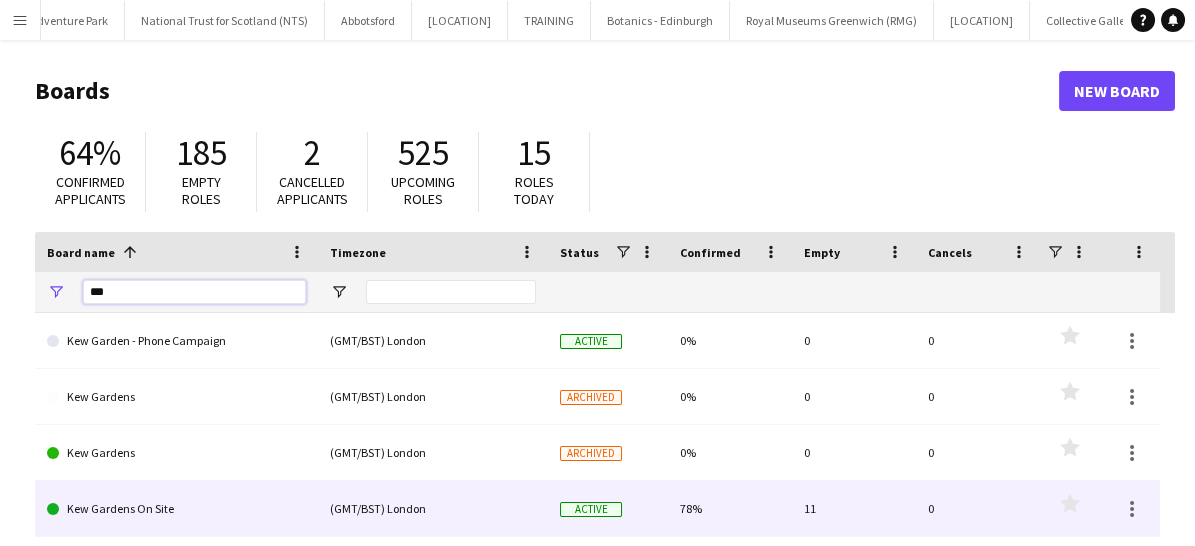 type on "***" 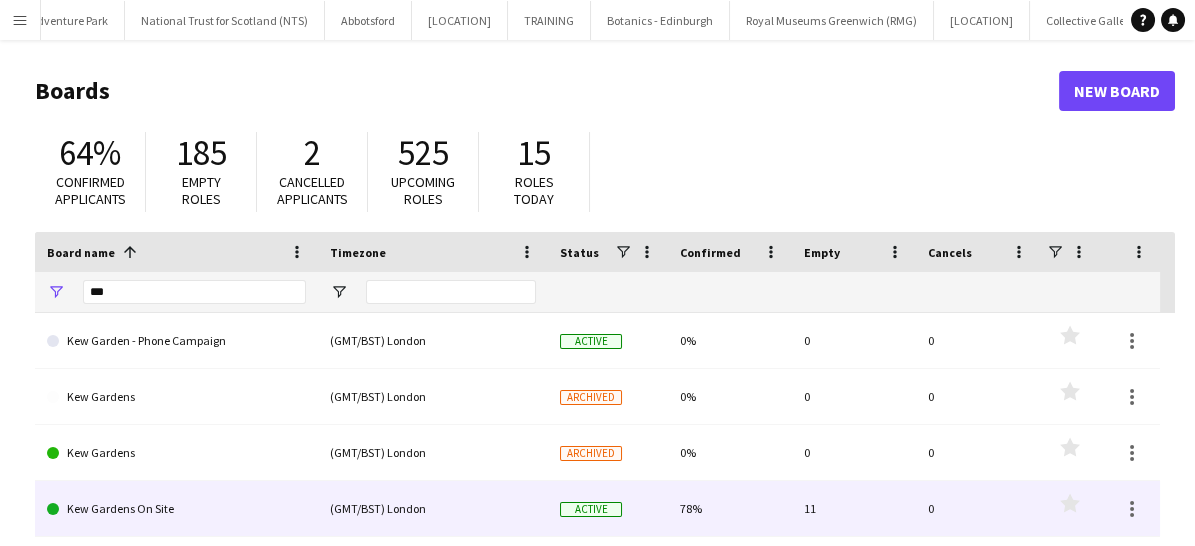 click on "Kew Gardens On Site" 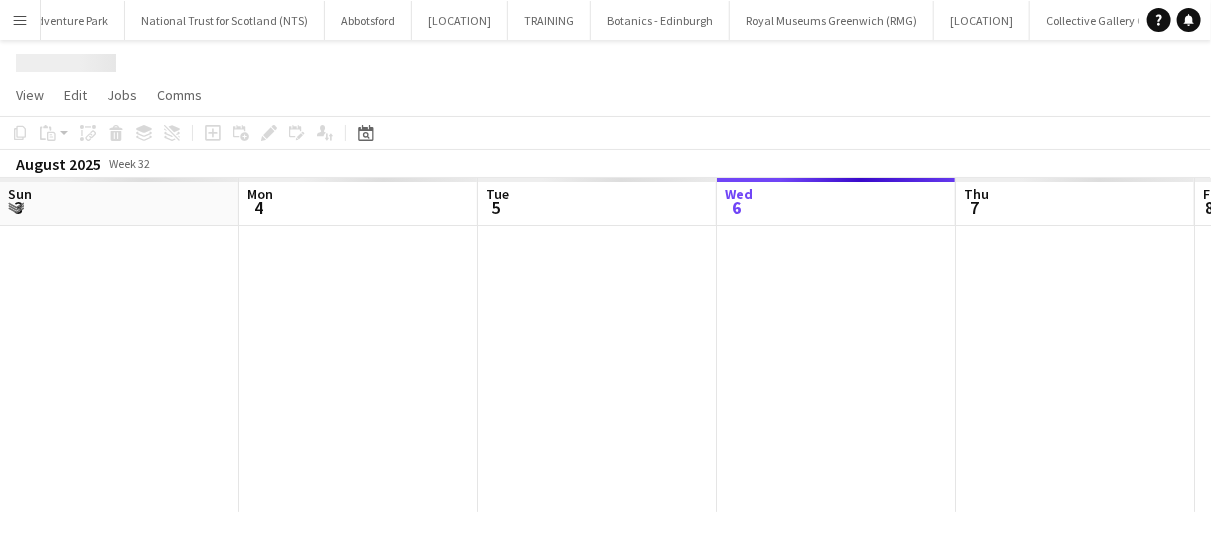 scroll, scrollTop: 0, scrollLeft: 478, axis: horizontal 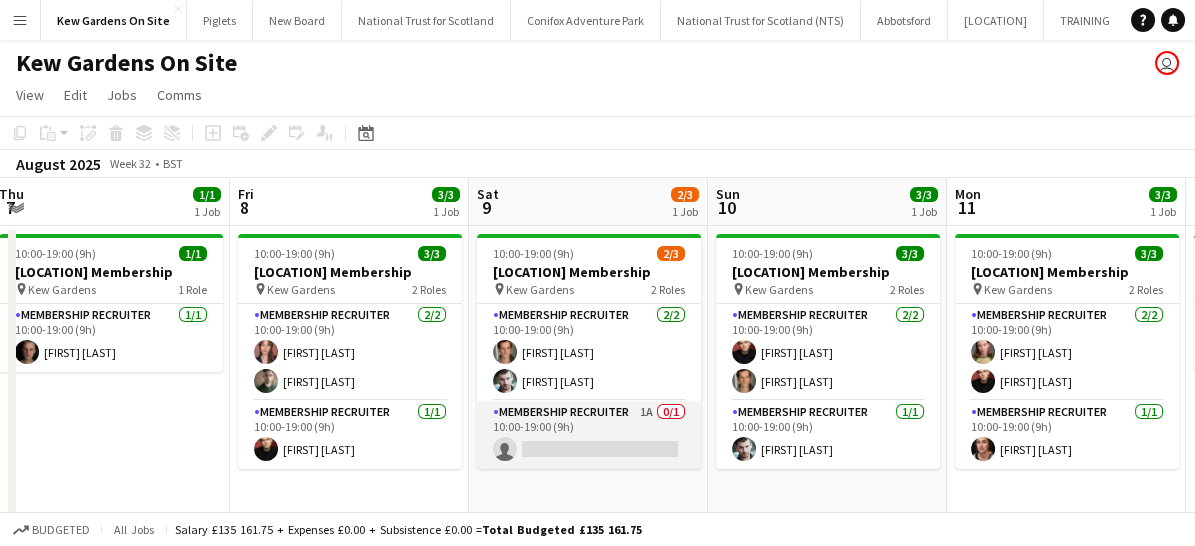 click on "Membership Recruiter   1A   0/1   10:00-19:00 (9h)
single-neutral-actions" at bounding box center [589, 435] 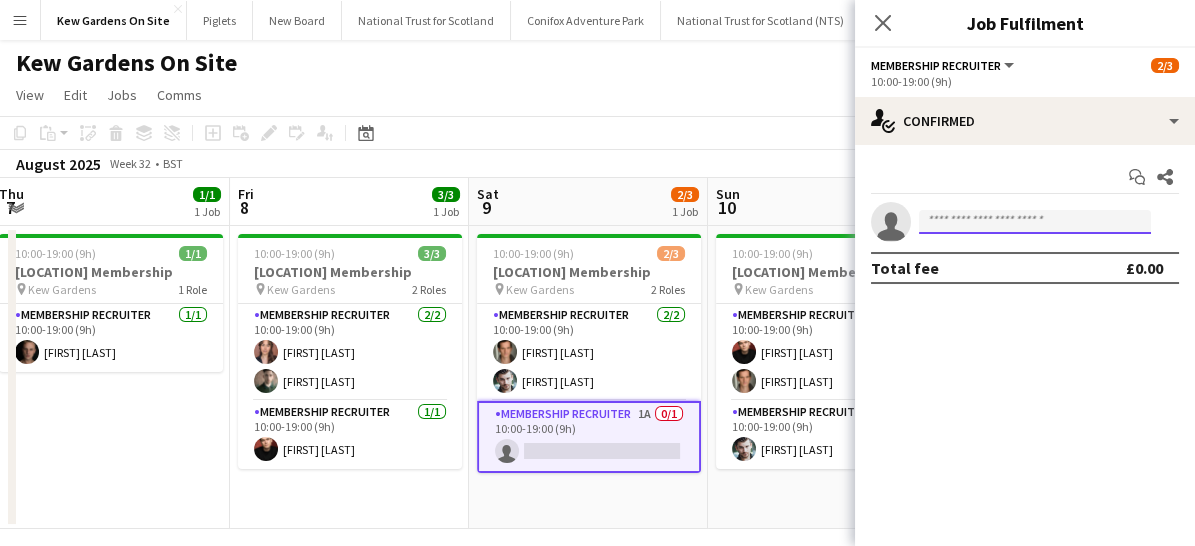 click at bounding box center [1035, 222] 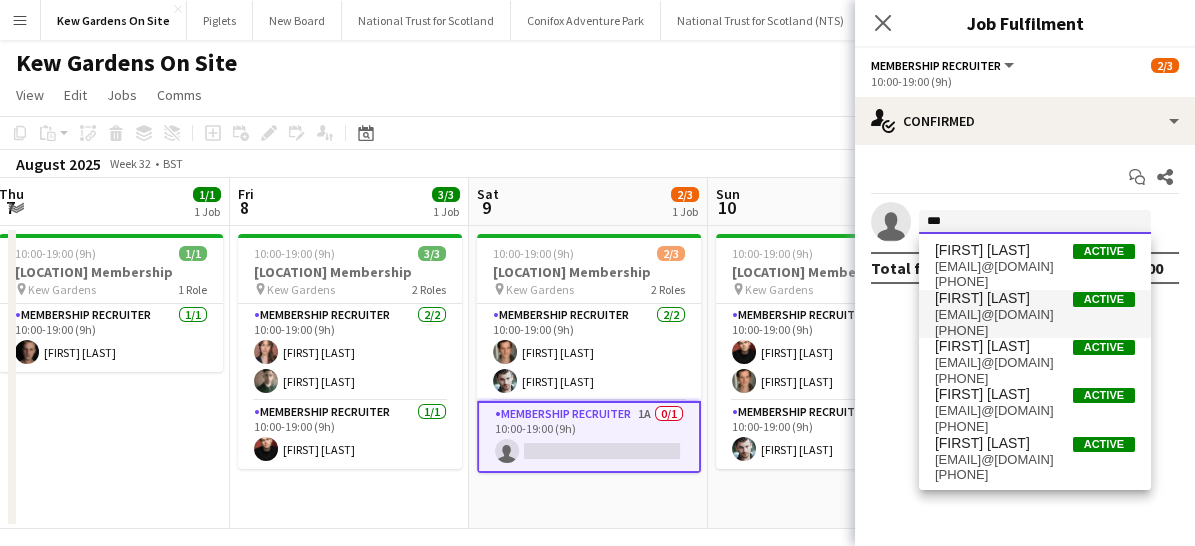 type on "***" 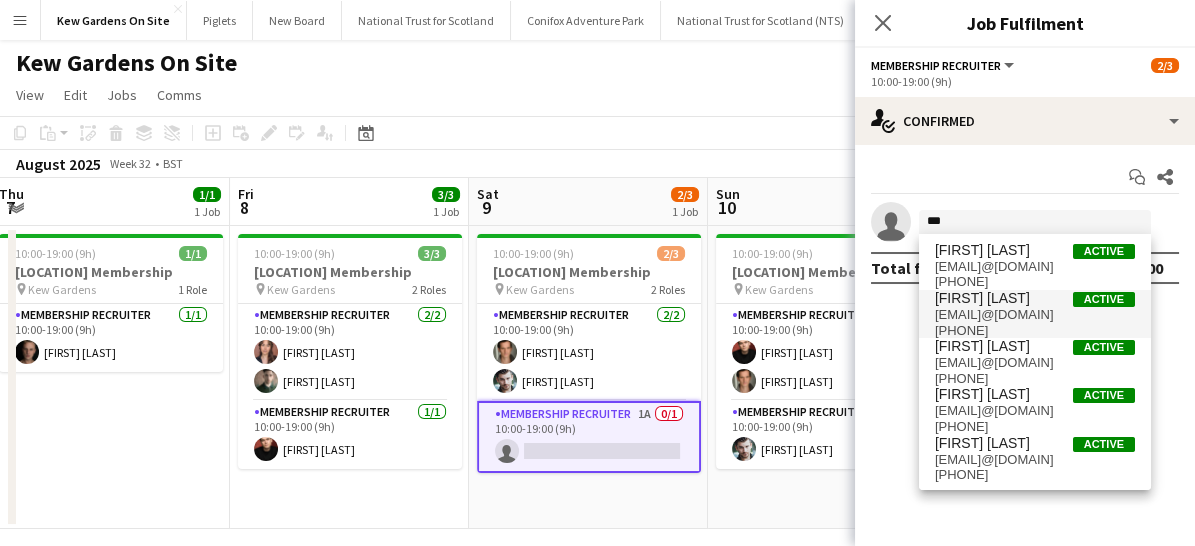 click on "[PHONE]" at bounding box center (1035, 331) 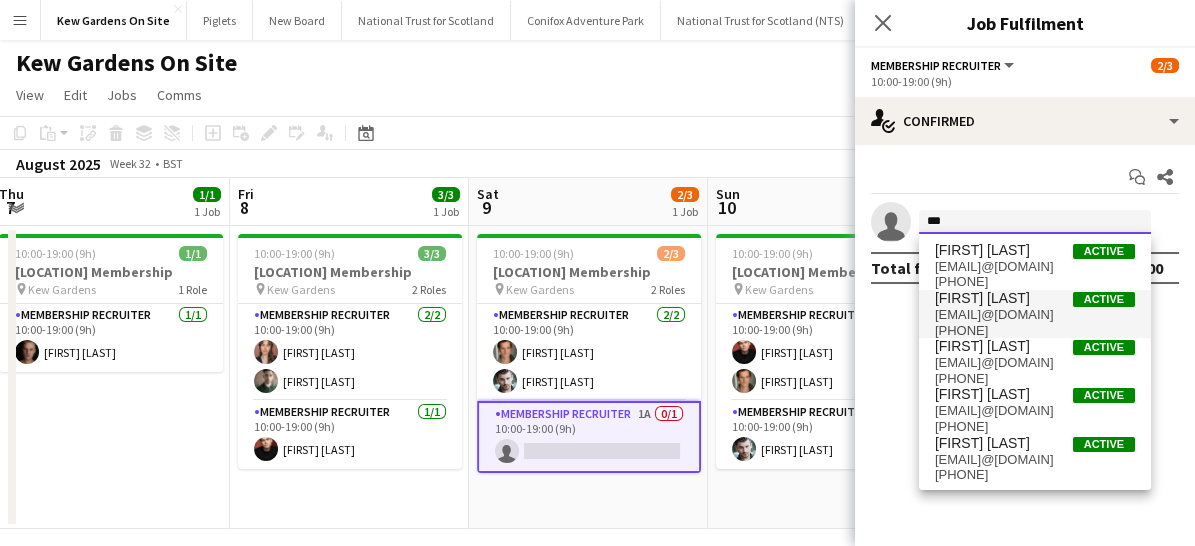type 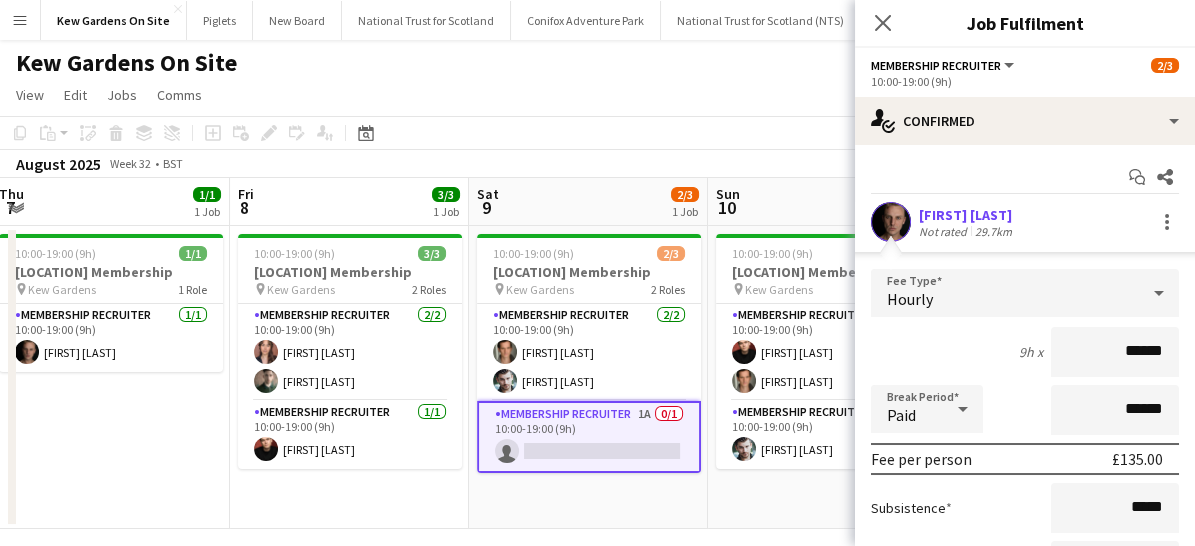 scroll, scrollTop: 205, scrollLeft: 0, axis: vertical 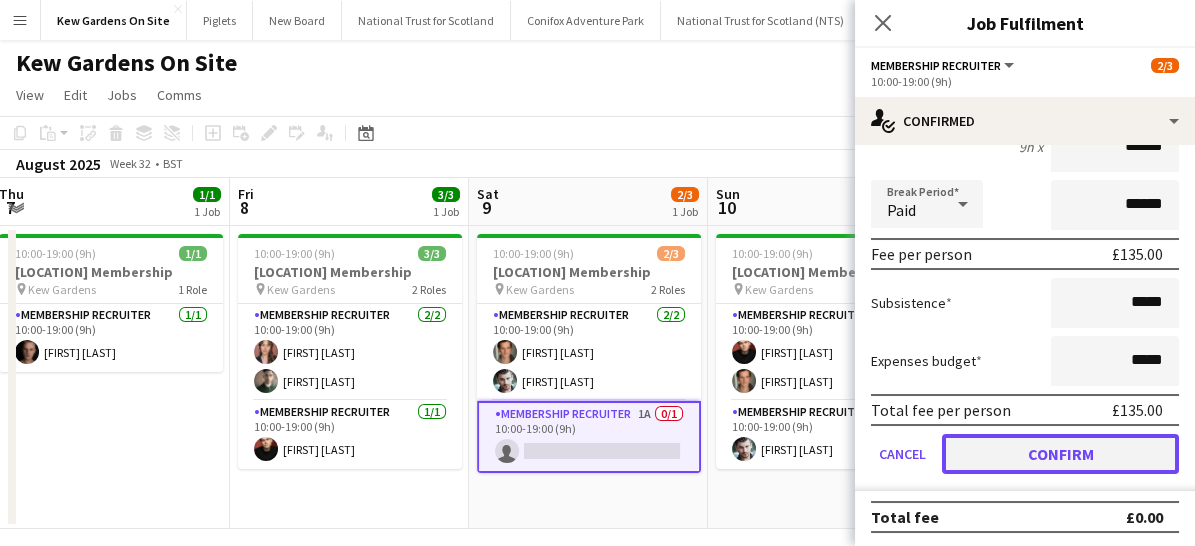 click on "Confirm" at bounding box center [1060, 454] 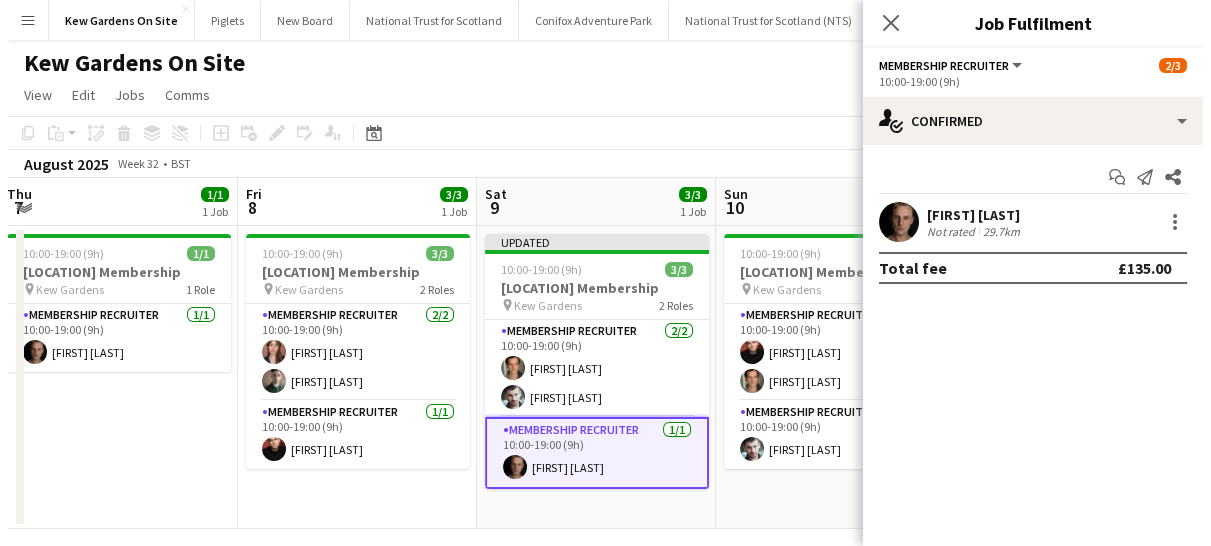 scroll, scrollTop: 0, scrollLeft: 0, axis: both 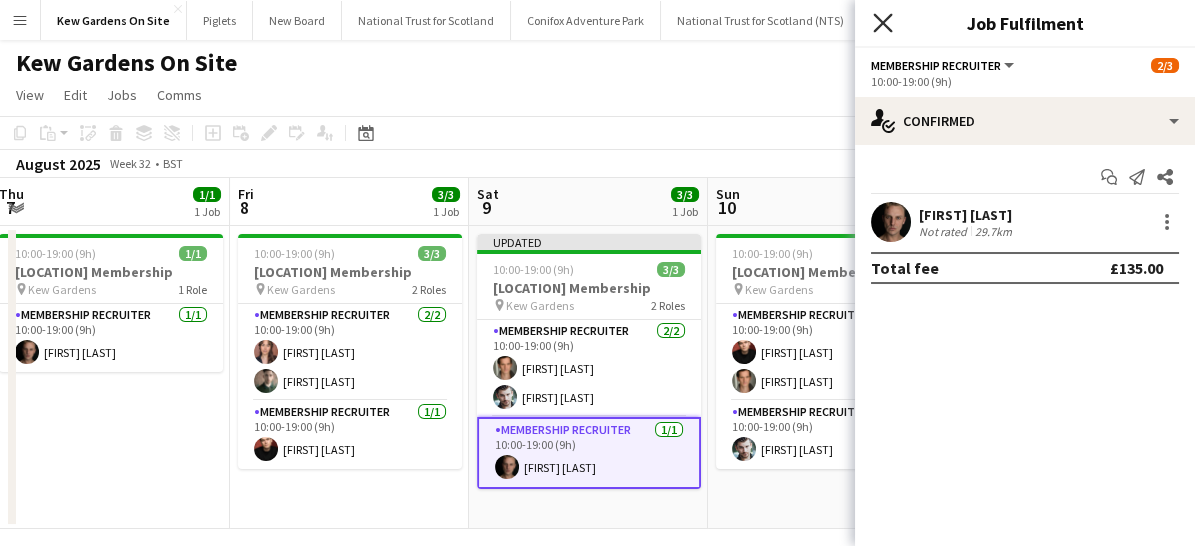 click on "Close pop-in" 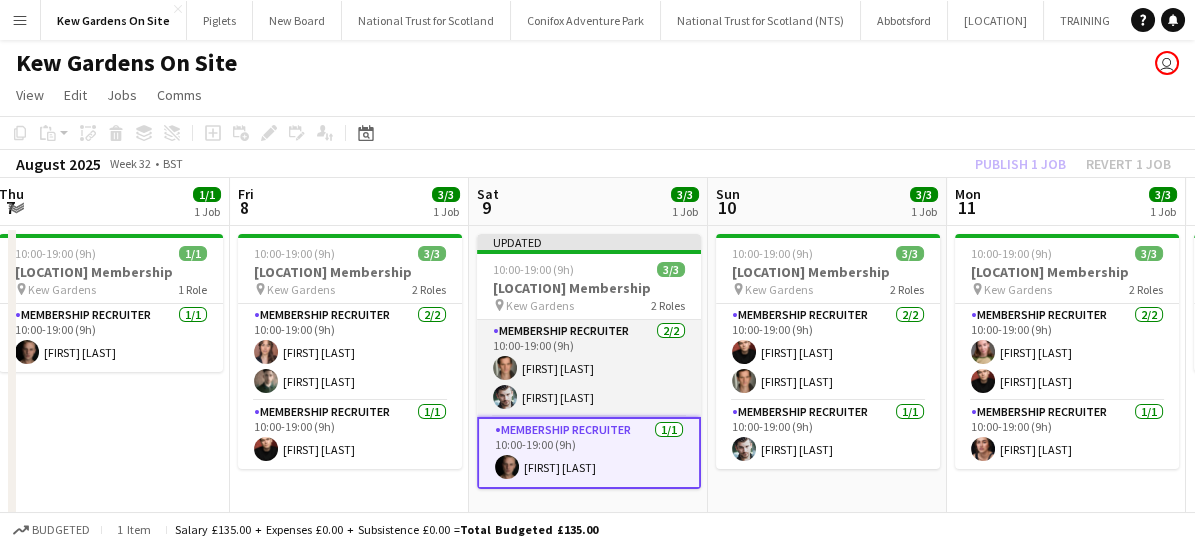 click on "Membership Recruiter   2/2   10:00-19:00 (9h)
[FIRST] [LAST] [FIRST] [LAST]" at bounding box center (589, 368) 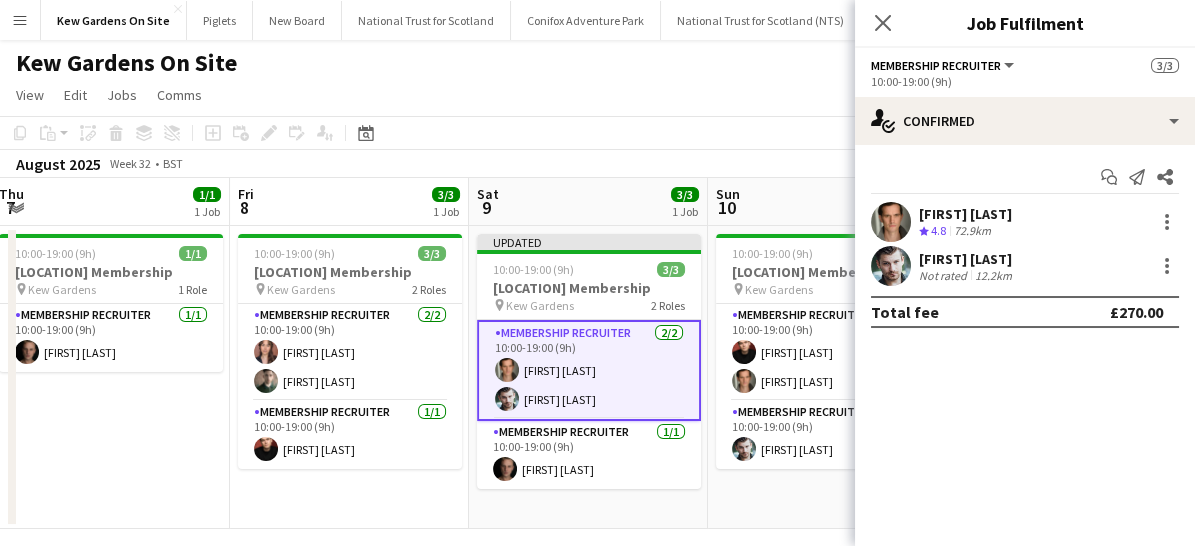 click on "10:00-19:00 (9h)    3/3   [LOCATION] Membership
pin
[LOCATION]   2 Roles   Membership Recruiter   2/2   10:00-19:00 (9h)
[FIRST] [LAST] [FIRST] [LAST]   Membership Recruiter   1/1   10:00-19:00 (9h)
[FIRST] [LAST]" at bounding box center [349, 377] 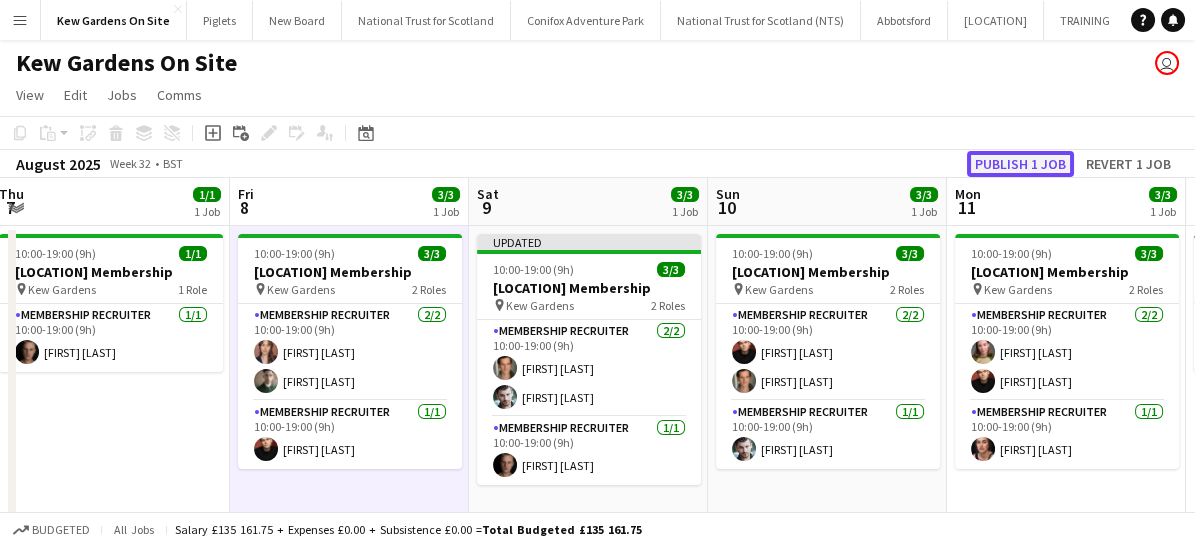 click on "Publish 1 job" 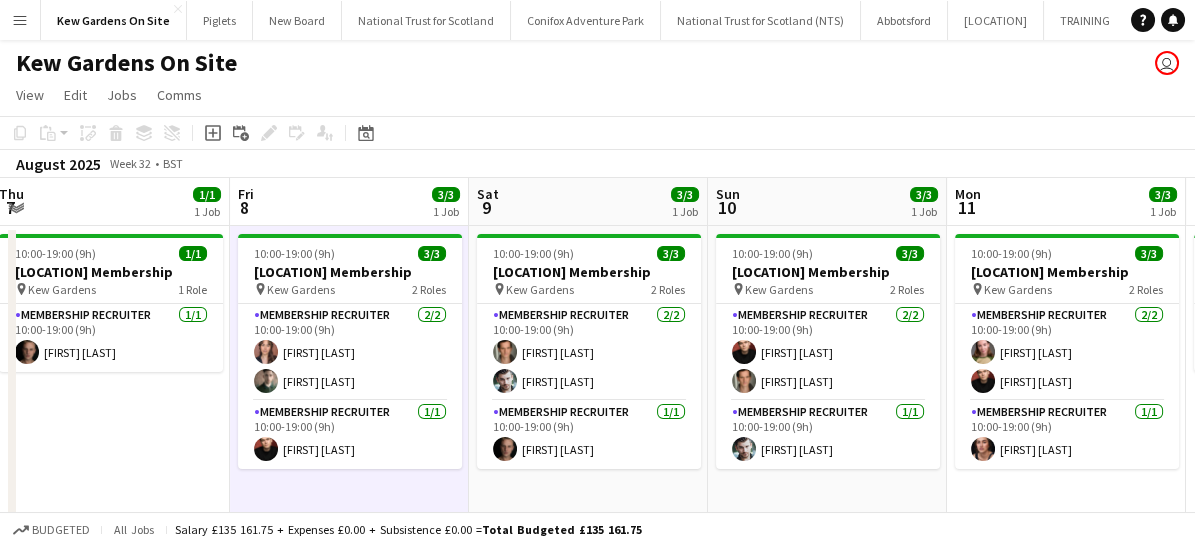 click on "Menu" at bounding box center (20, 20) 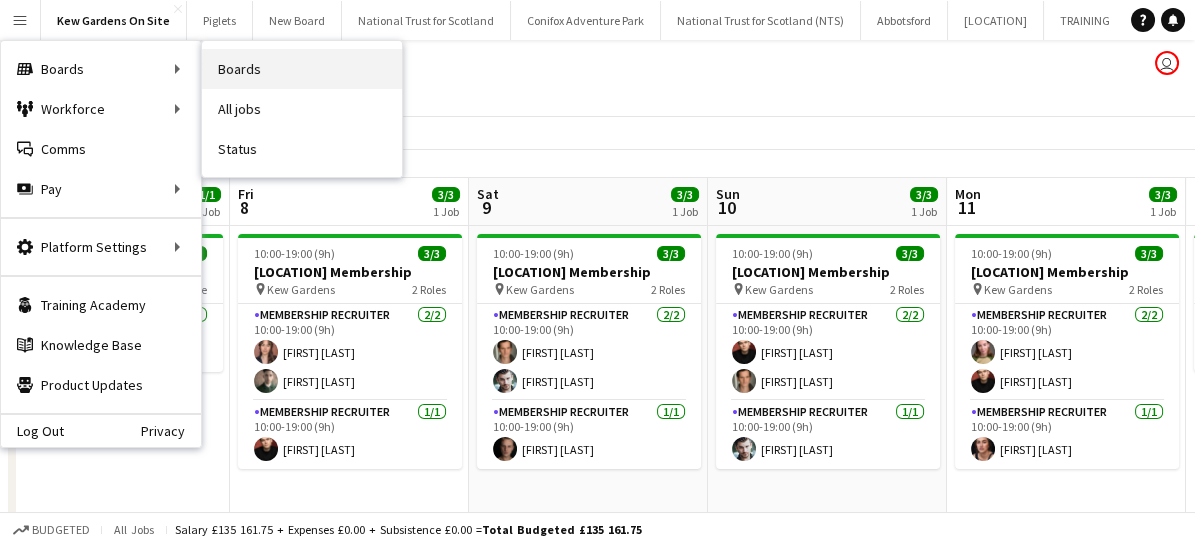 click on "Boards" at bounding box center [302, 69] 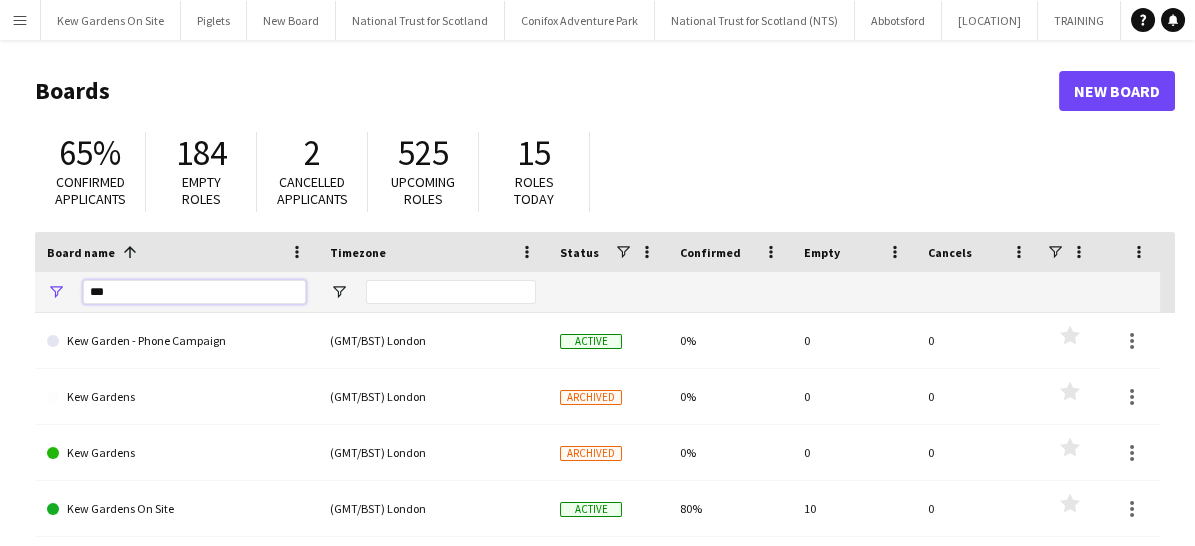 drag, startPoint x: 165, startPoint y: 282, endPoint x: 85, endPoint y: 282, distance: 80 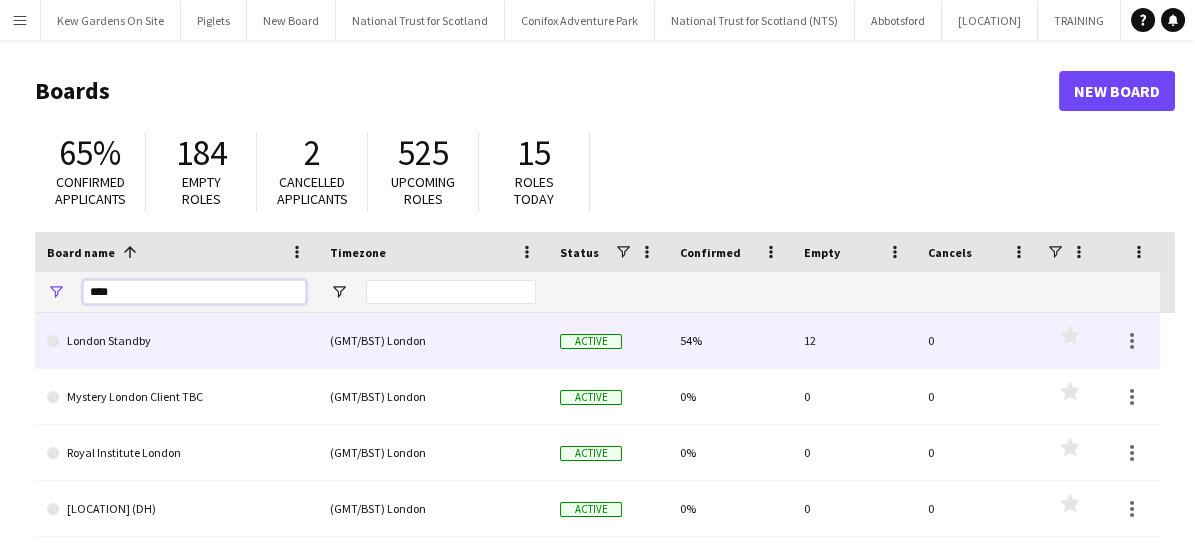 type on "****" 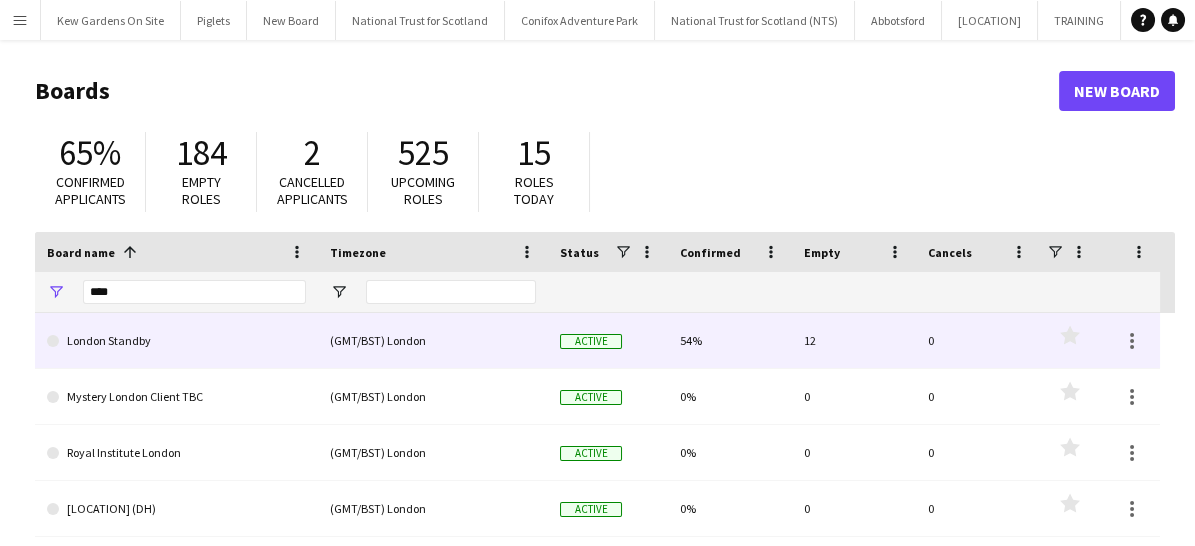 click on "London Standby" 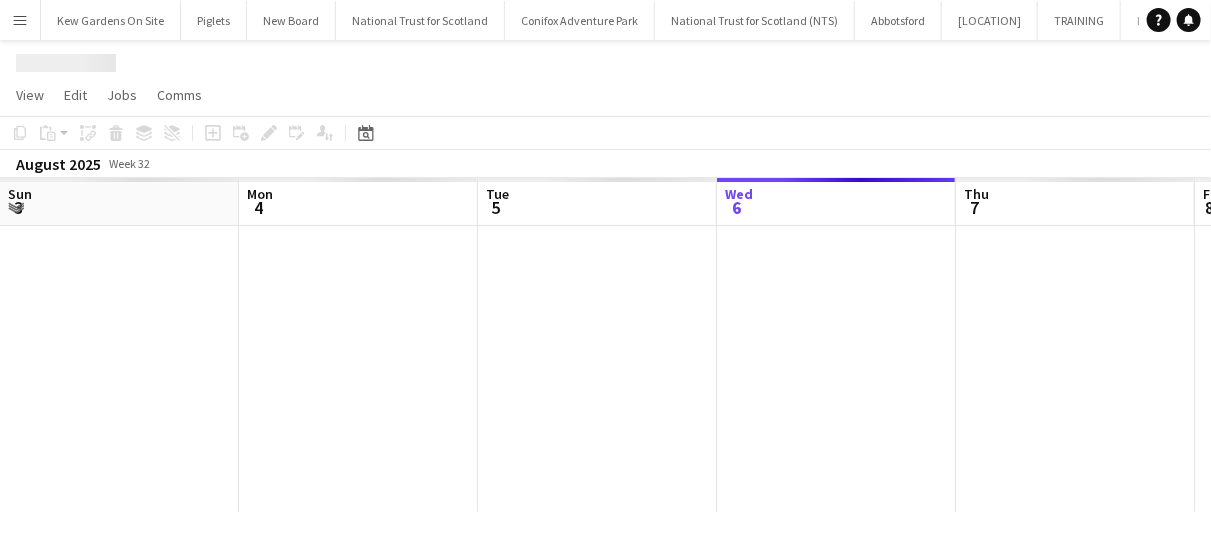 scroll, scrollTop: 0, scrollLeft: 478, axis: horizontal 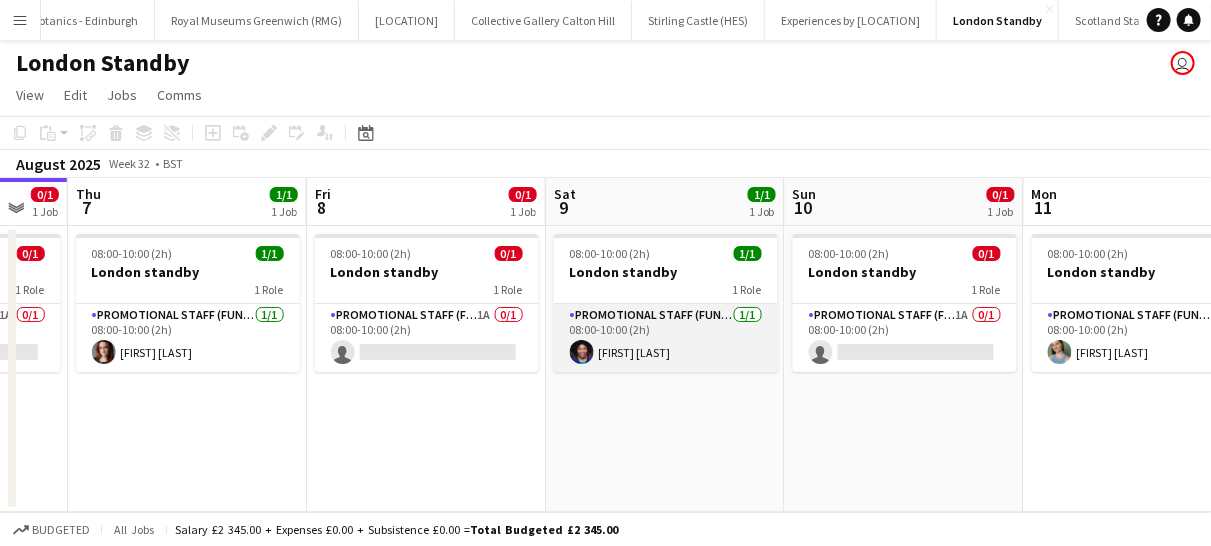 click on "Promotional Staff (Fundraiser)   1/1   08:00-10:00 (2h)
[FIRST] [LAST]" at bounding box center (666, 338) 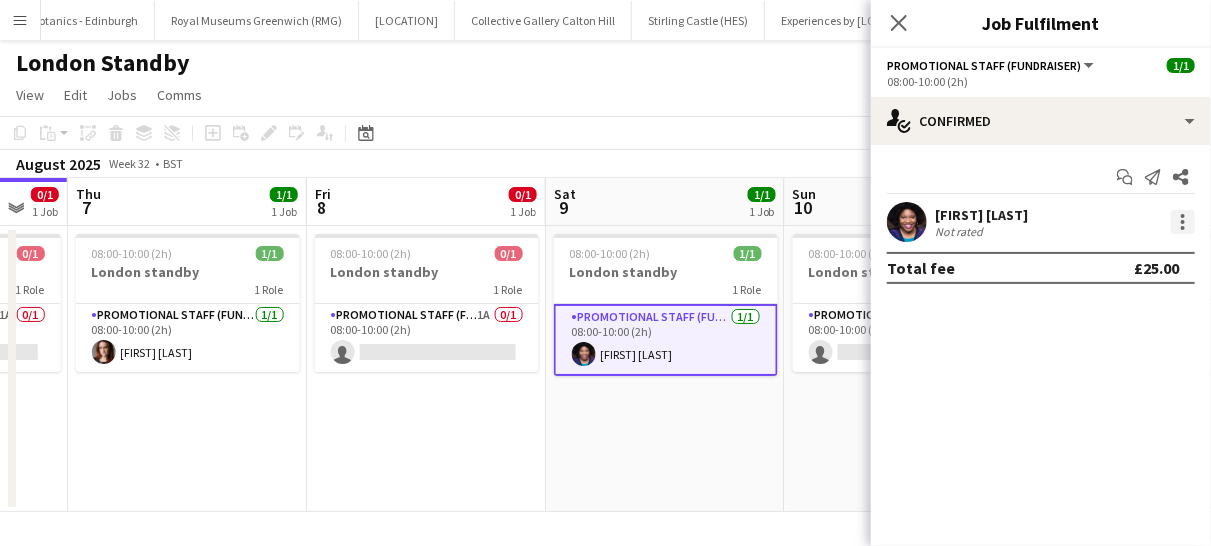 click at bounding box center (1183, 222) 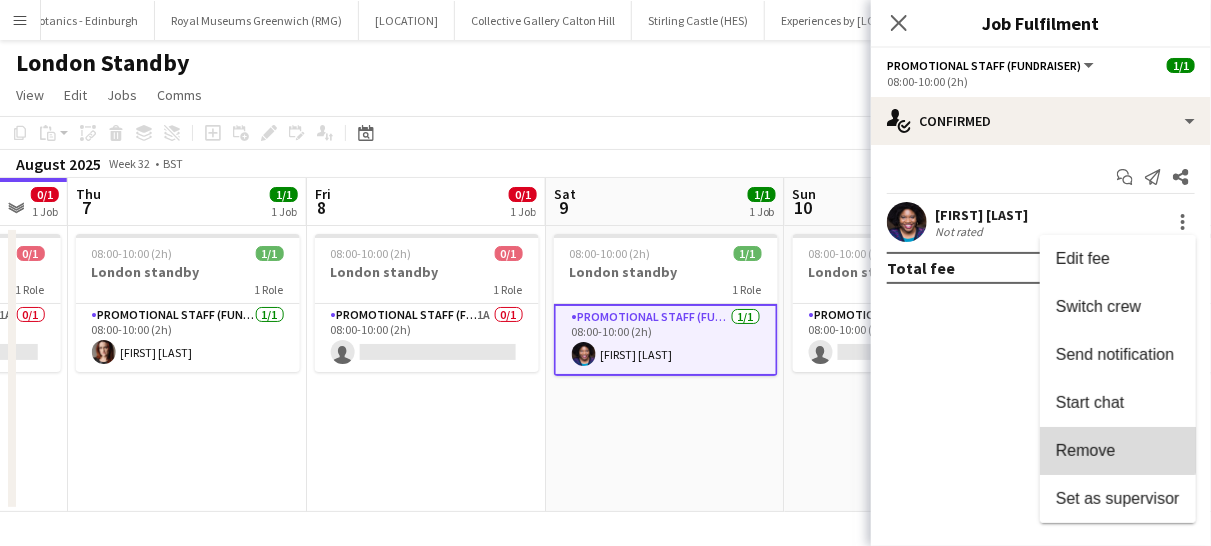 click on "Remove" at bounding box center [1118, 451] 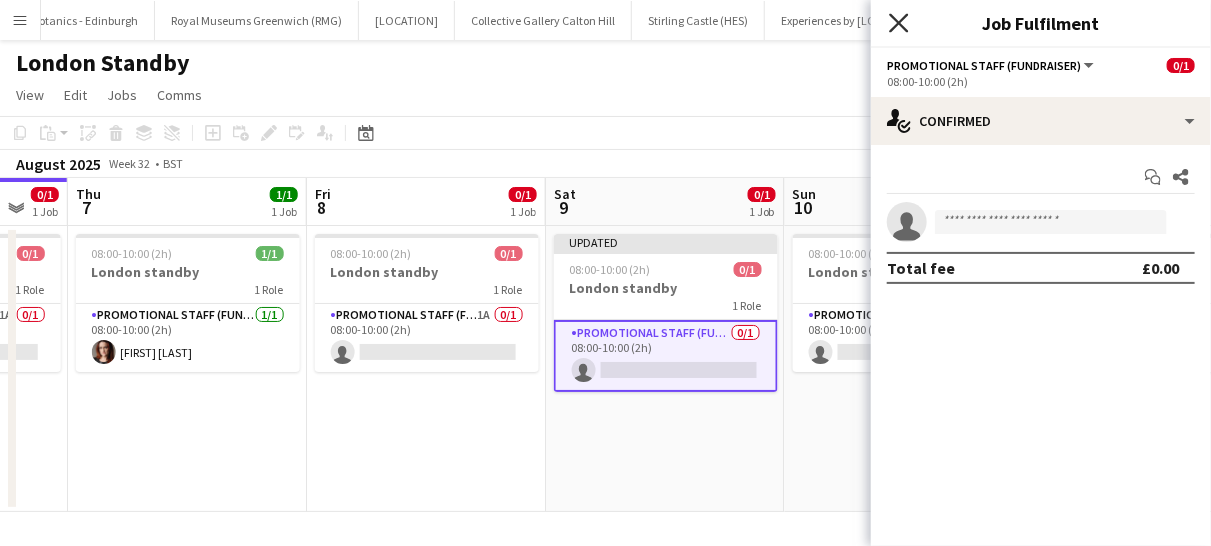 click 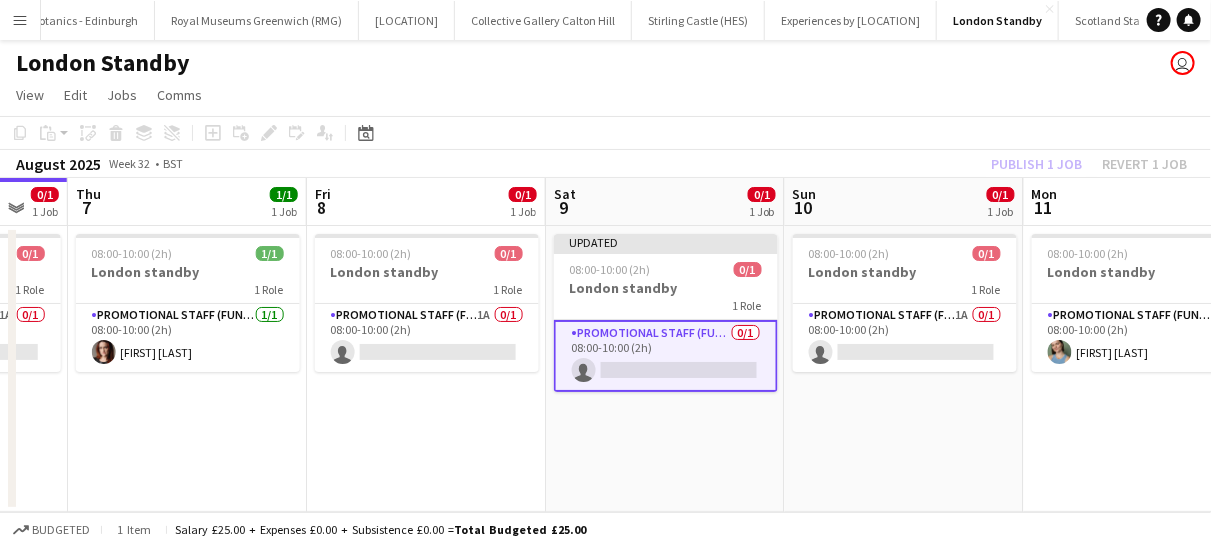 click on "Promotional Staff (Fundraiser)   0/1   08:00-10:00 (2h)
single-neutral-actions" at bounding box center [666, 356] 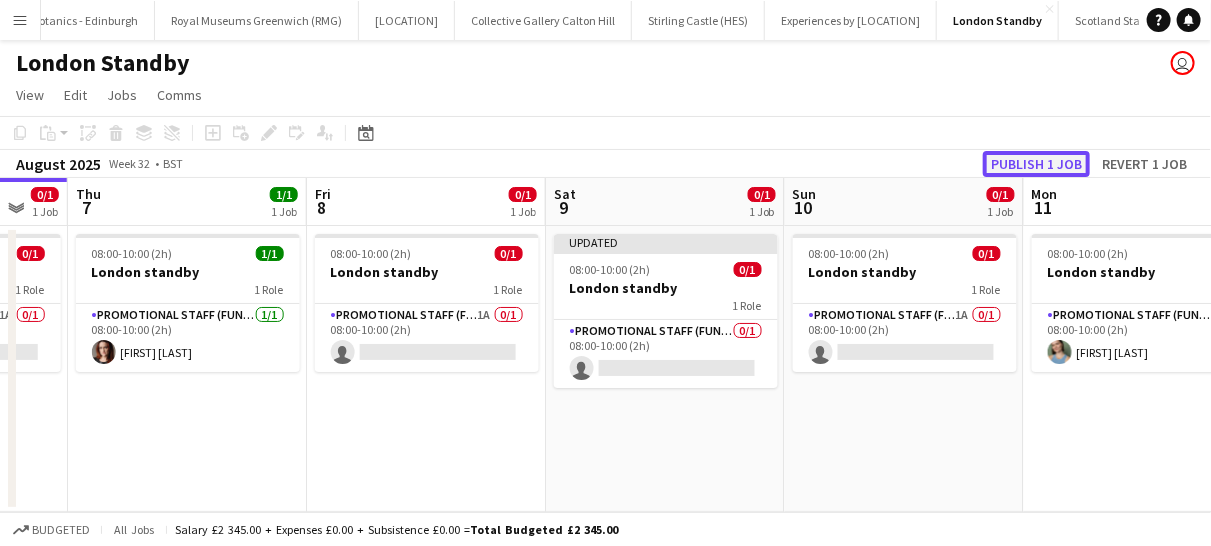 click on "Publish 1 job" 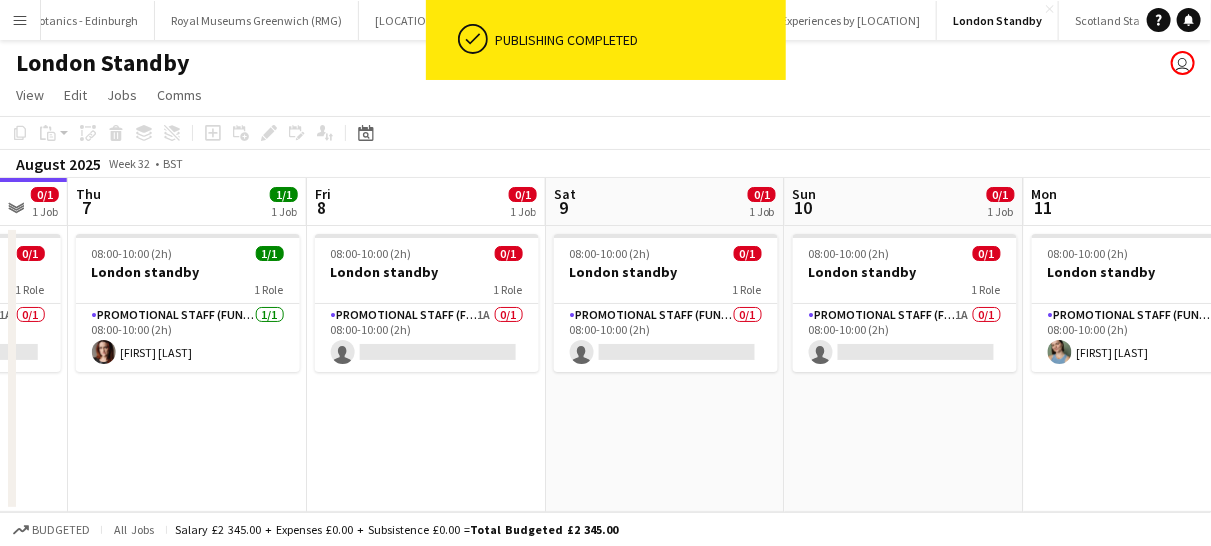 click on "Menu" at bounding box center [20, 20] 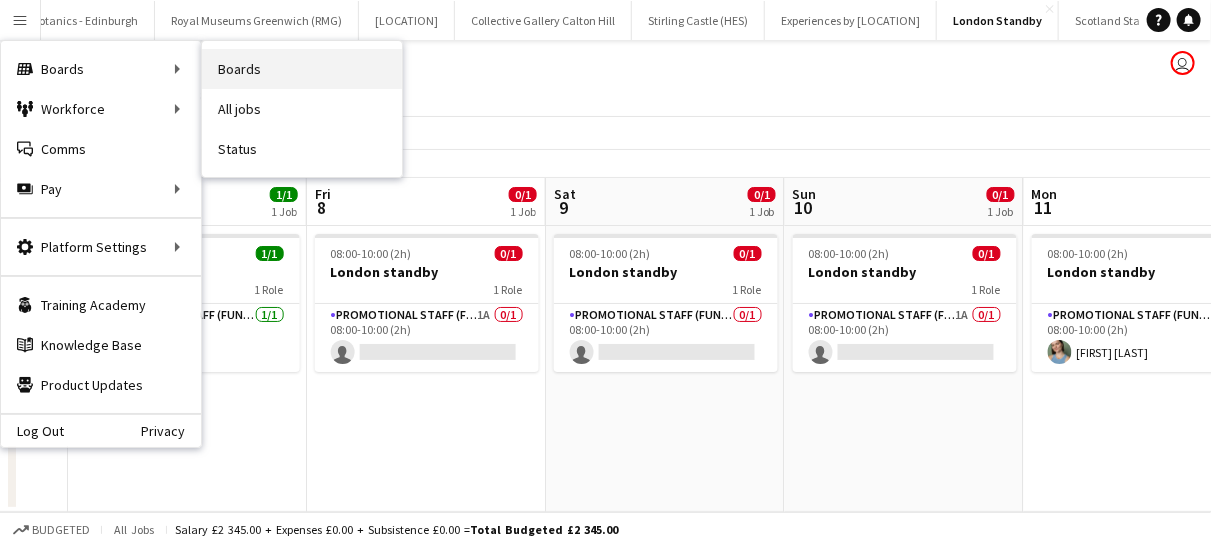 click on "Boards" at bounding box center [302, 69] 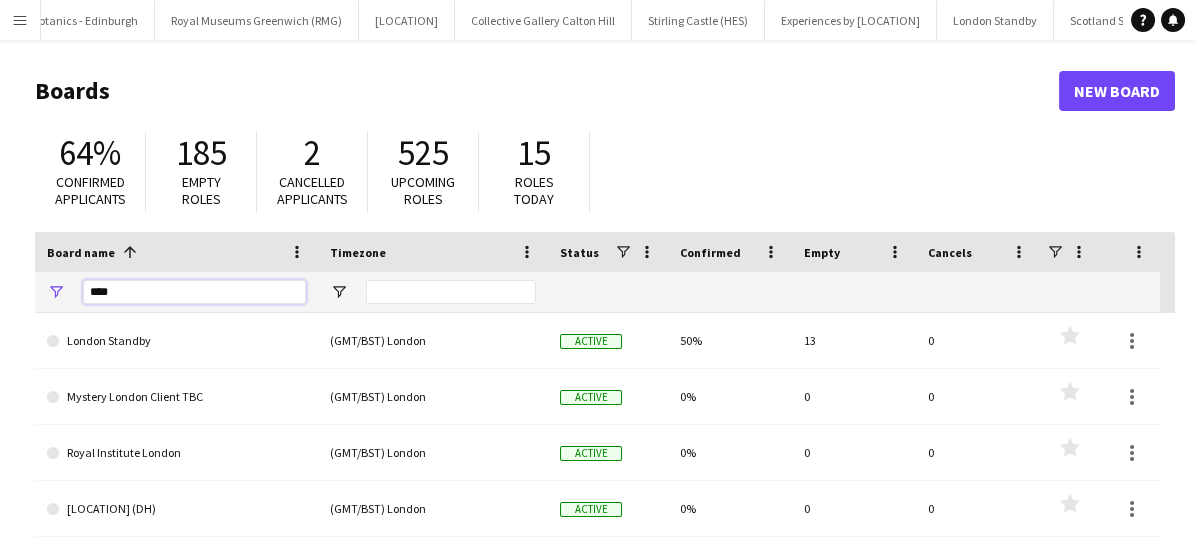 drag, startPoint x: 133, startPoint y: 289, endPoint x: 20, endPoint y: 283, distance: 113.15918 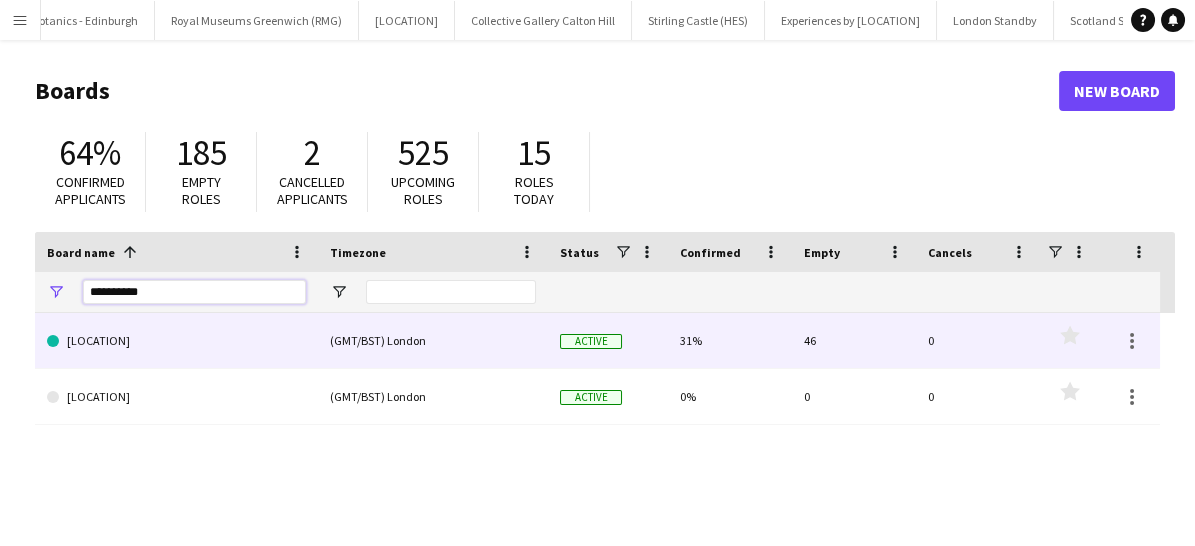 type on "**********" 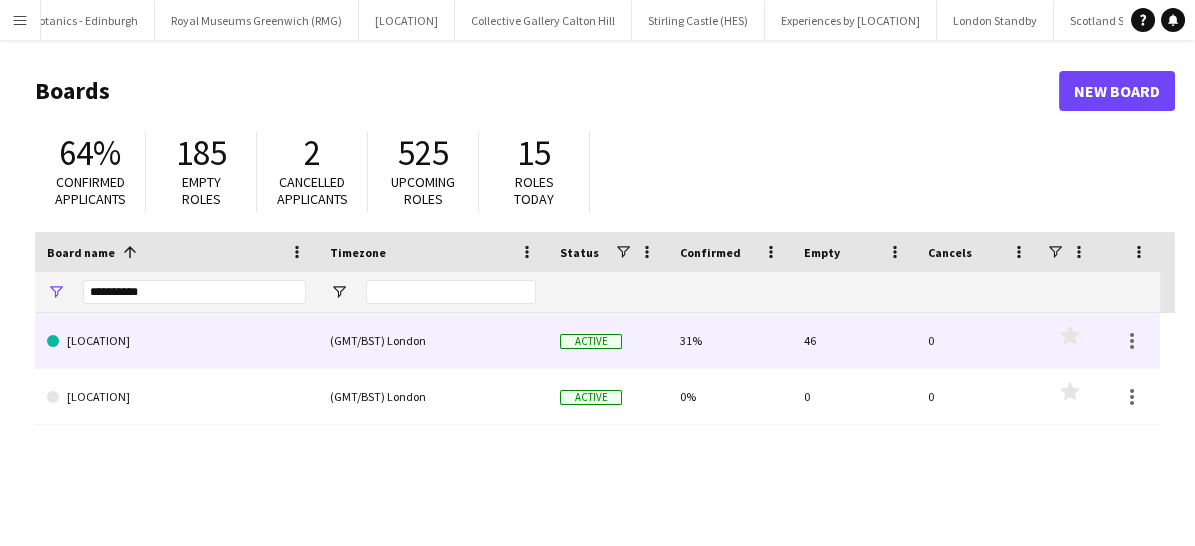 click on "[LOCATION]" 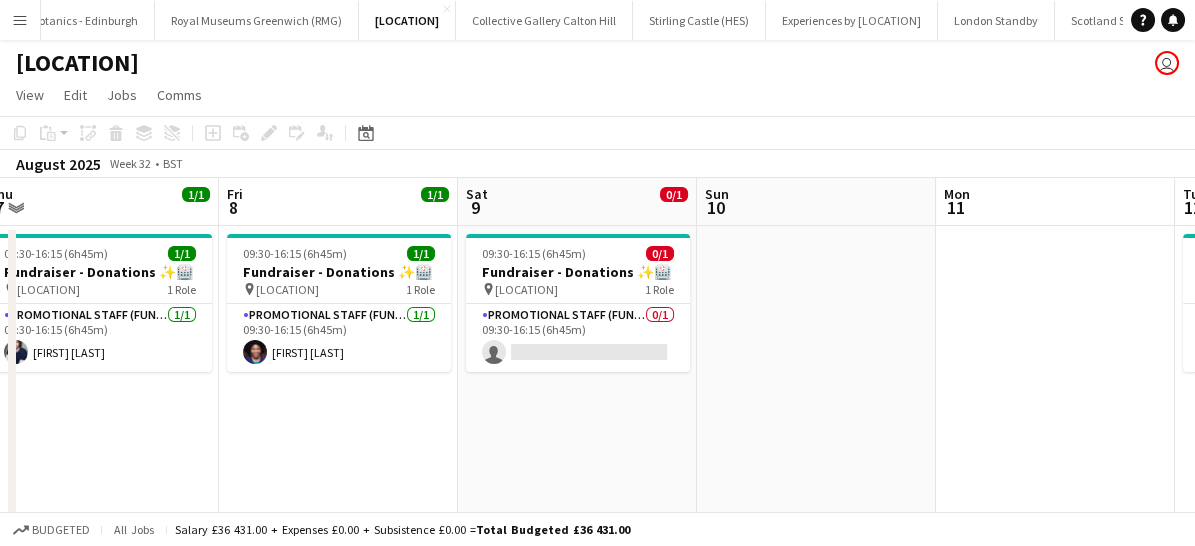 scroll, scrollTop: 0, scrollLeft: 739, axis: horizontal 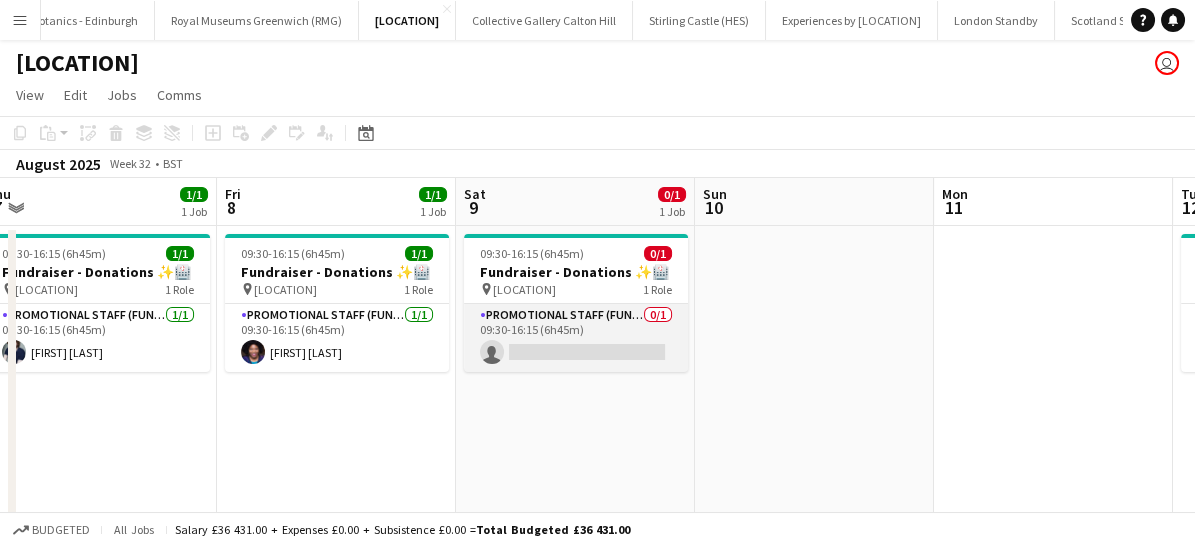 click on "Promotional Staff (Fundraiser)   0/1   09:30-16:15 (6h45m)
single-neutral-actions" at bounding box center [576, 338] 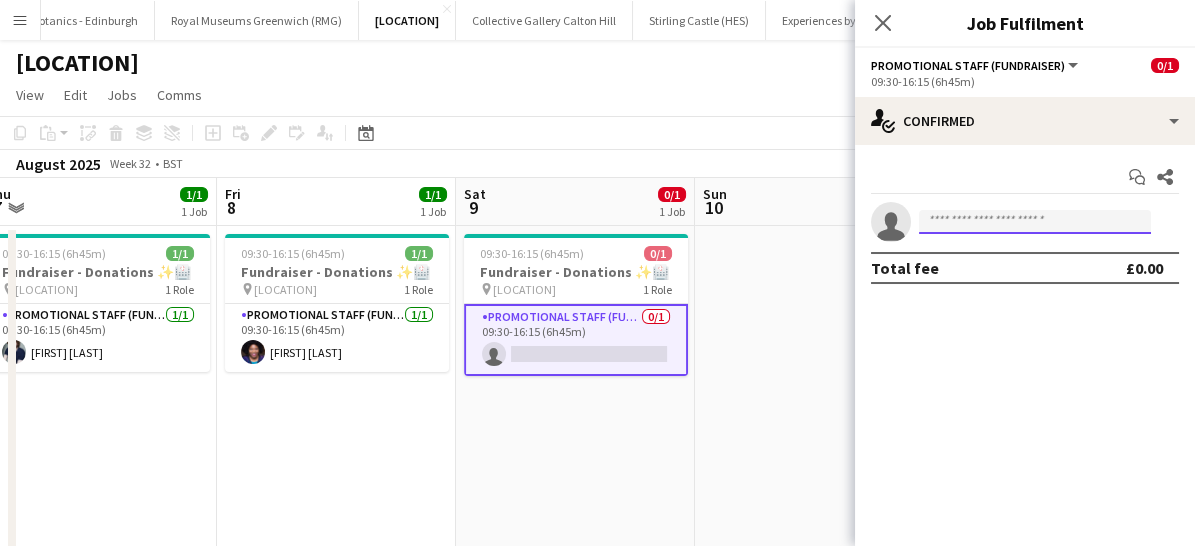 click at bounding box center (1035, 222) 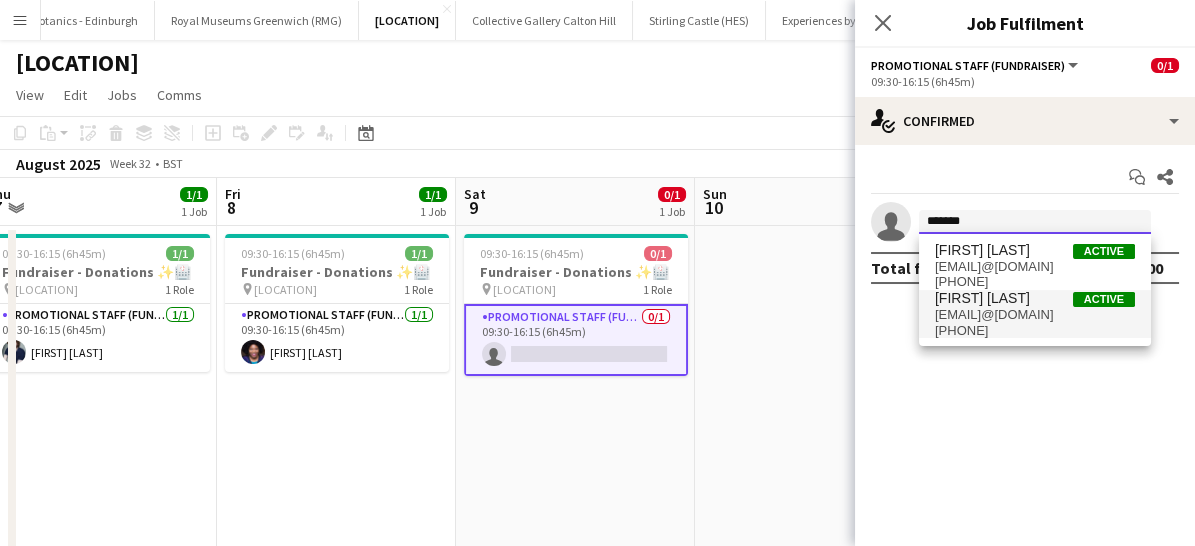 type on "*******" 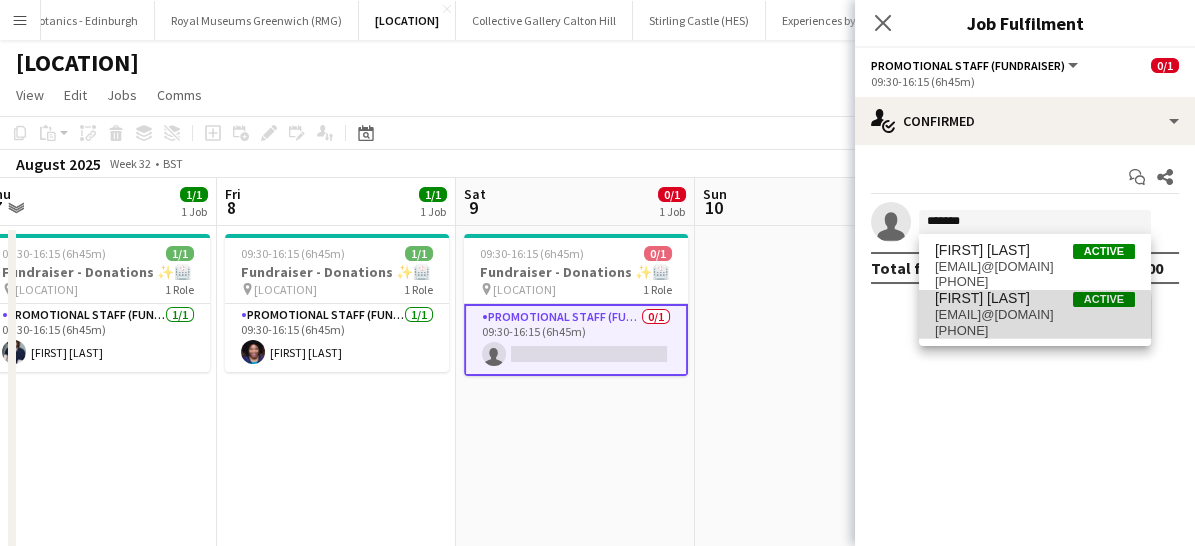 click on "[EMAIL]@[DOMAIN]" at bounding box center [1035, 315] 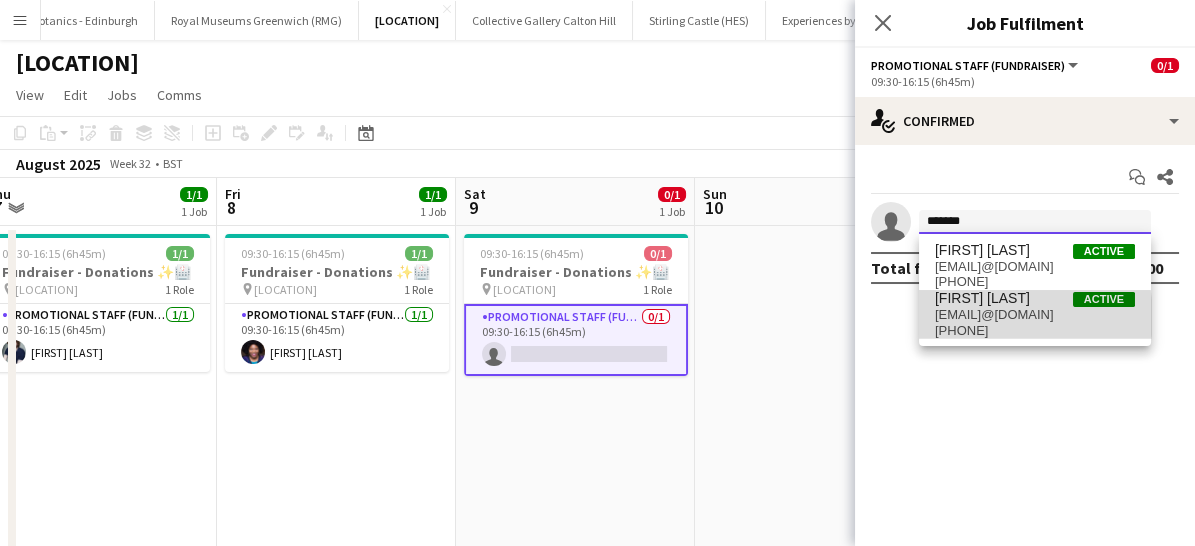 type 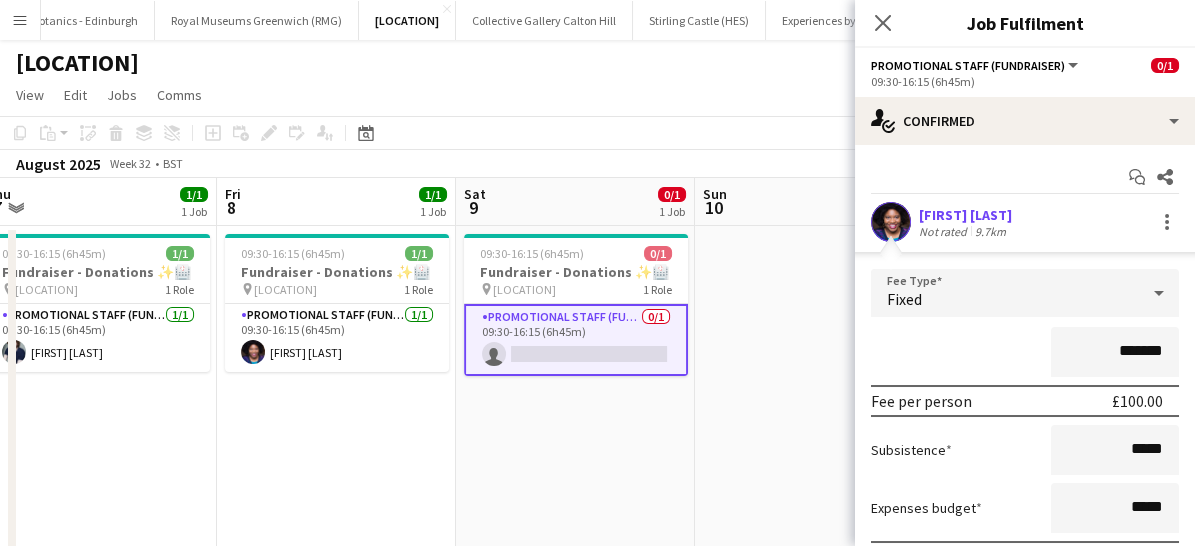 scroll, scrollTop: 147, scrollLeft: 0, axis: vertical 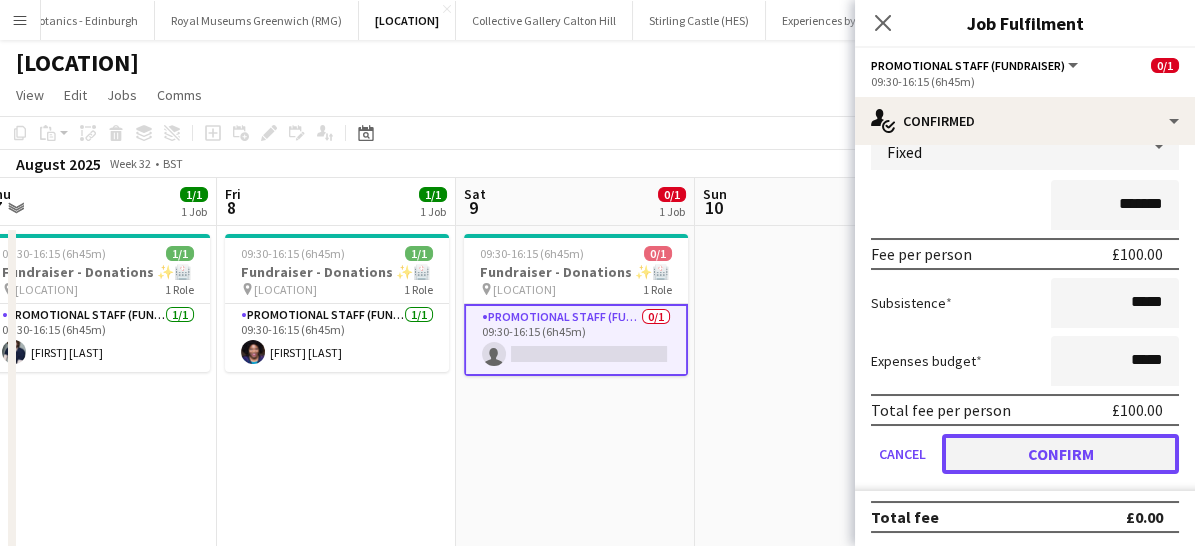 click on "Confirm" at bounding box center (1060, 454) 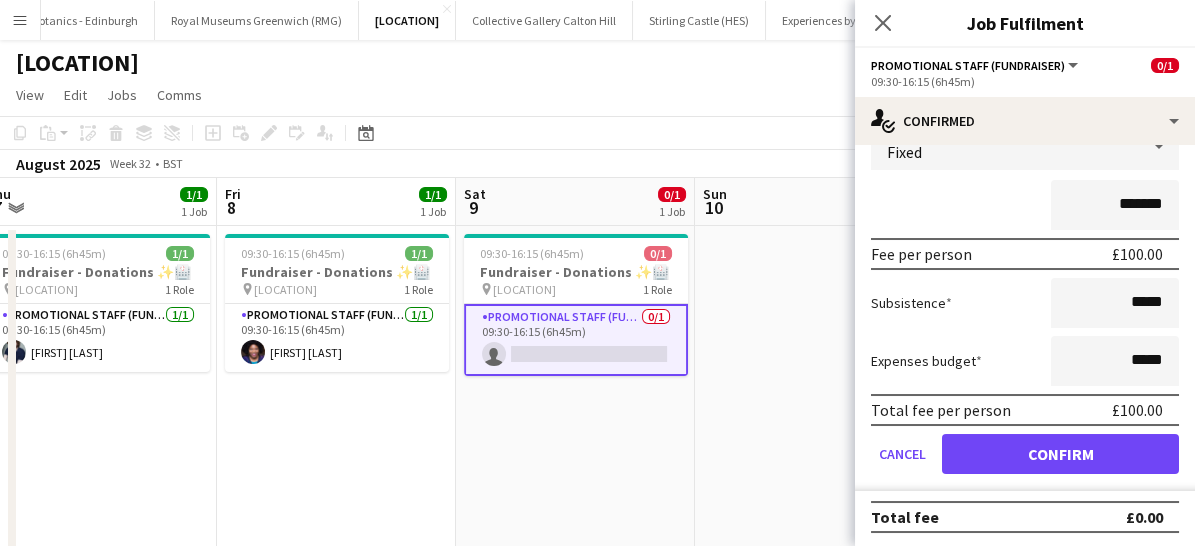 scroll, scrollTop: 0, scrollLeft: 0, axis: both 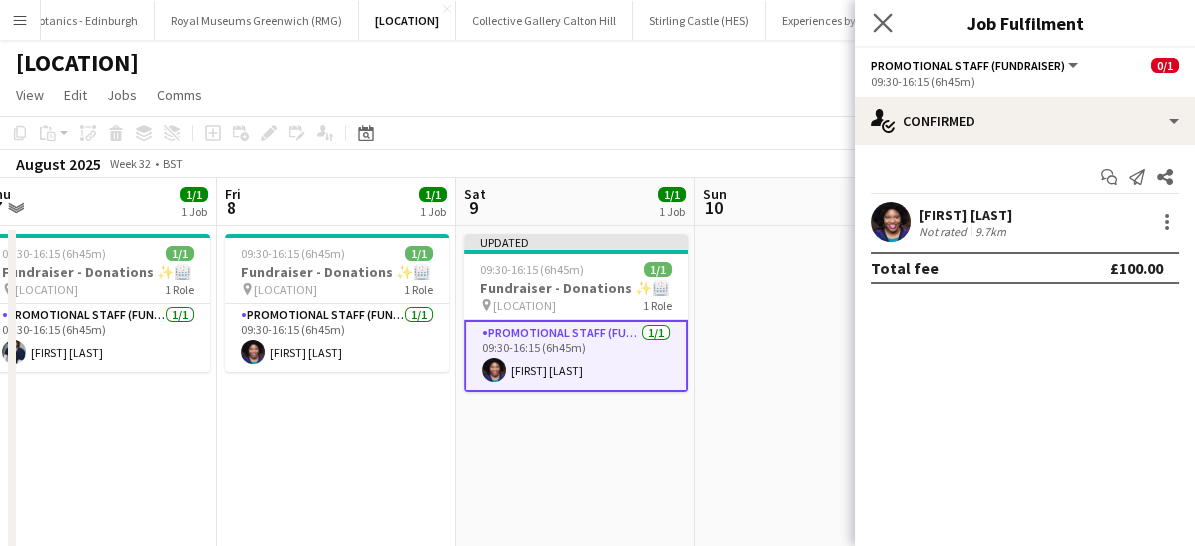 click on "Close pop-in" 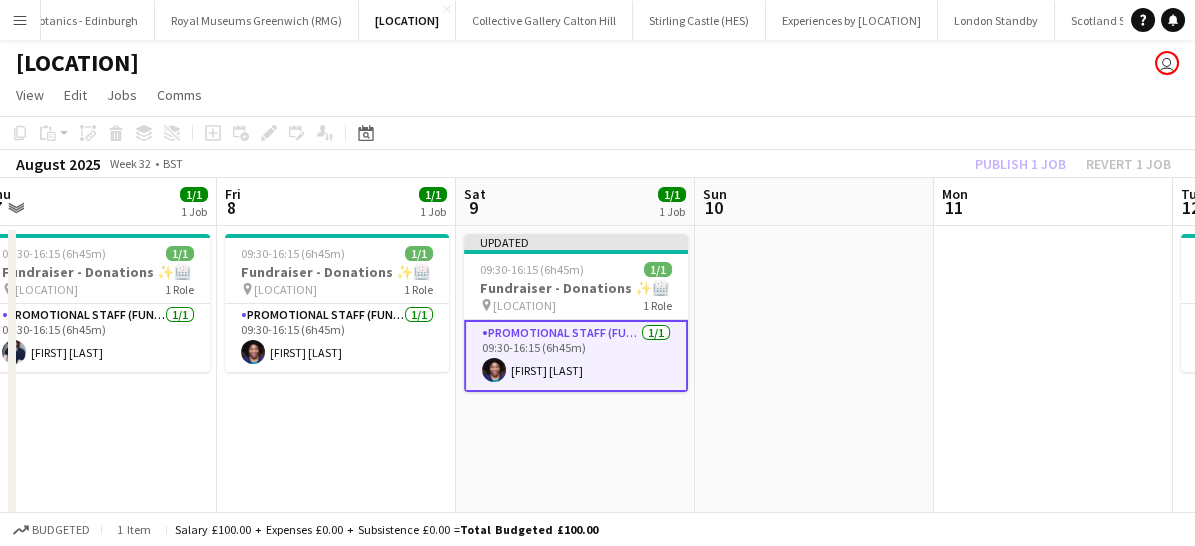 click on "Updated   09:30-16:15 (6h45m)    1/1   Fundraiser - Donations ✨🏥
pin
[LOCATION]   1 Role   Promotional Staff (Fundraiser)   1/1   09:30-16:15 (6h45m)
[FIRST] [LAST]" at bounding box center [575, 440] 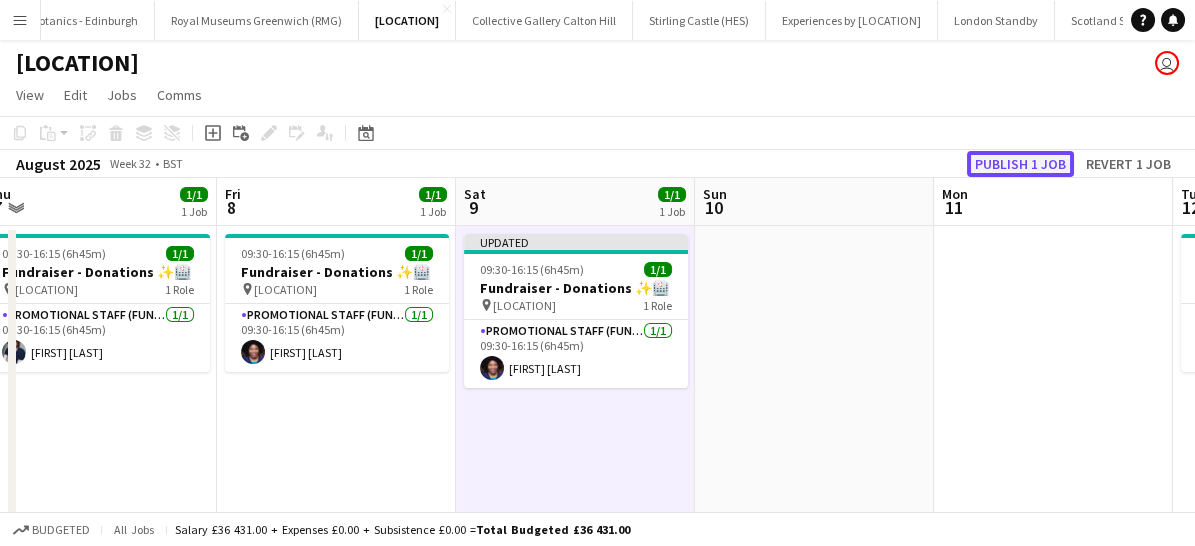 click on "Publish 1 job" 